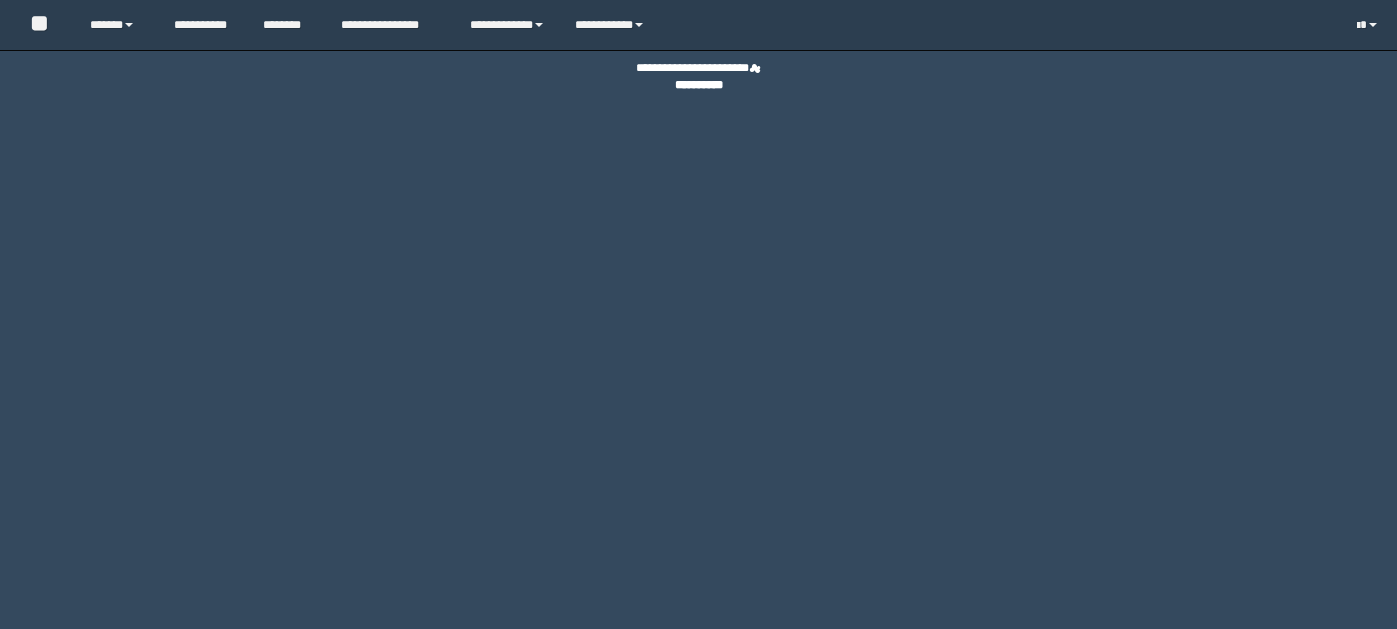 scroll, scrollTop: 0, scrollLeft: 0, axis: both 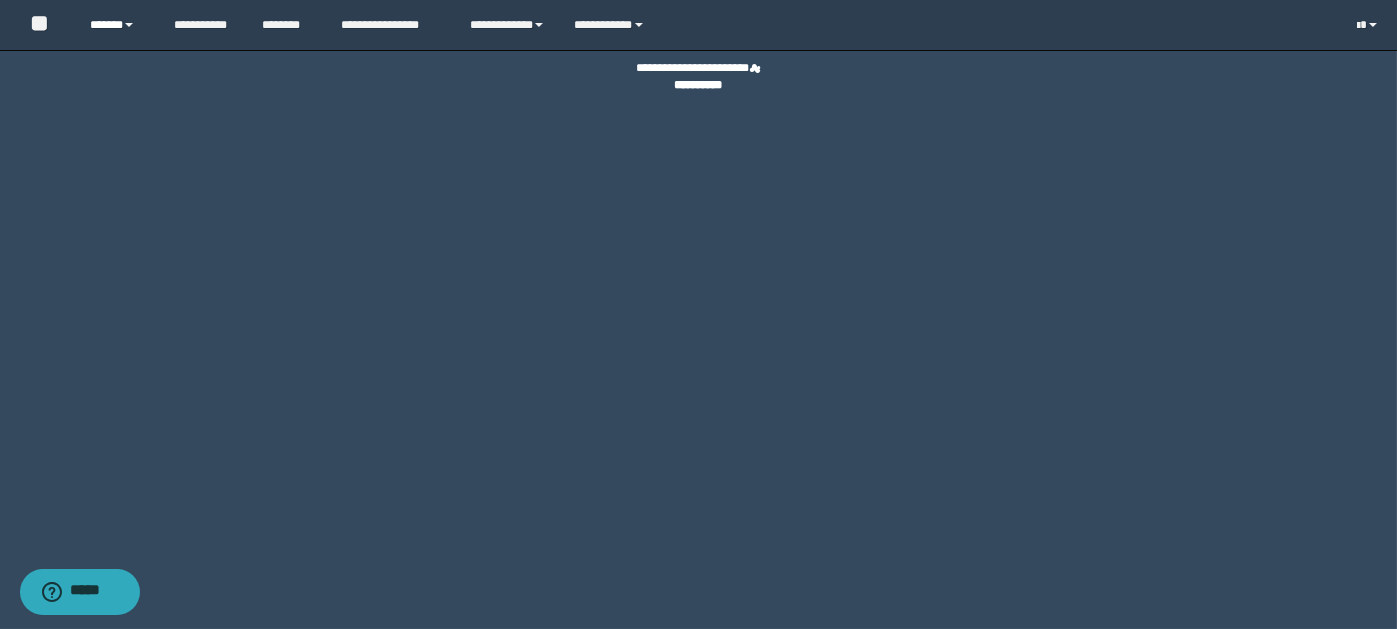 click at bounding box center (129, 25) 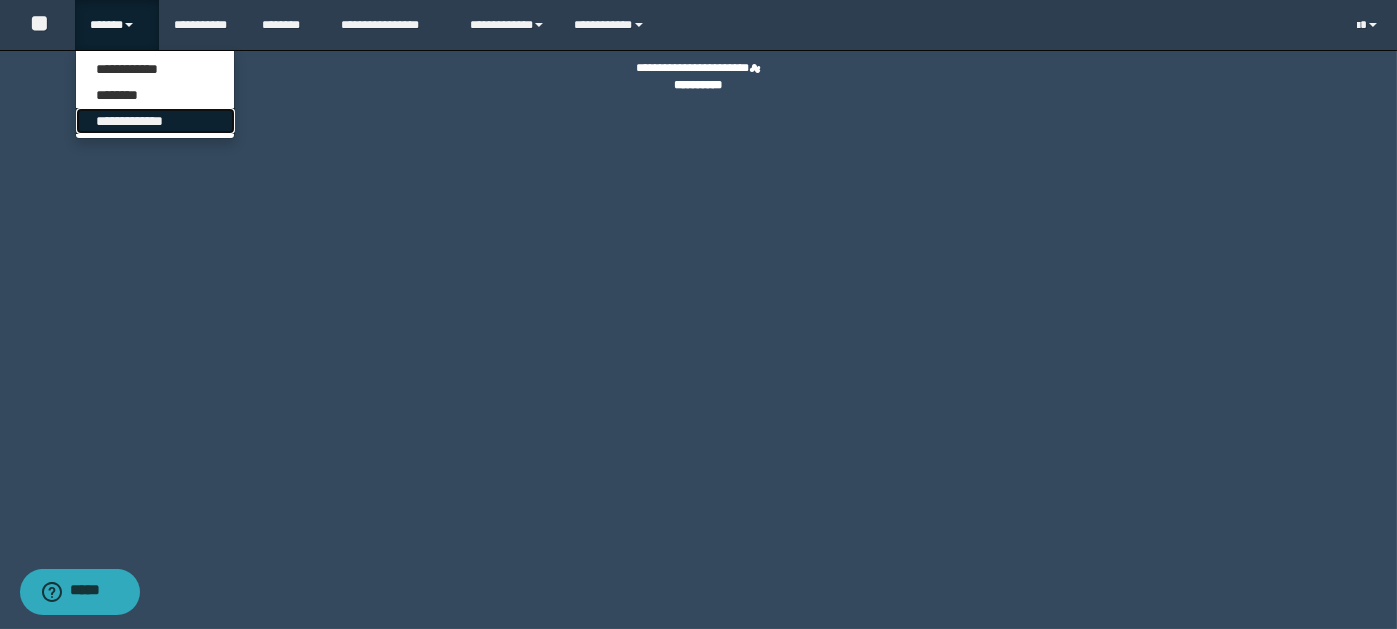 click on "**********" at bounding box center (155, 121) 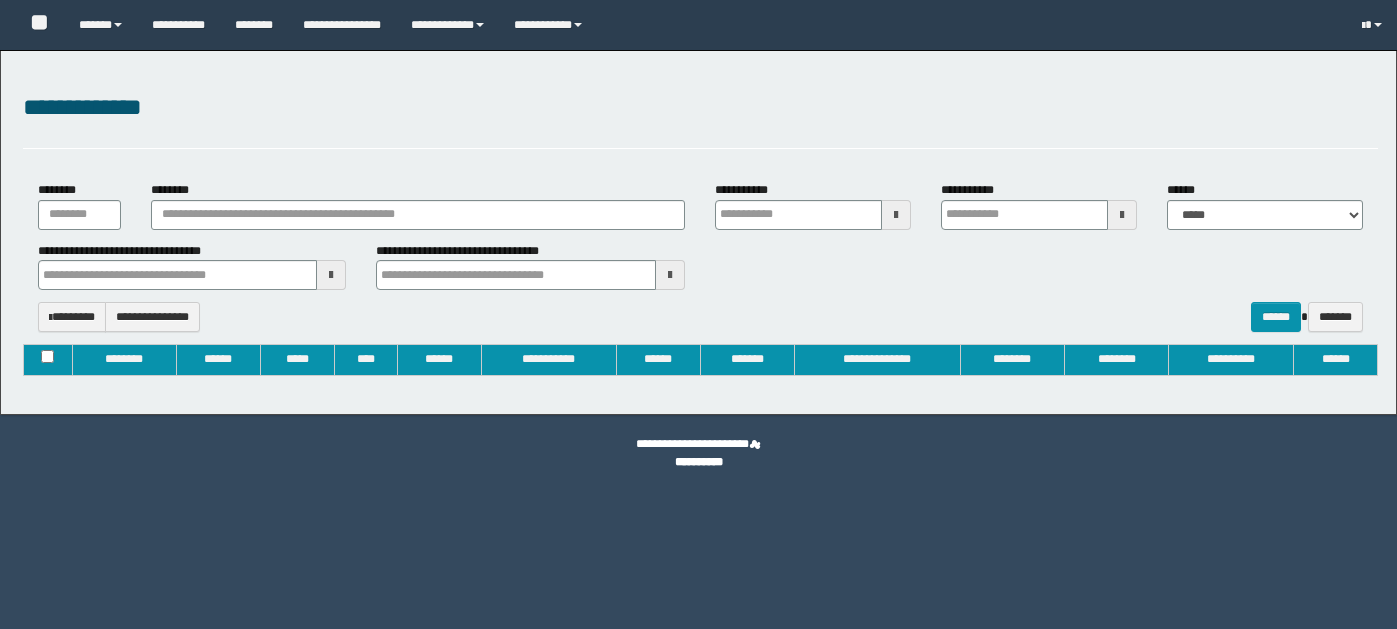 type on "**********" 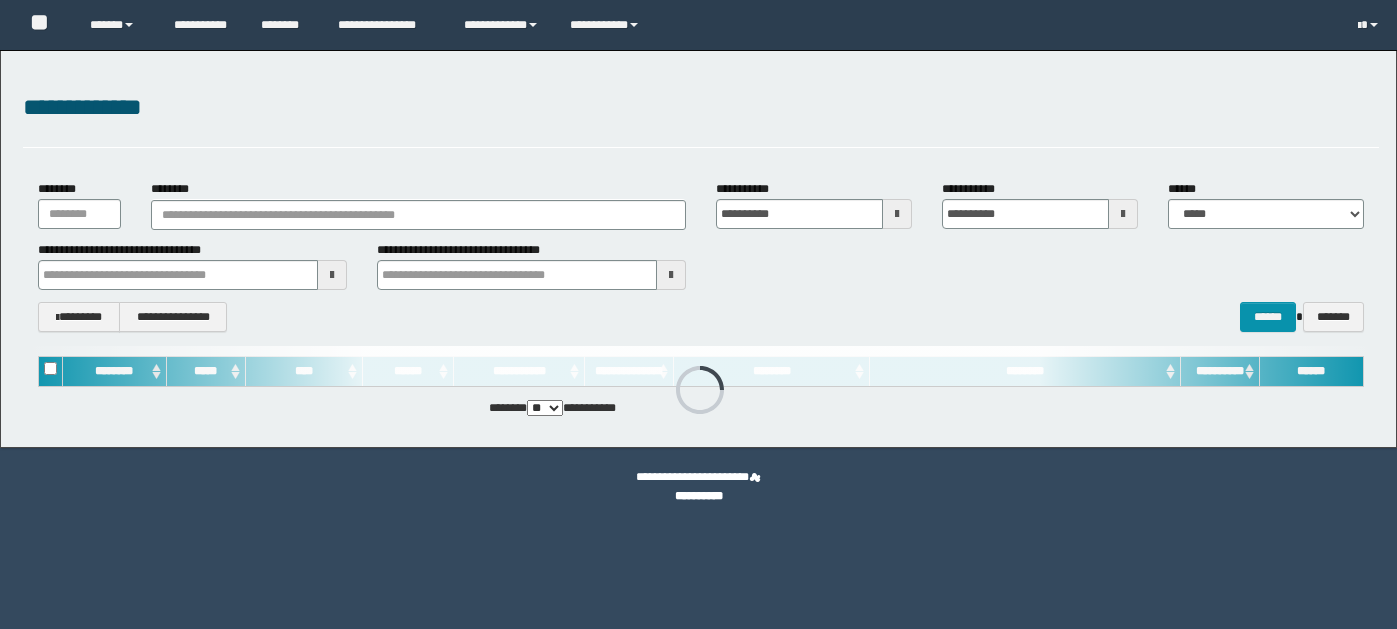scroll, scrollTop: 0, scrollLeft: 0, axis: both 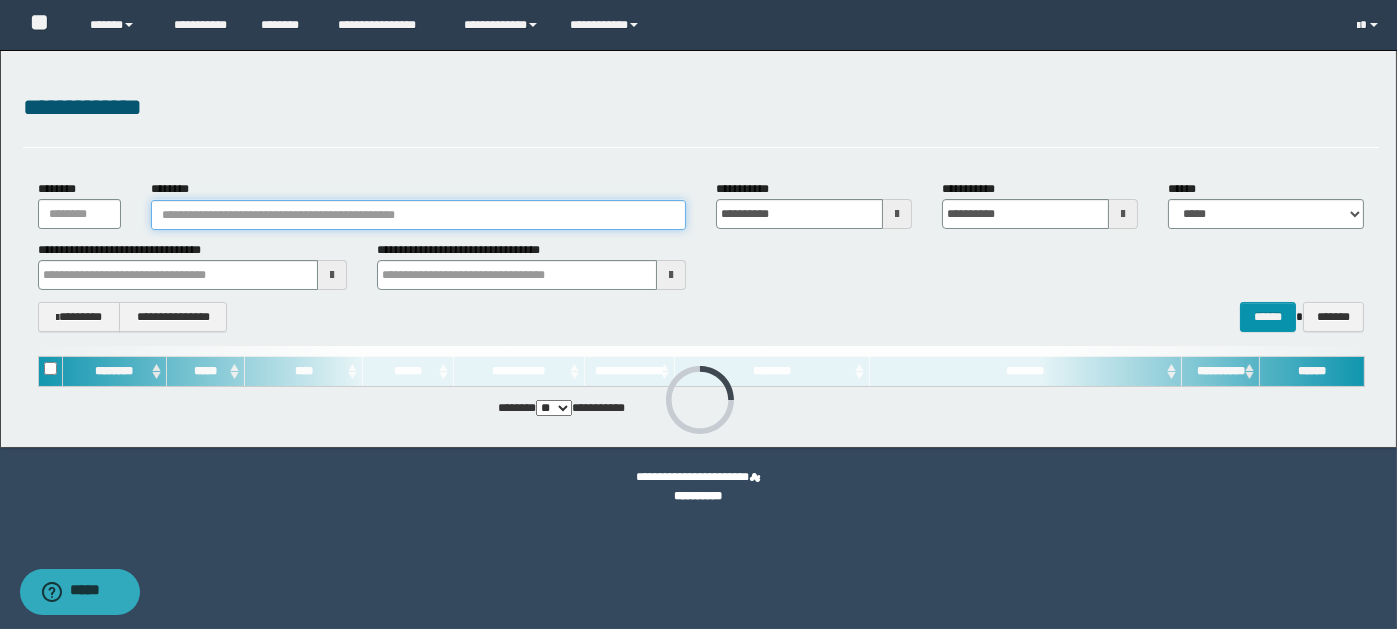 click on "********" at bounding box center [418, 215] 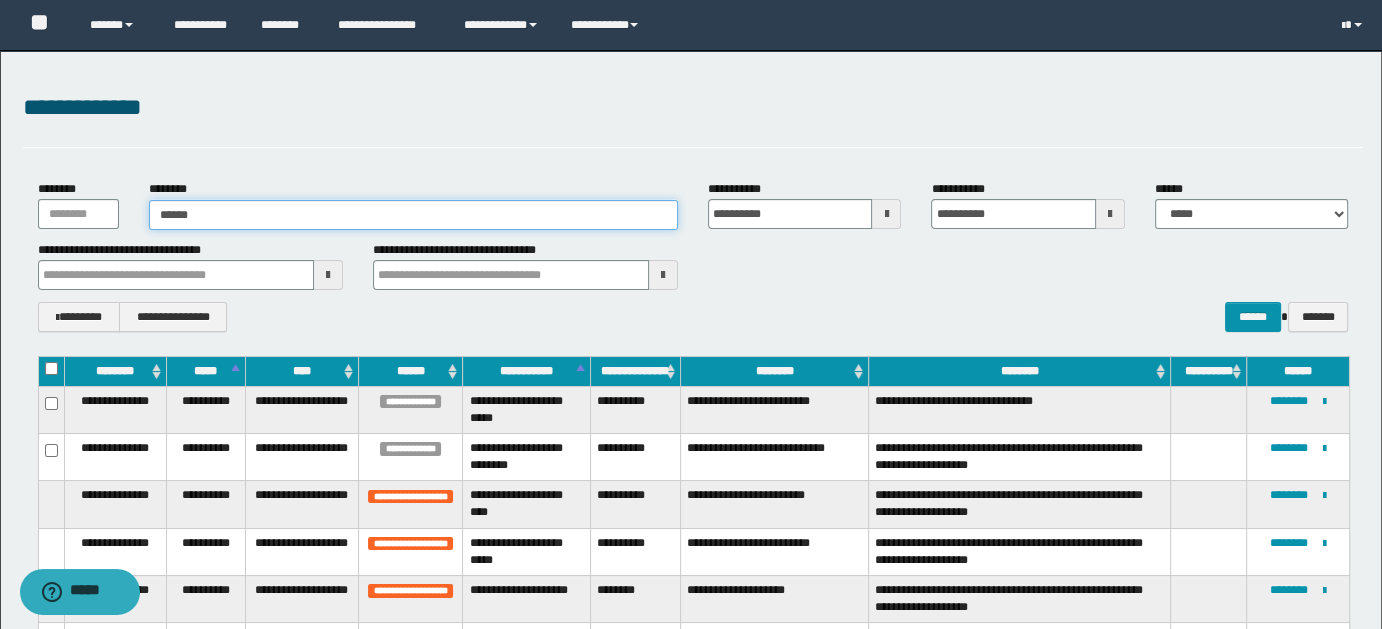 click on "******" at bounding box center (413, 215) 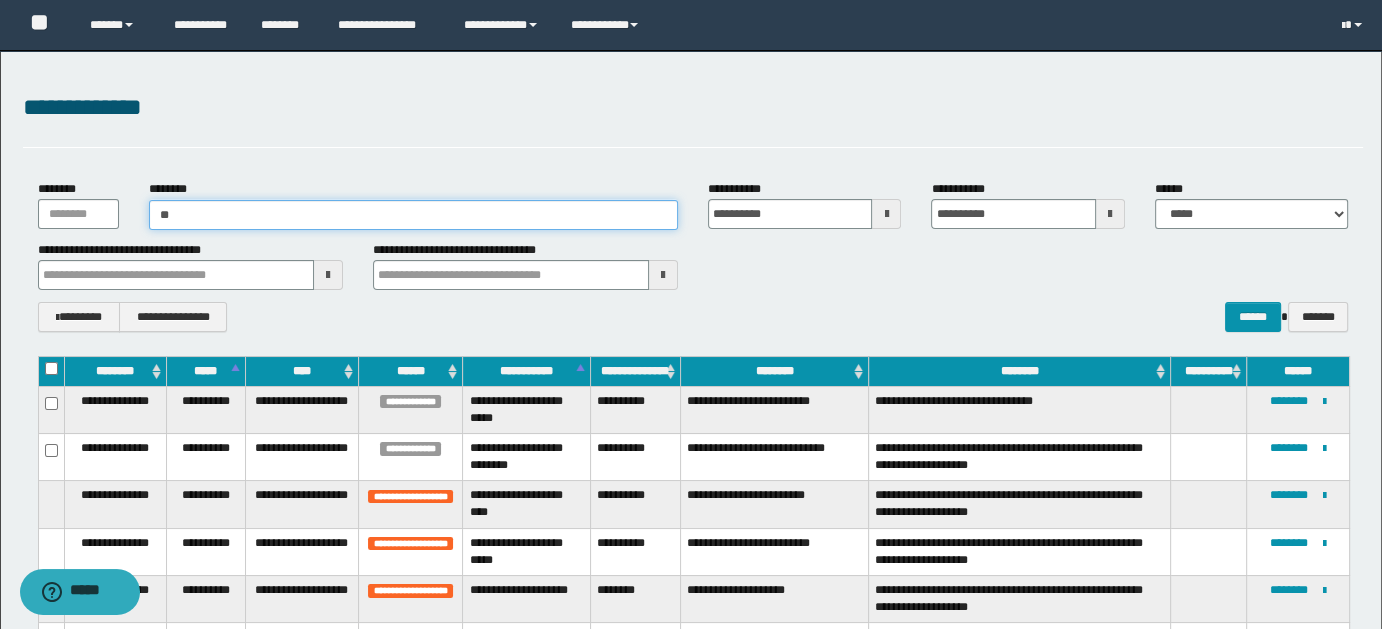type on "*" 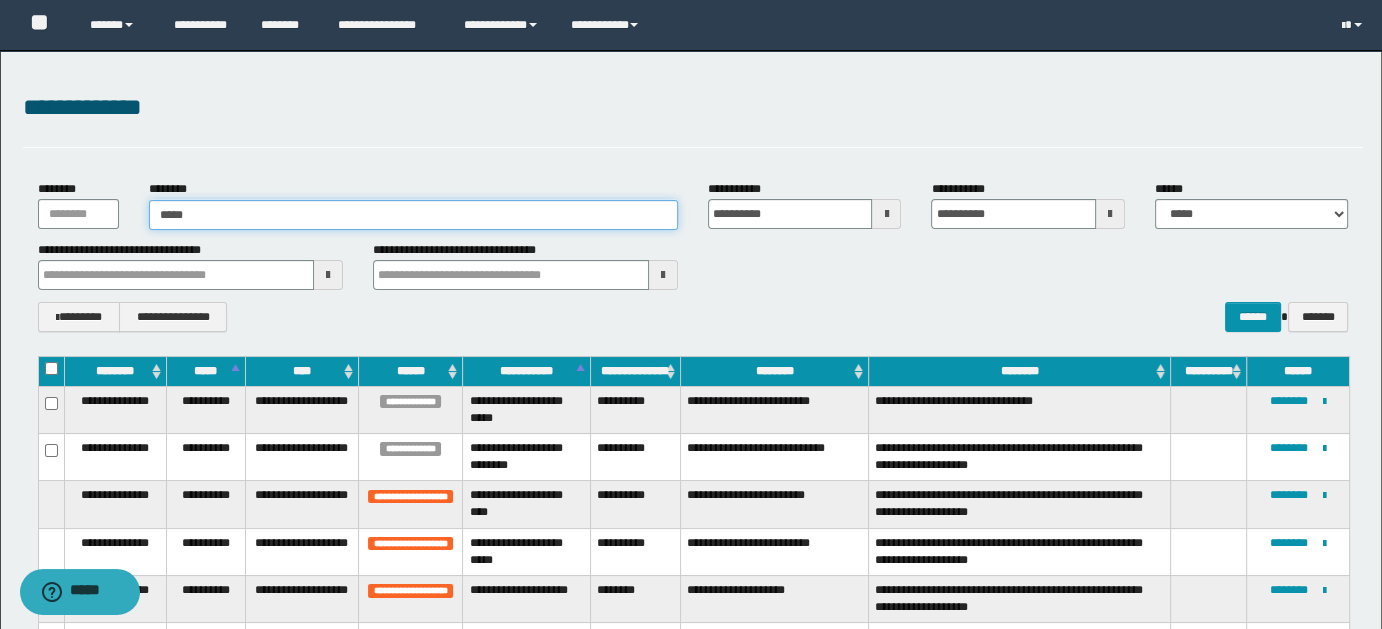 type on "******" 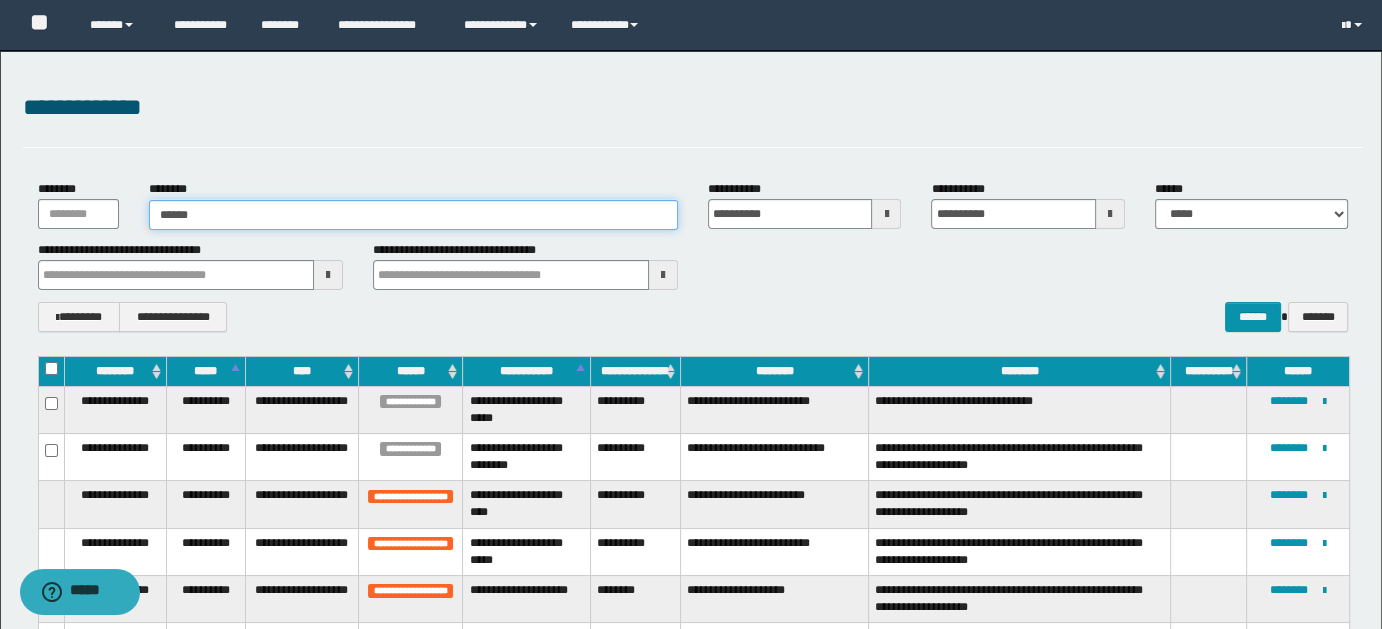 click on "******" at bounding box center [413, 215] 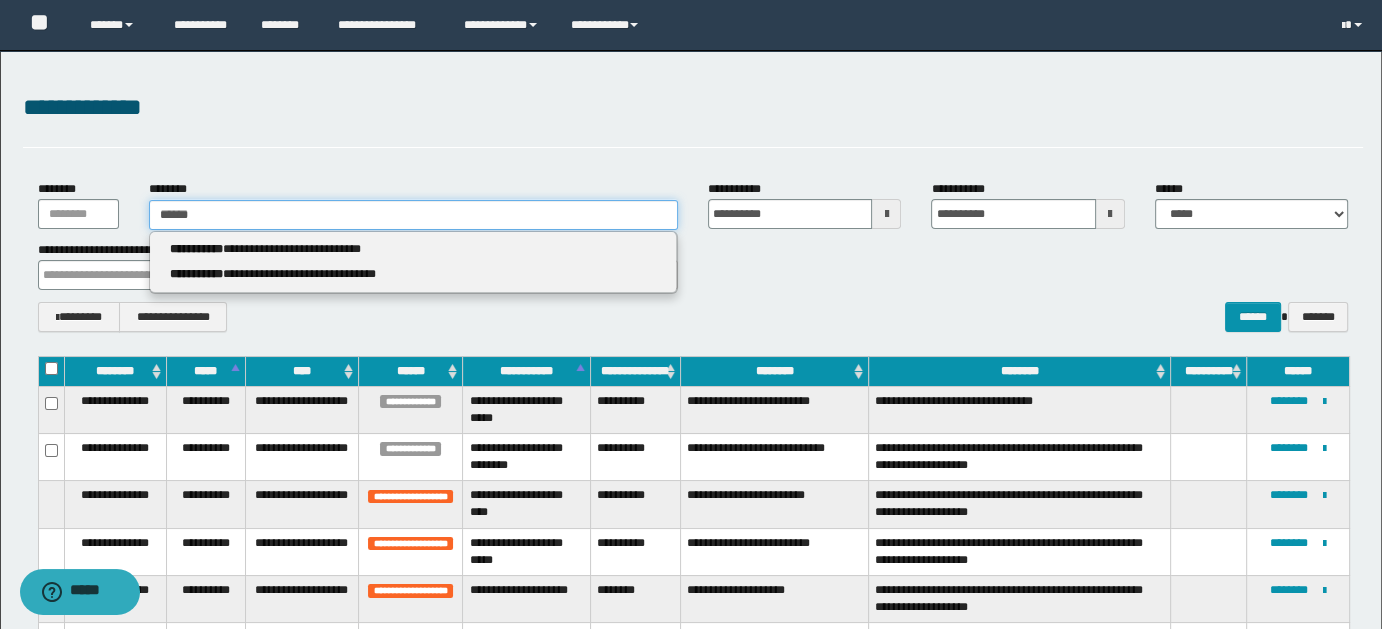 click on "******" at bounding box center (413, 215) 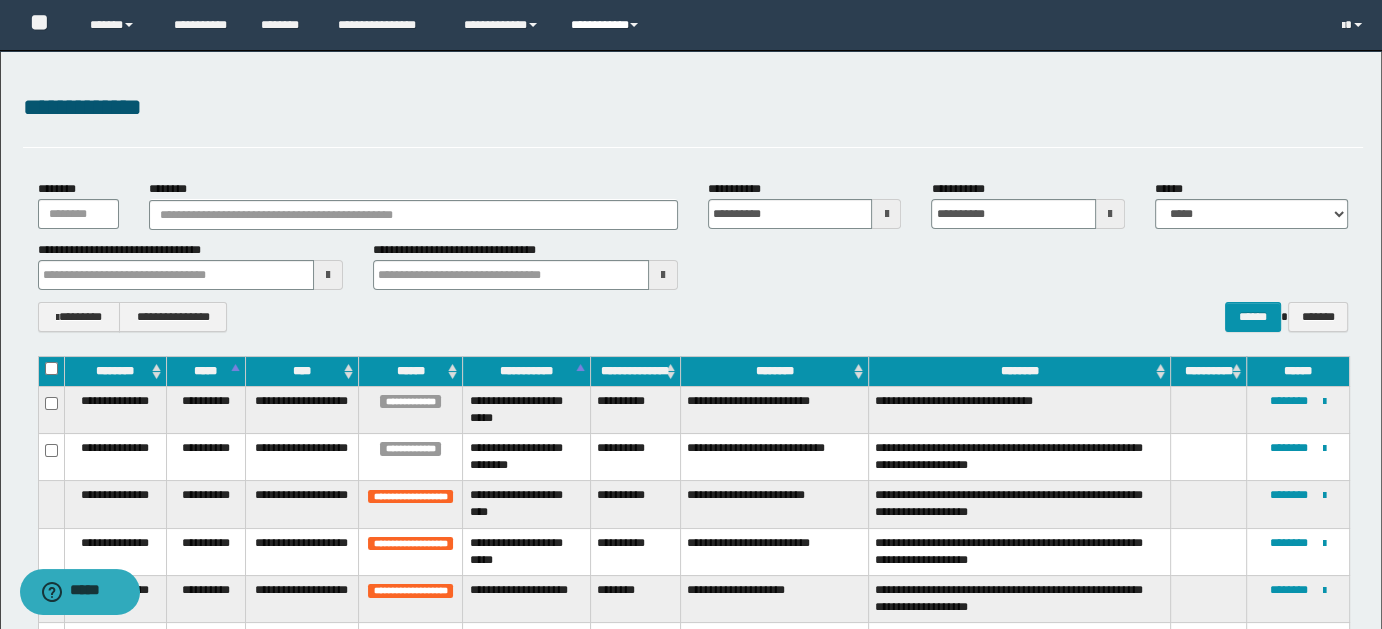 click on "**********" at bounding box center [607, 25] 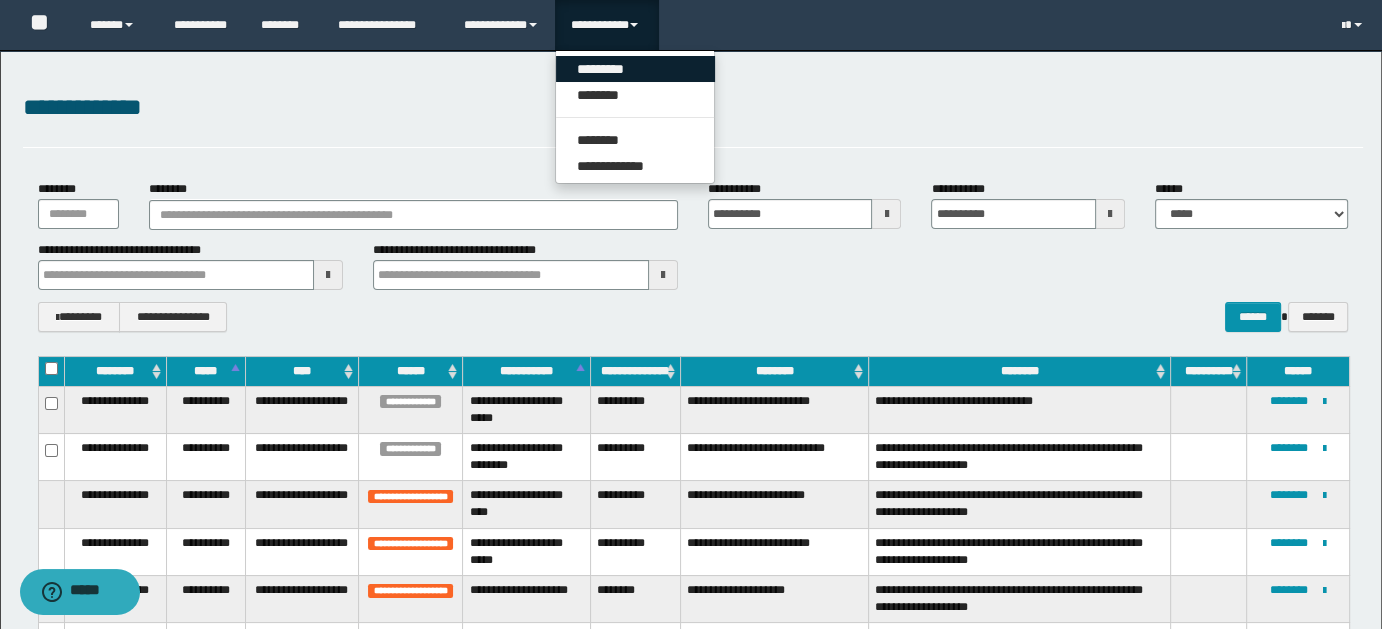 click on "*********" at bounding box center (635, 69) 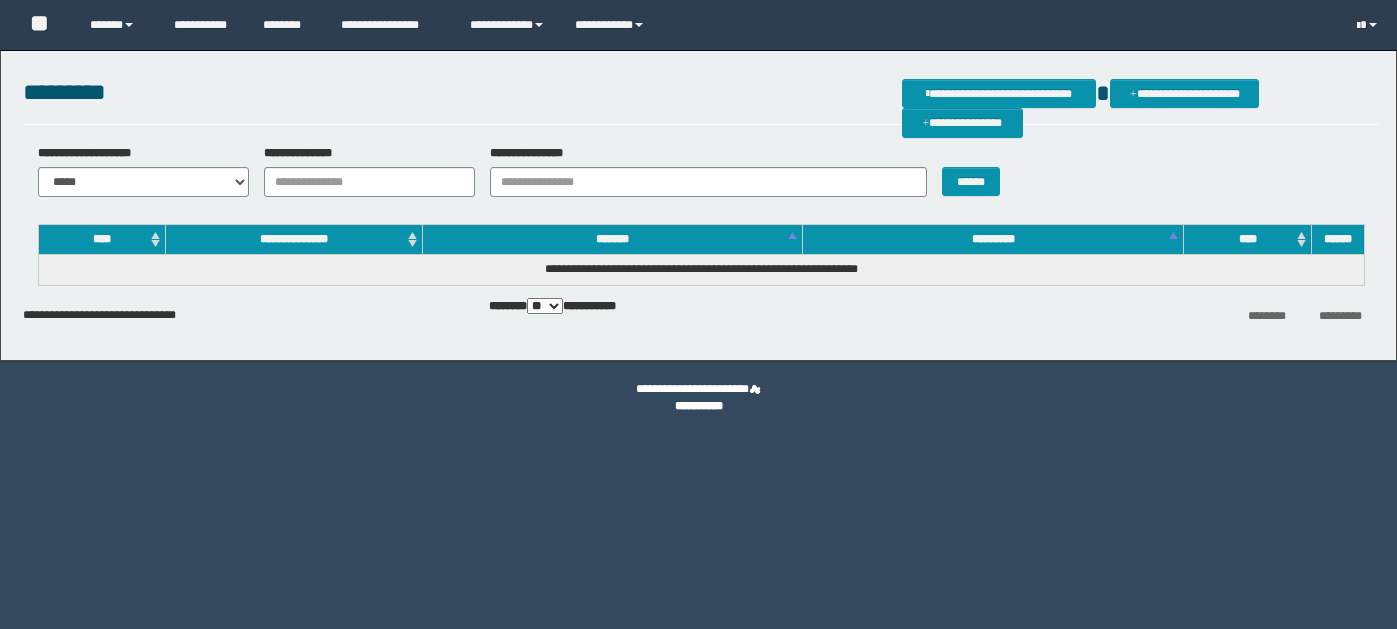 scroll, scrollTop: 0, scrollLeft: 0, axis: both 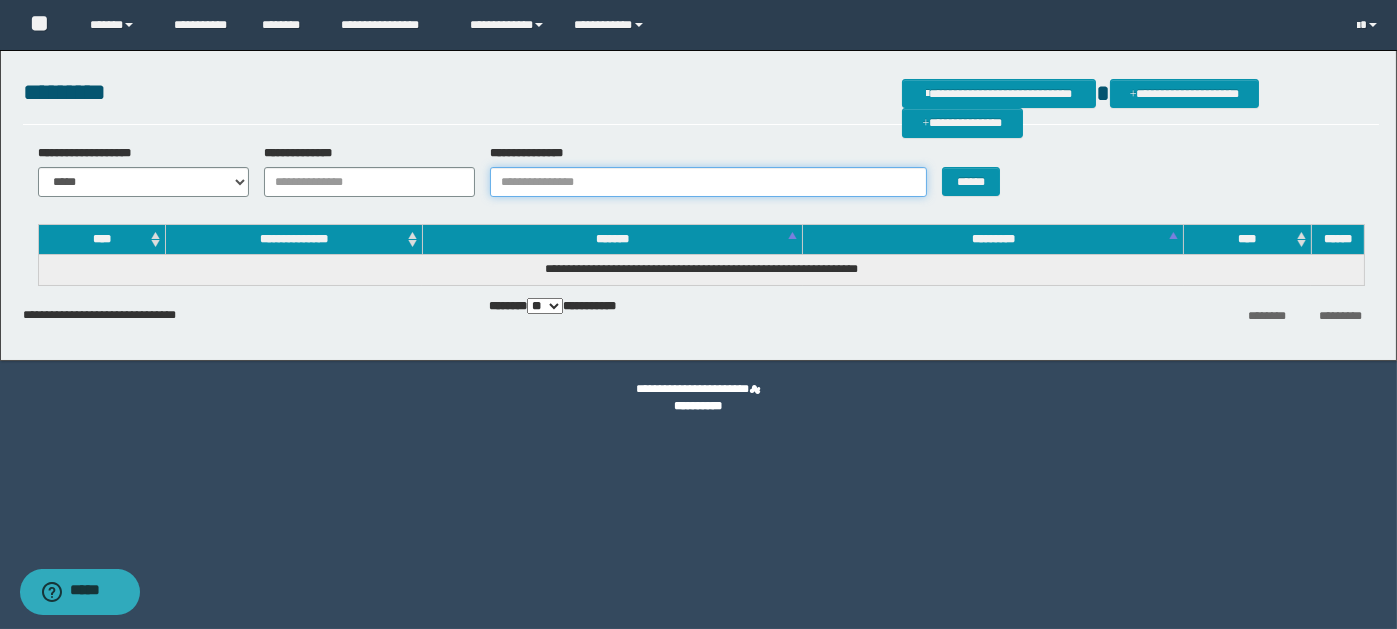 drag, startPoint x: 500, startPoint y: 180, endPoint x: 594, endPoint y: 178, distance: 94.02127 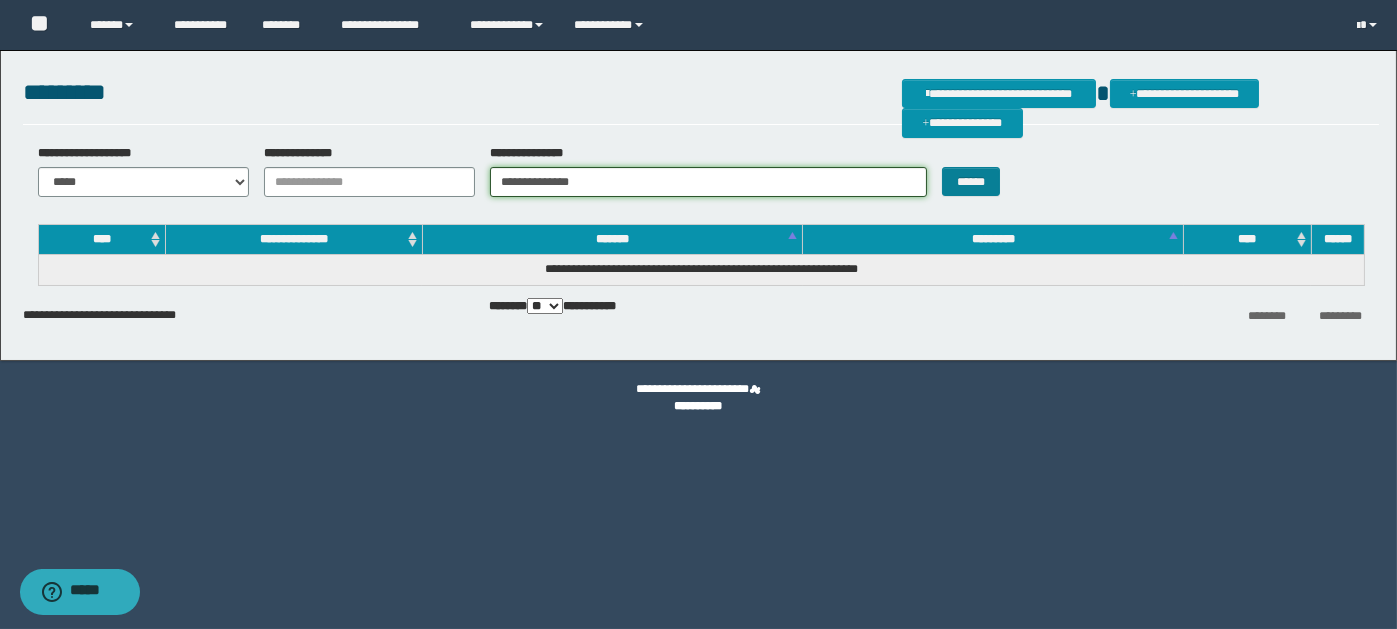 type on "**********" 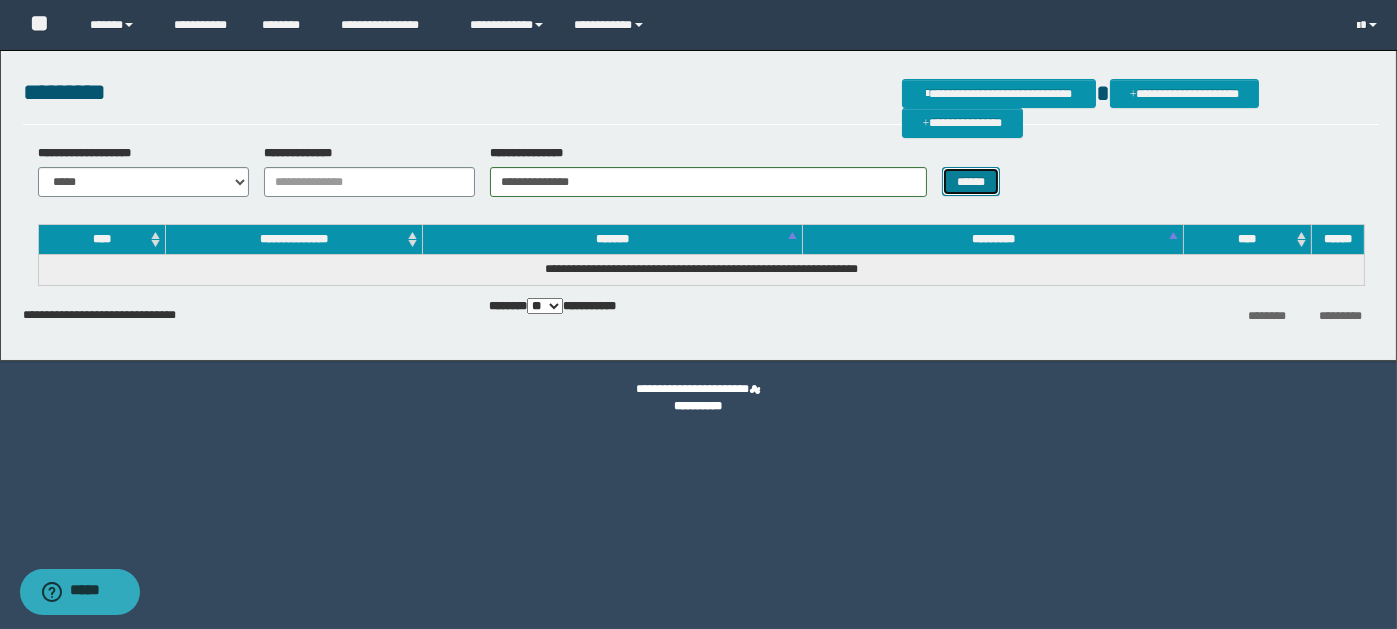 click on "******" at bounding box center (971, 181) 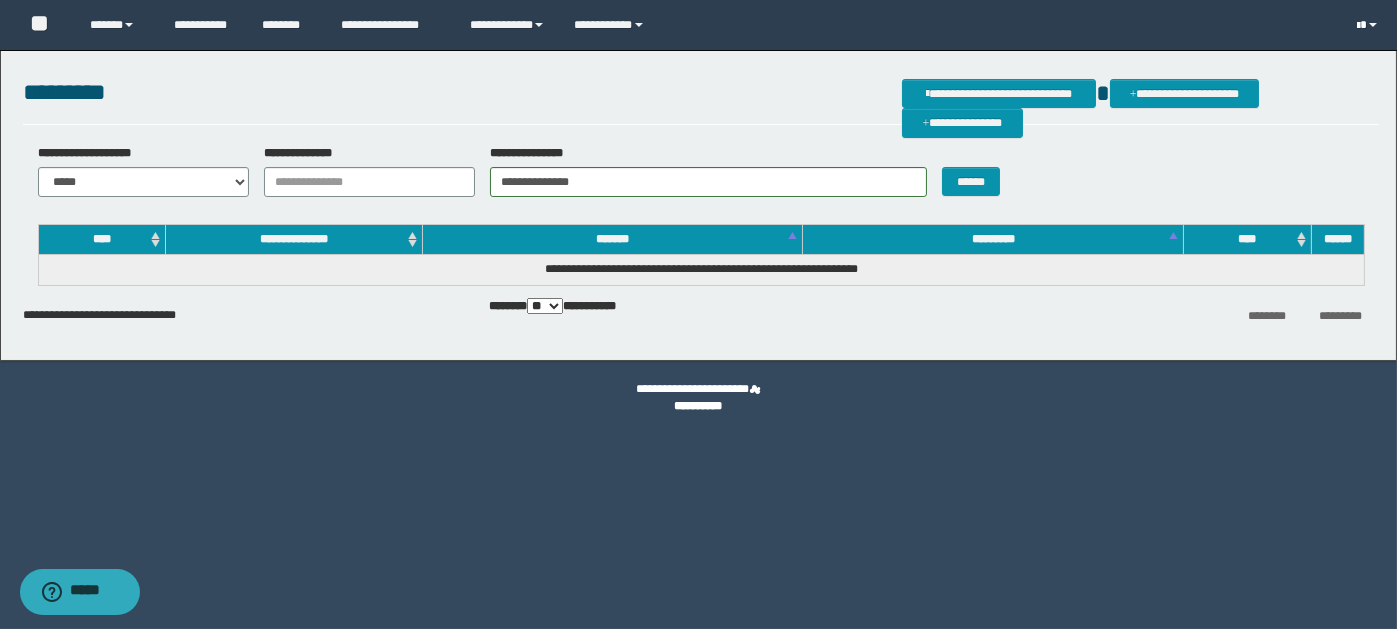 click at bounding box center [1369, 25] 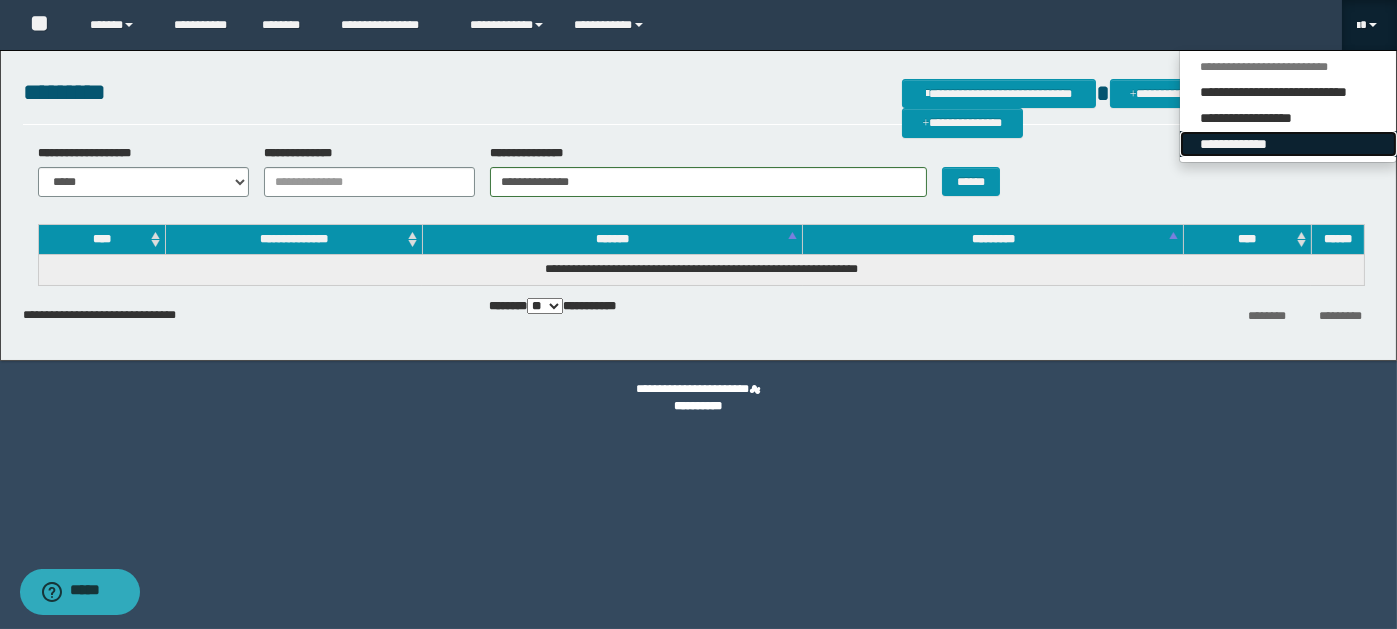 click on "**********" at bounding box center (1288, 144) 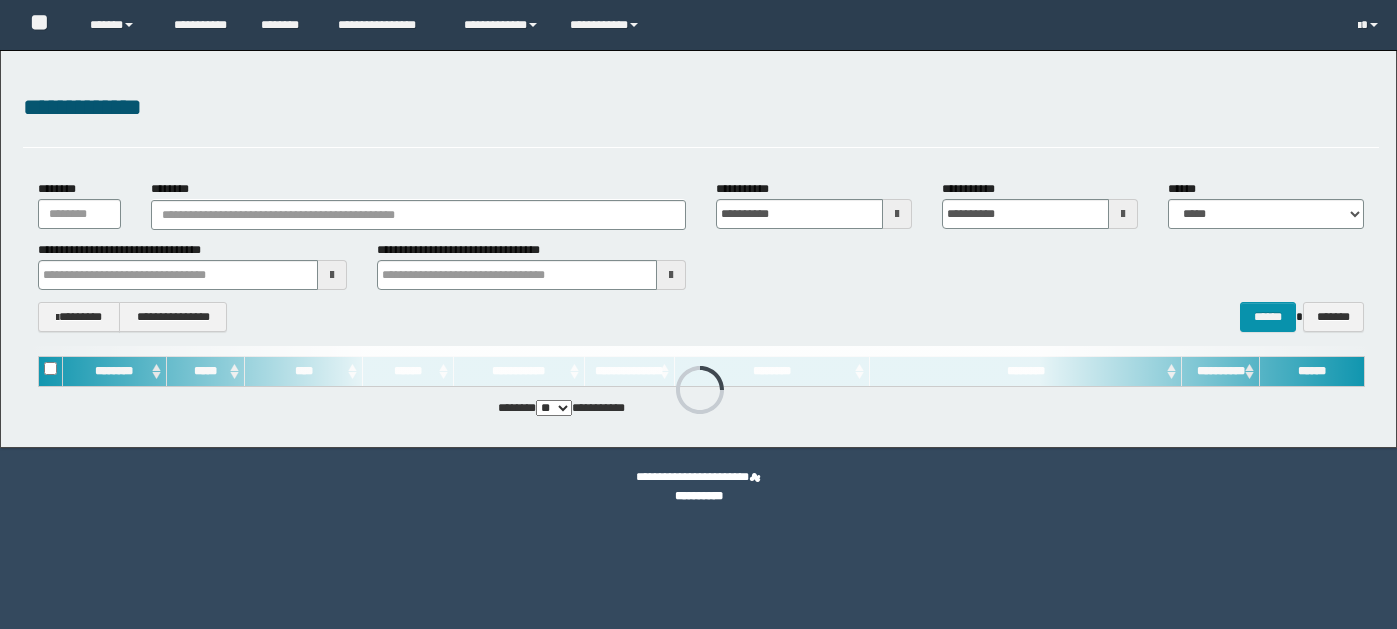 scroll, scrollTop: 0, scrollLeft: 0, axis: both 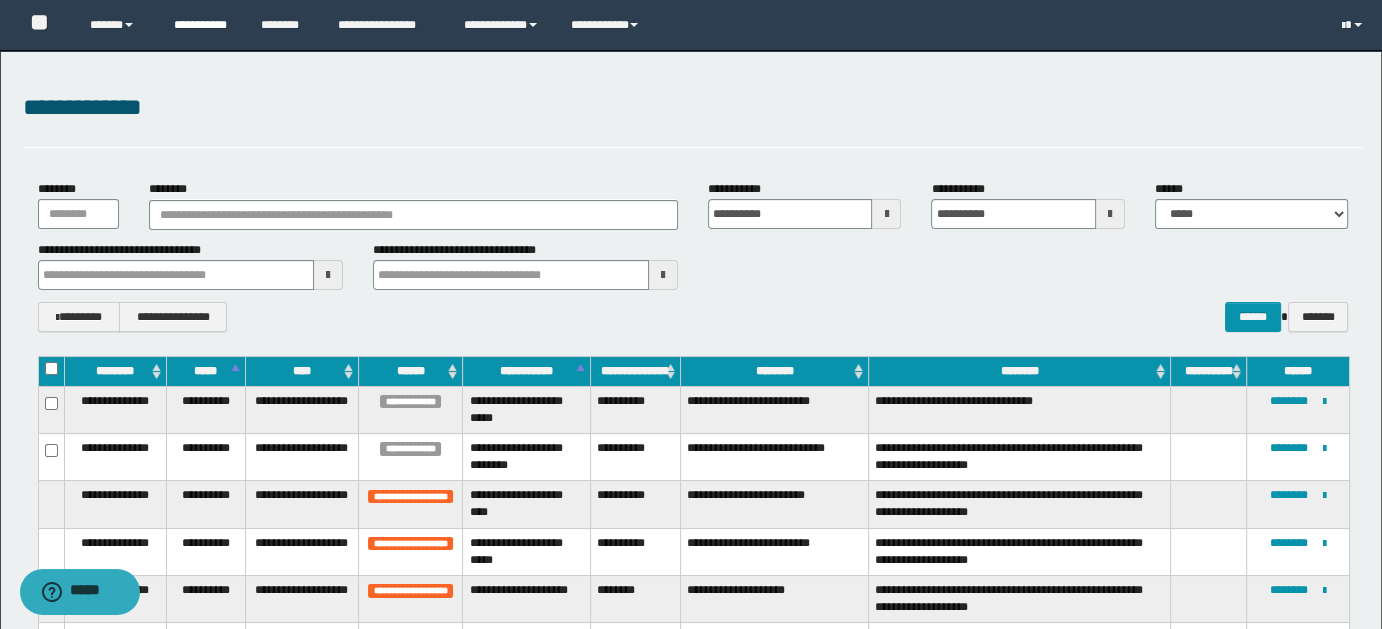 click on "**********" at bounding box center (202, 25) 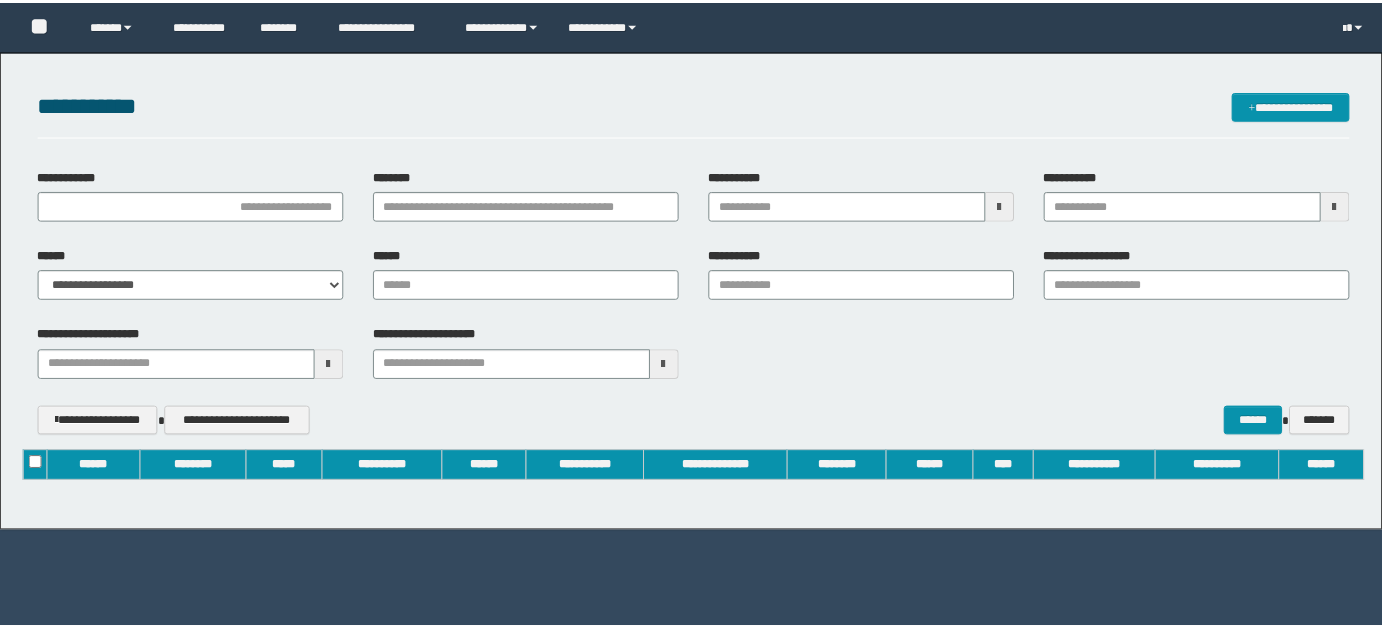 scroll, scrollTop: 0, scrollLeft: 0, axis: both 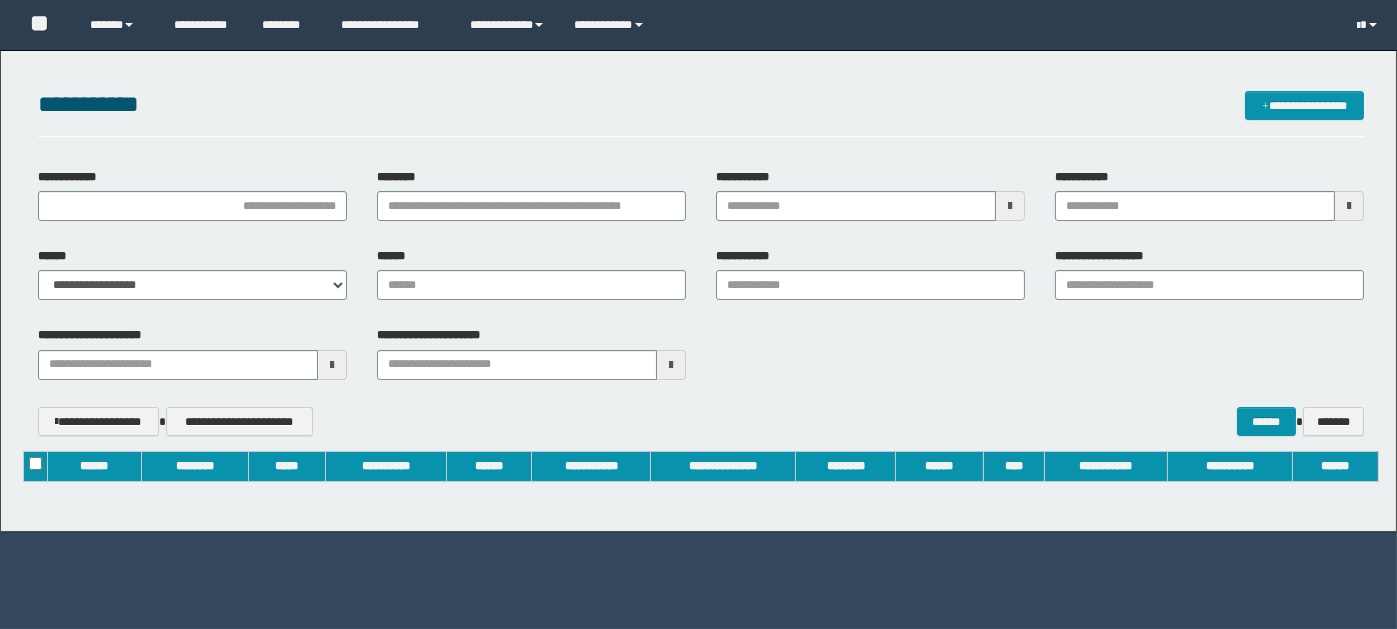 type on "**********" 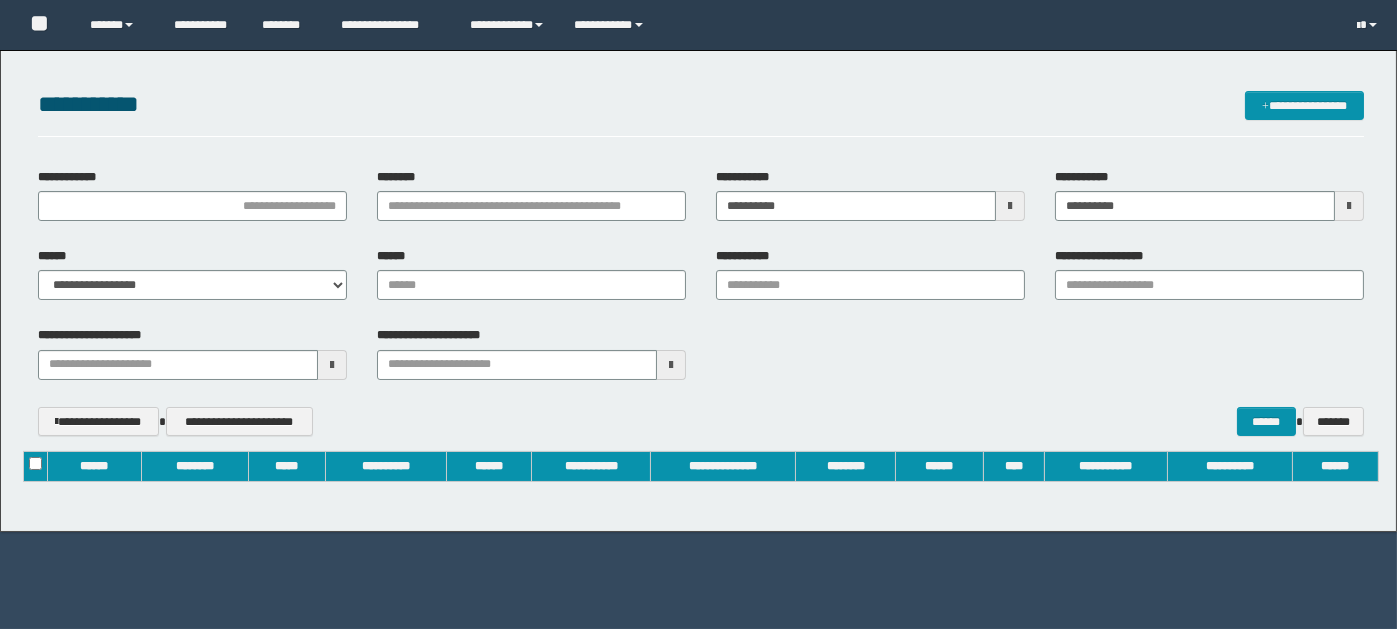 type 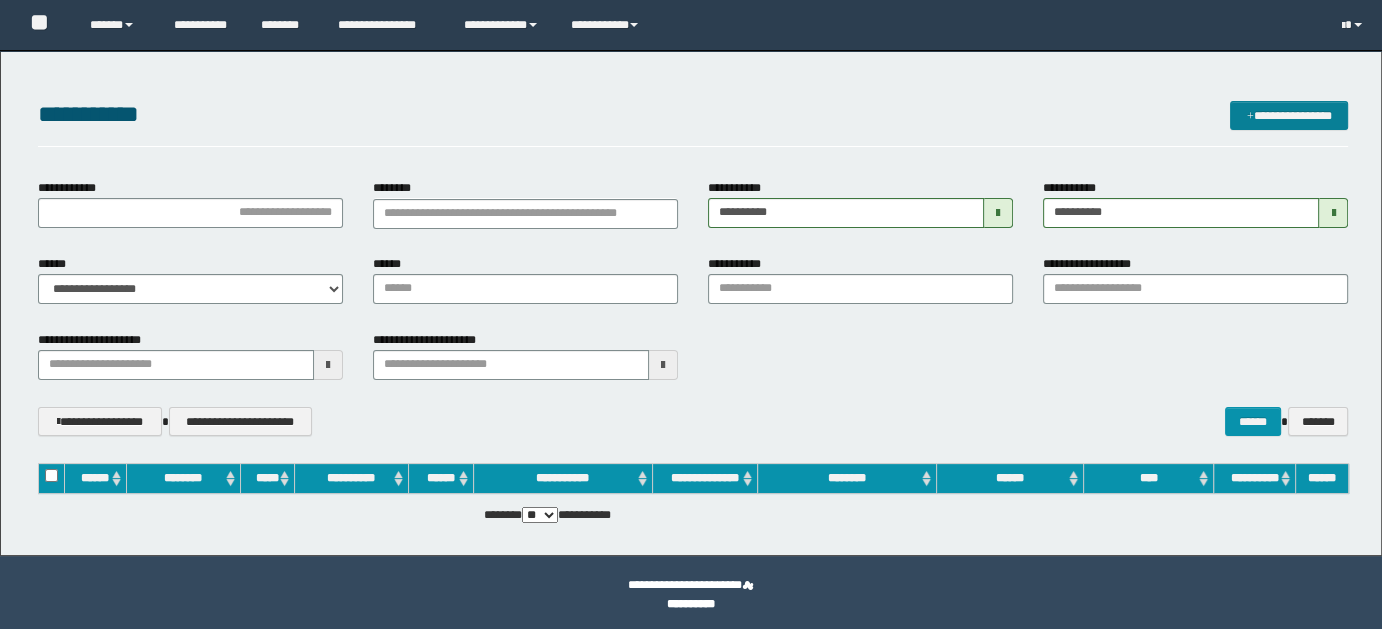 scroll, scrollTop: 0, scrollLeft: 0, axis: both 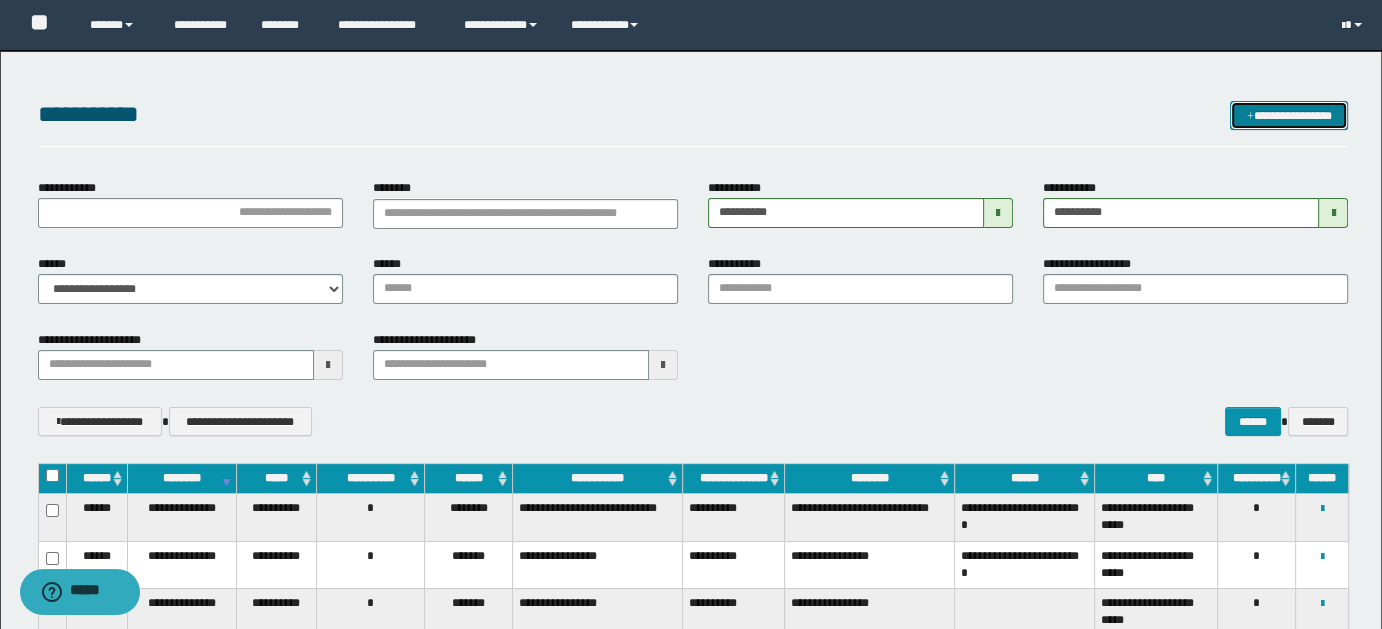 click on "**********" at bounding box center (1289, 115) 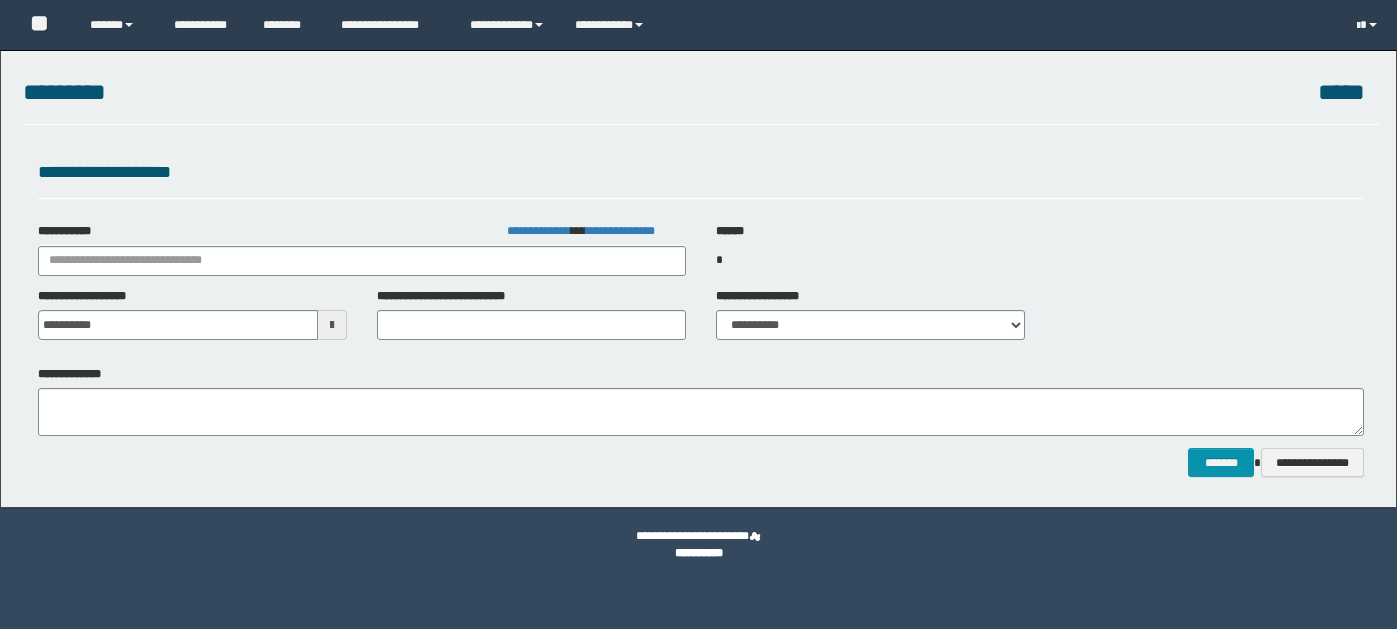 scroll, scrollTop: 0, scrollLeft: 0, axis: both 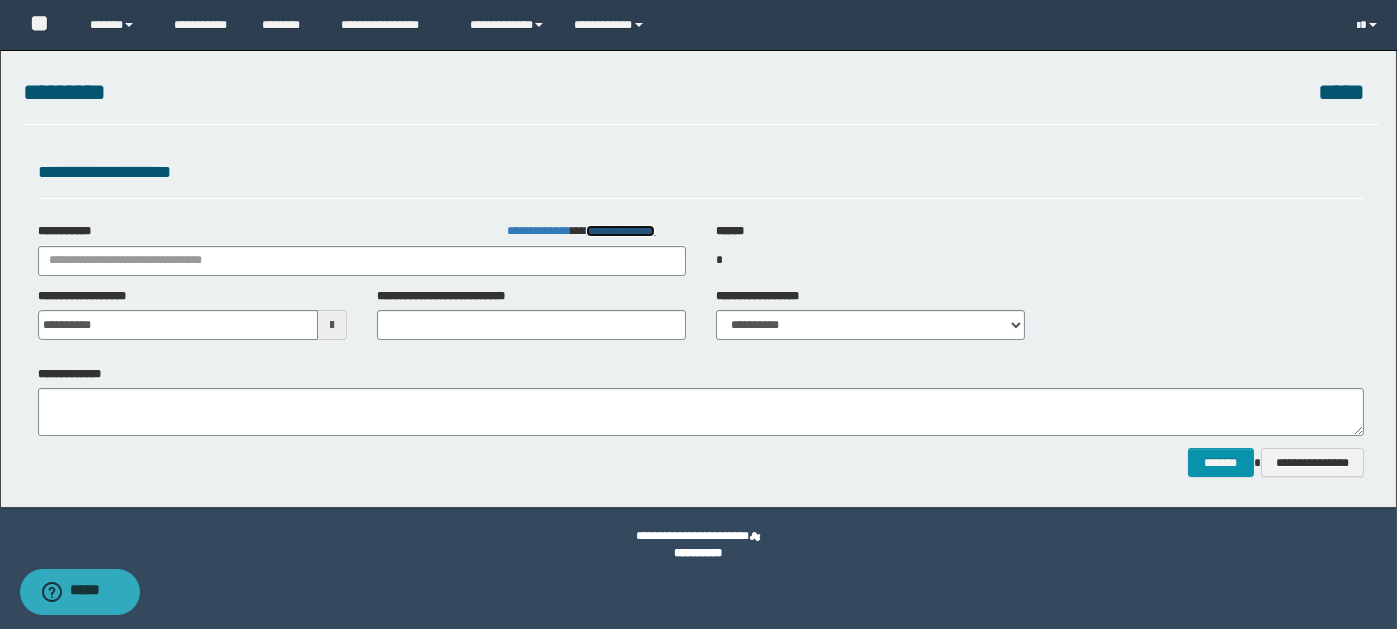 click on "**********" at bounding box center (620, 231) 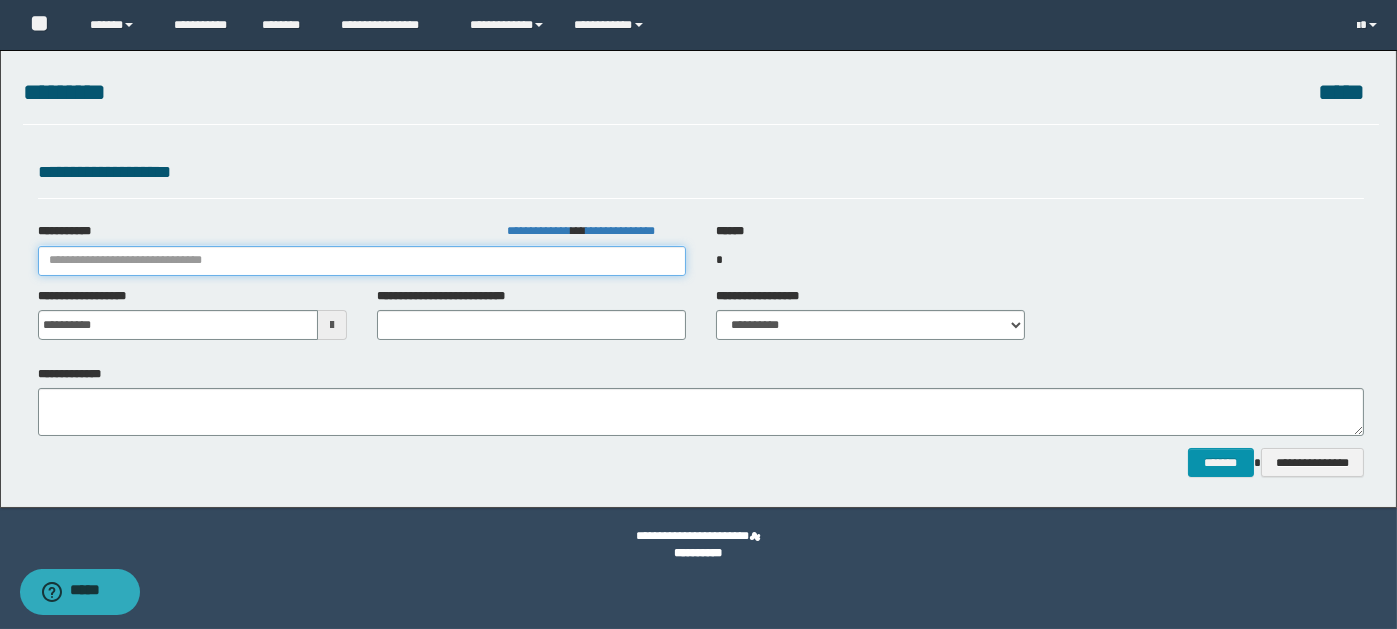 click on "**********" at bounding box center [362, 261] 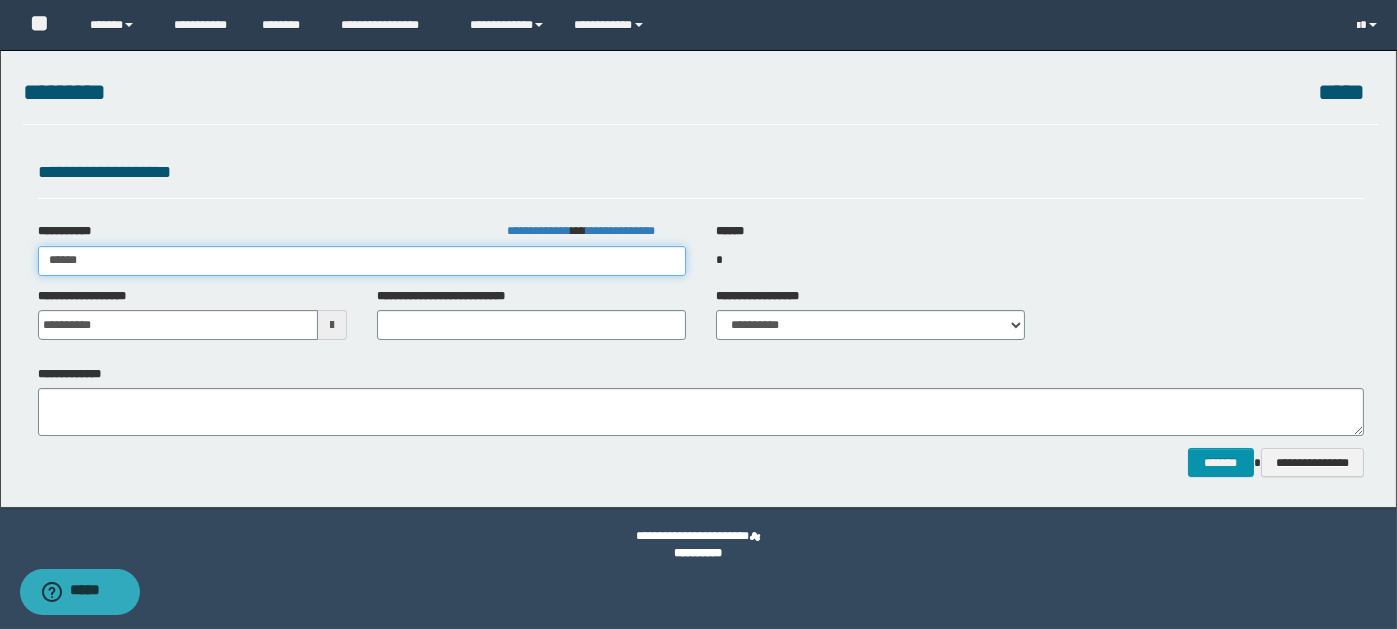 type on "******" 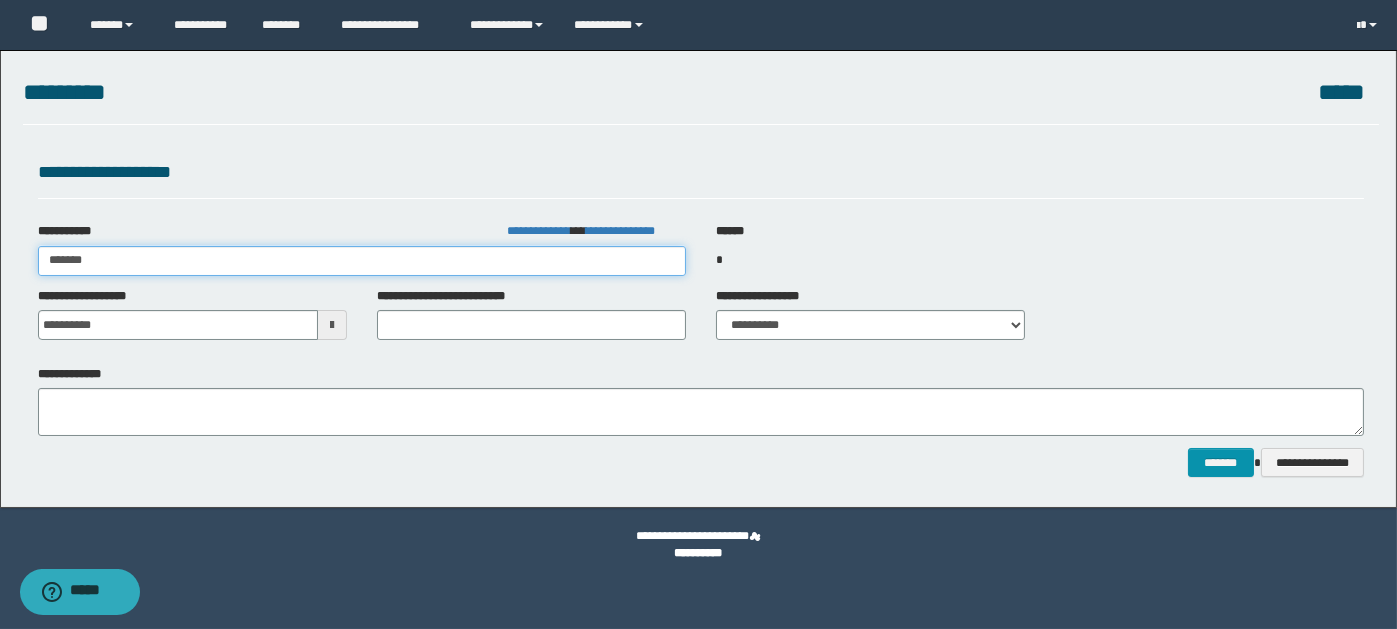 type on "******" 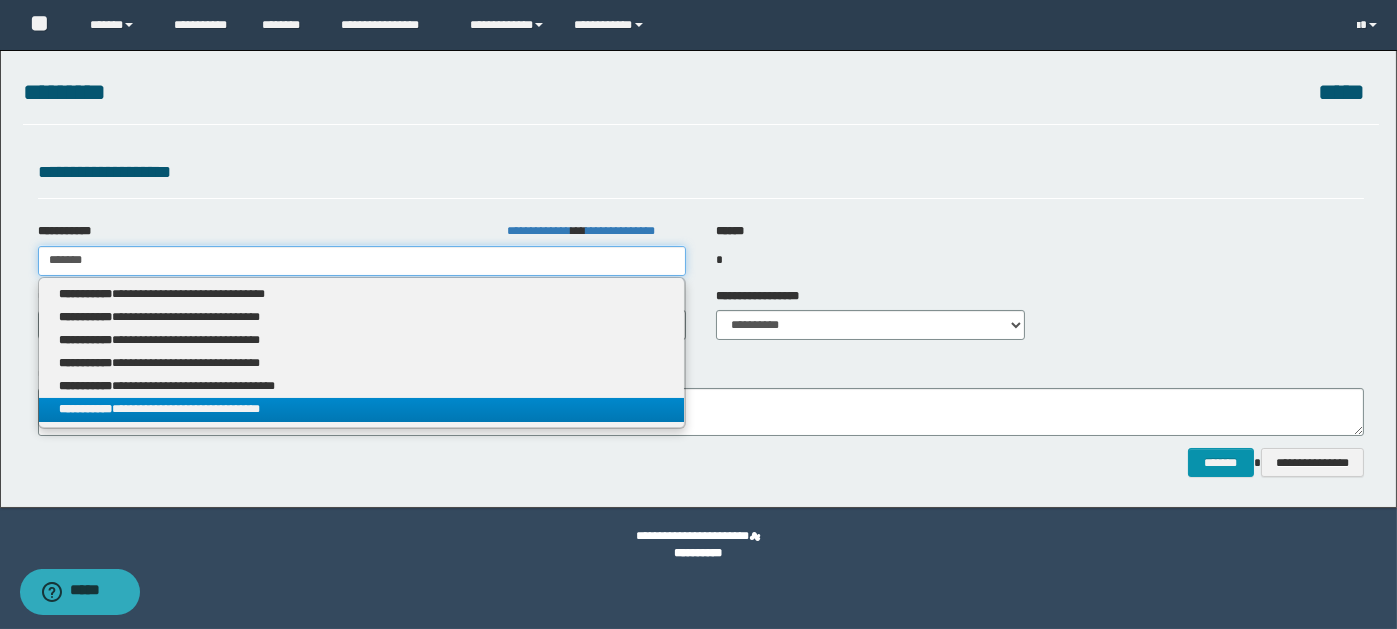 type on "******" 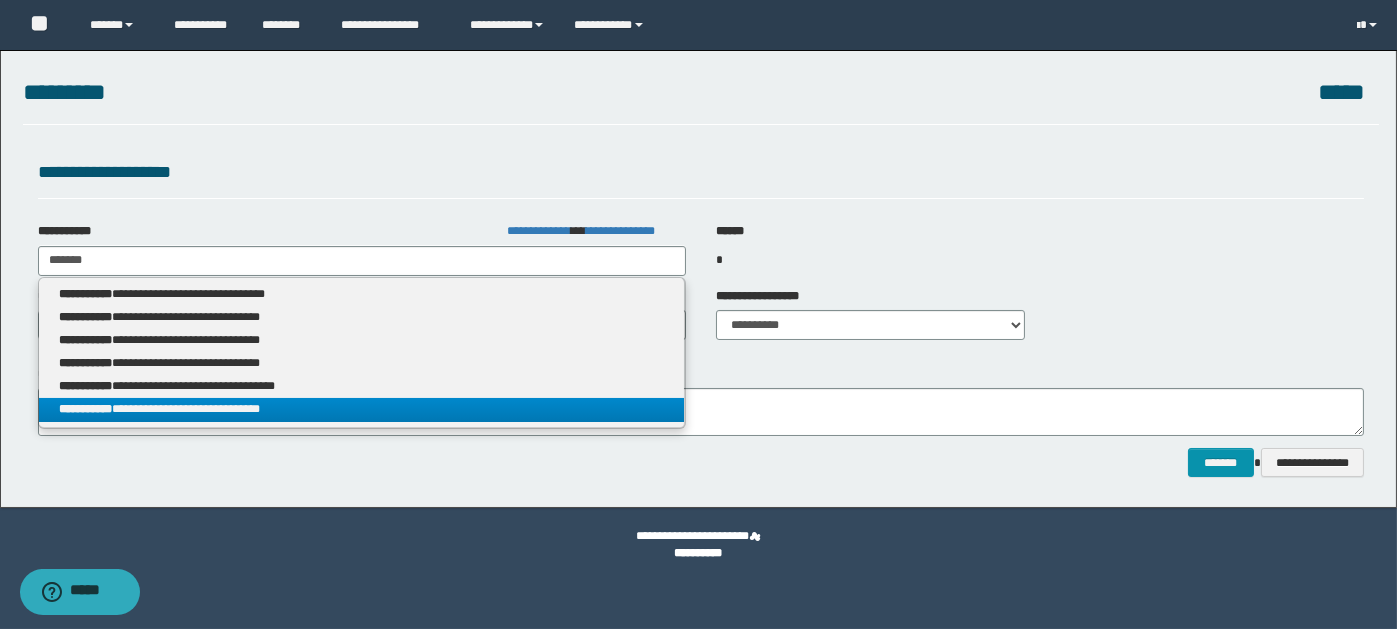 click on "**********" at bounding box center [362, 409] 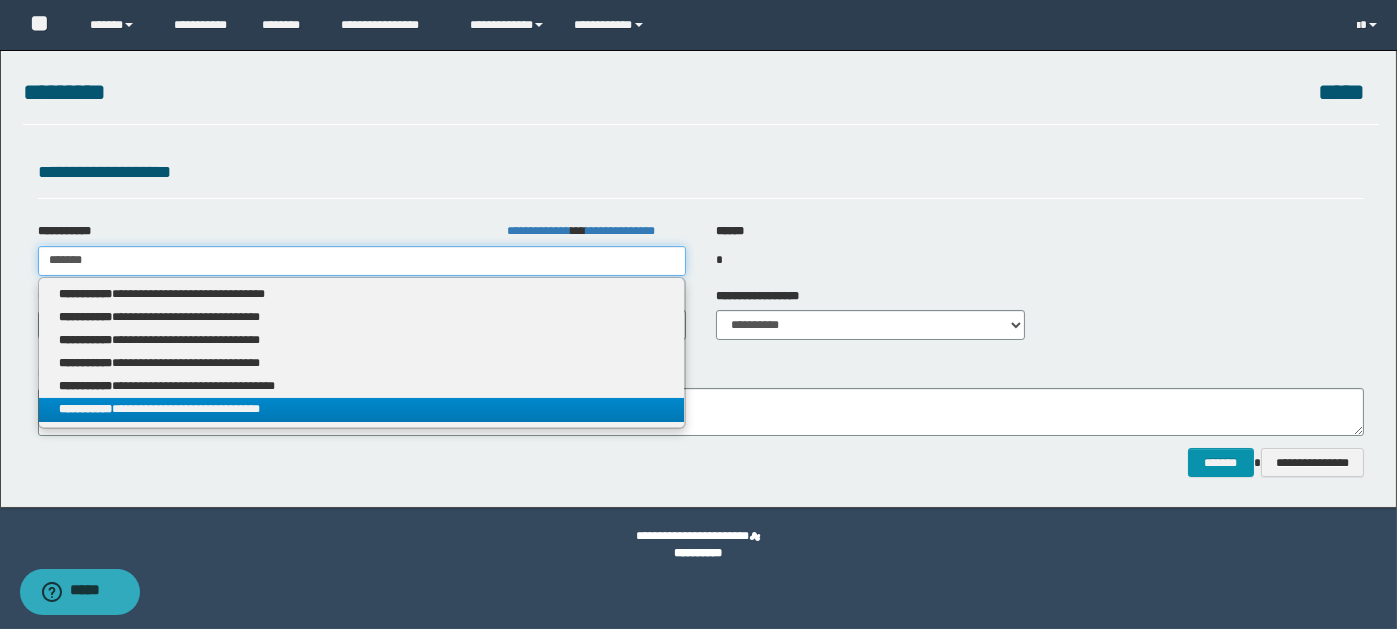 type 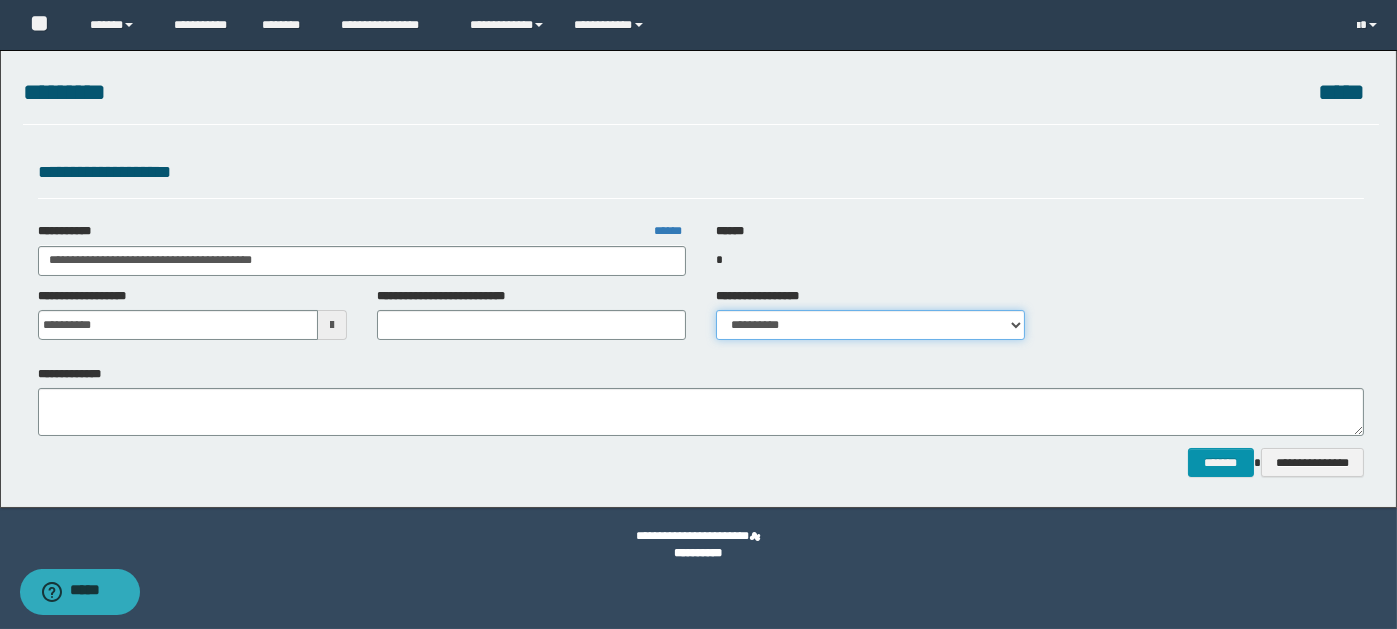 click on "**********" at bounding box center [870, 325] 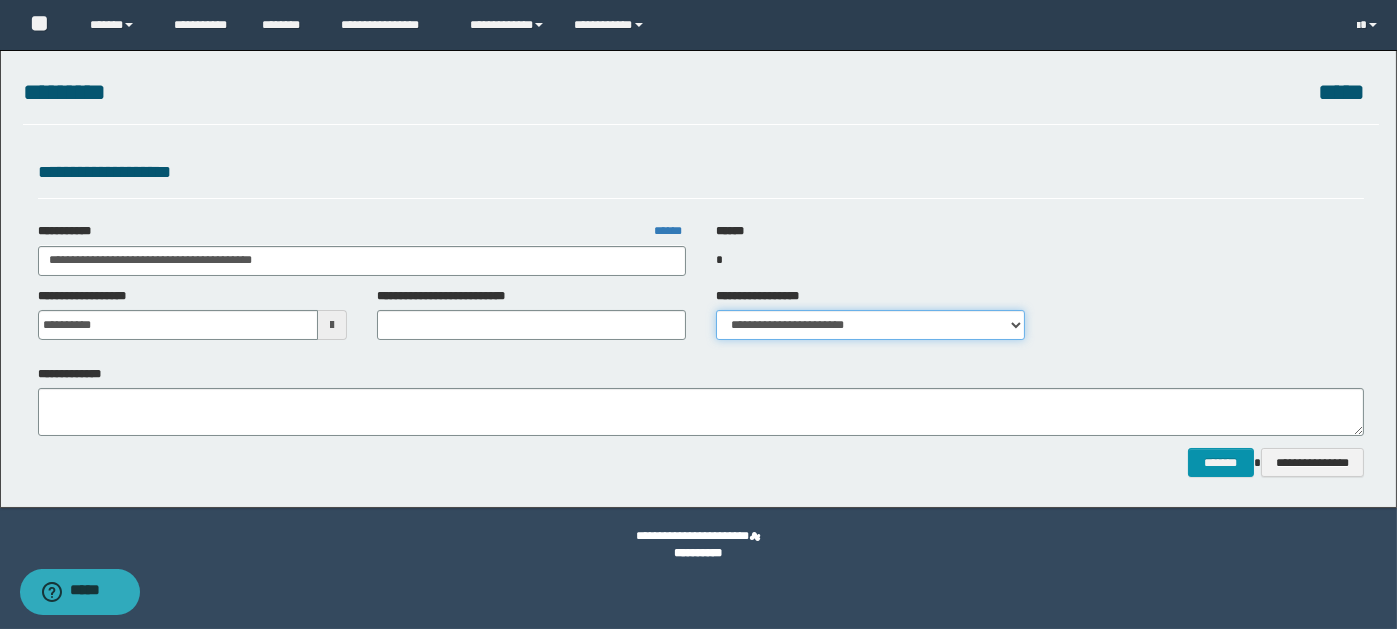 click on "**********" at bounding box center [870, 325] 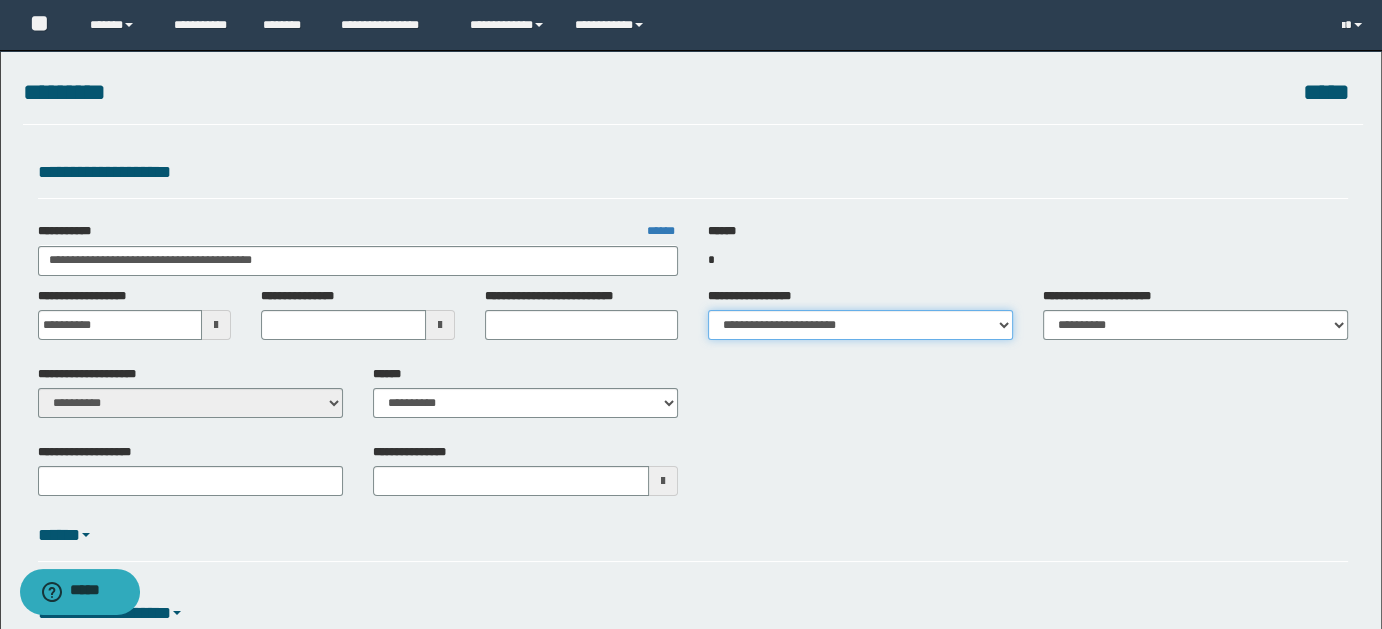 click on "**********" at bounding box center (860, 325) 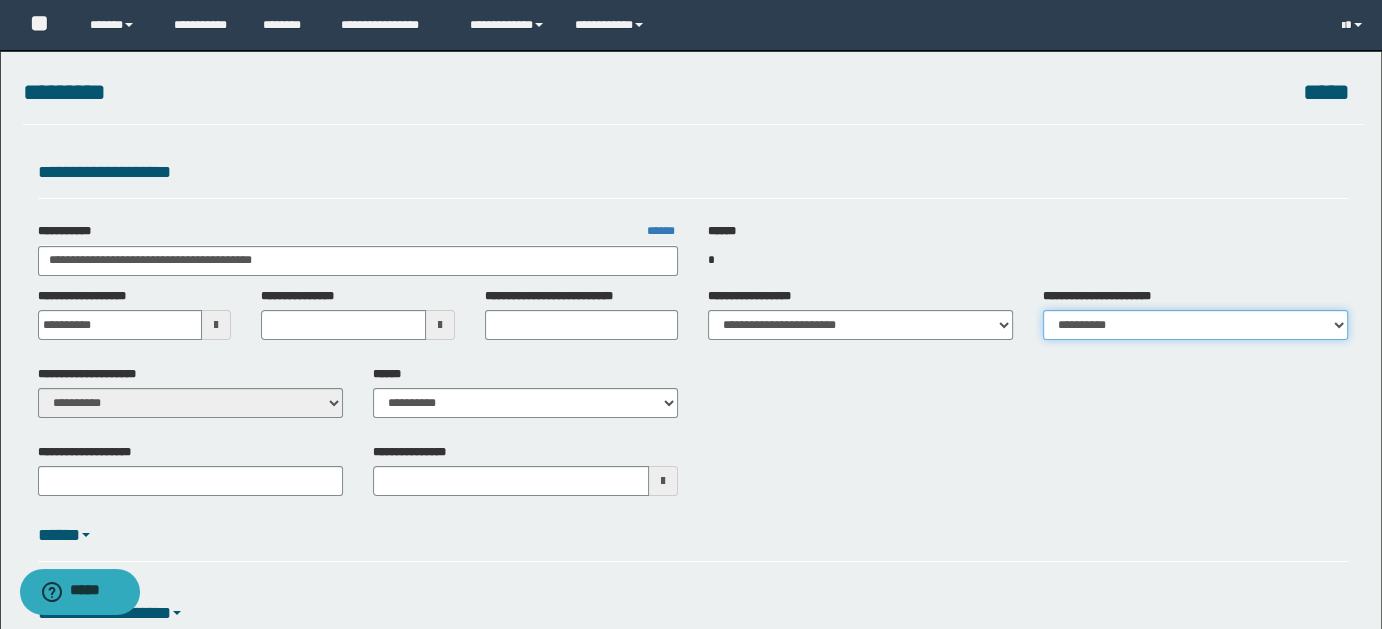 drag, startPoint x: 1339, startPoint y: 318, endPoint x: 1315, endPoint y: 328, distance: 26 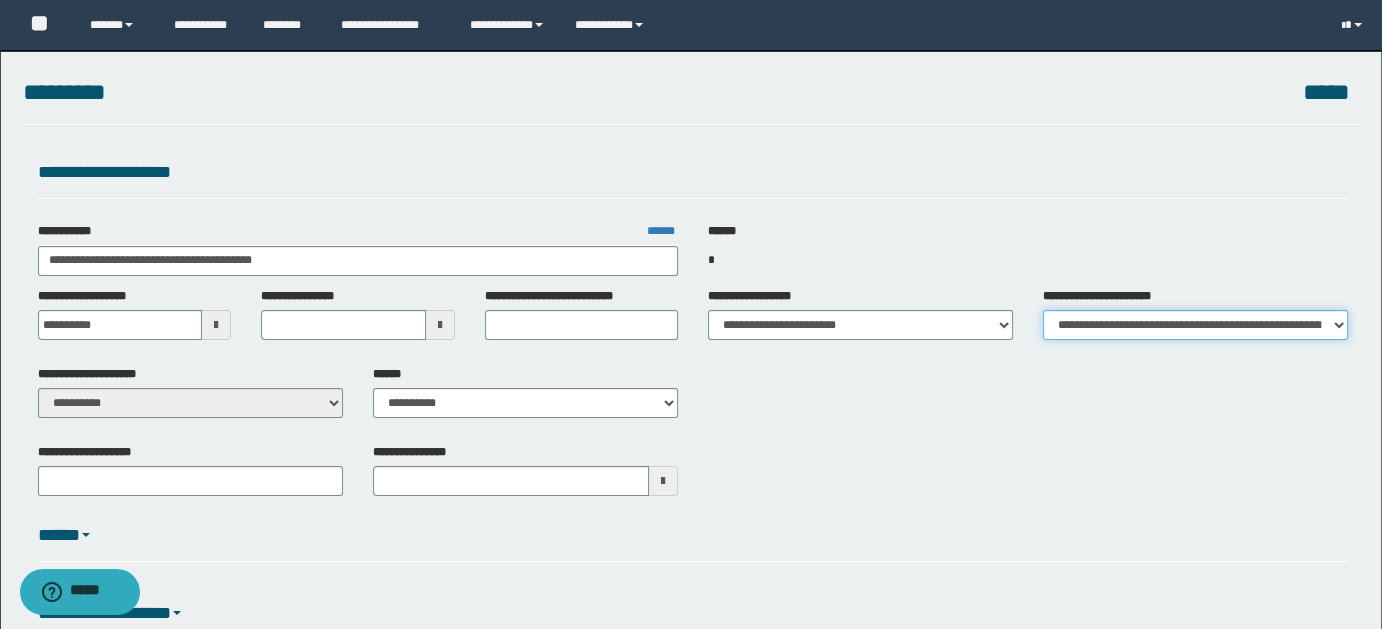 click on "**********" at bounding box center [1195, 325] 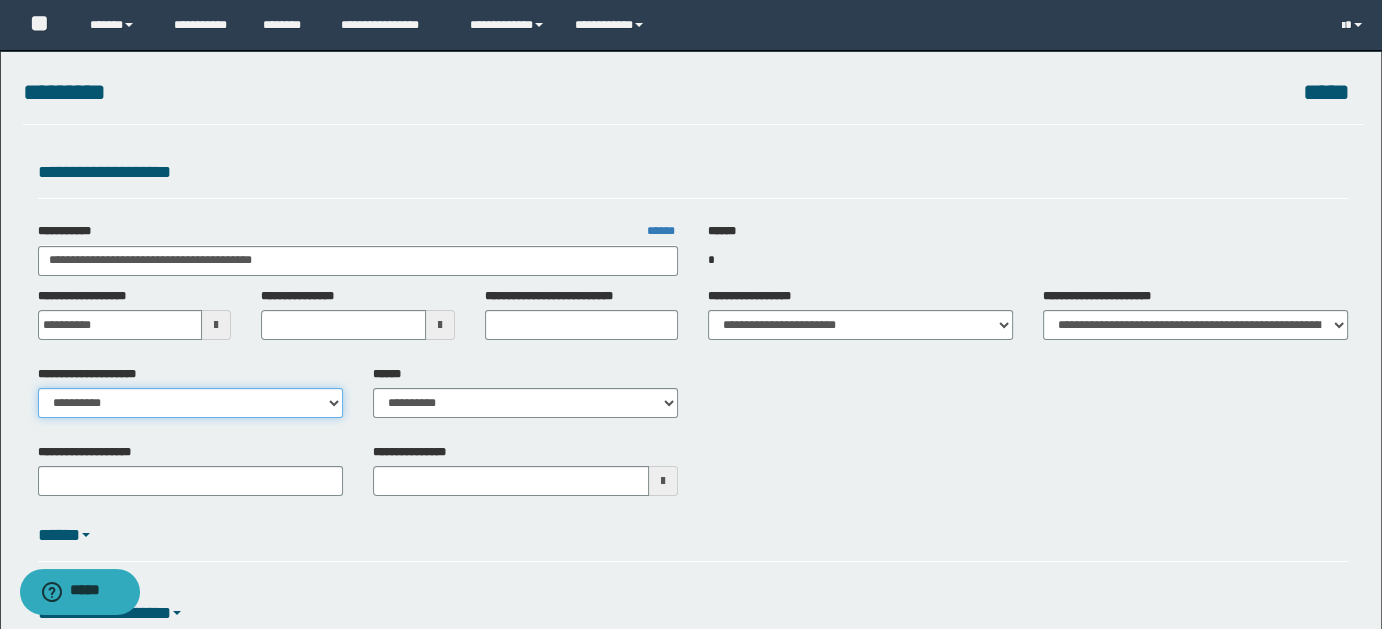 click on "**********" at bounding box center [190, 403] 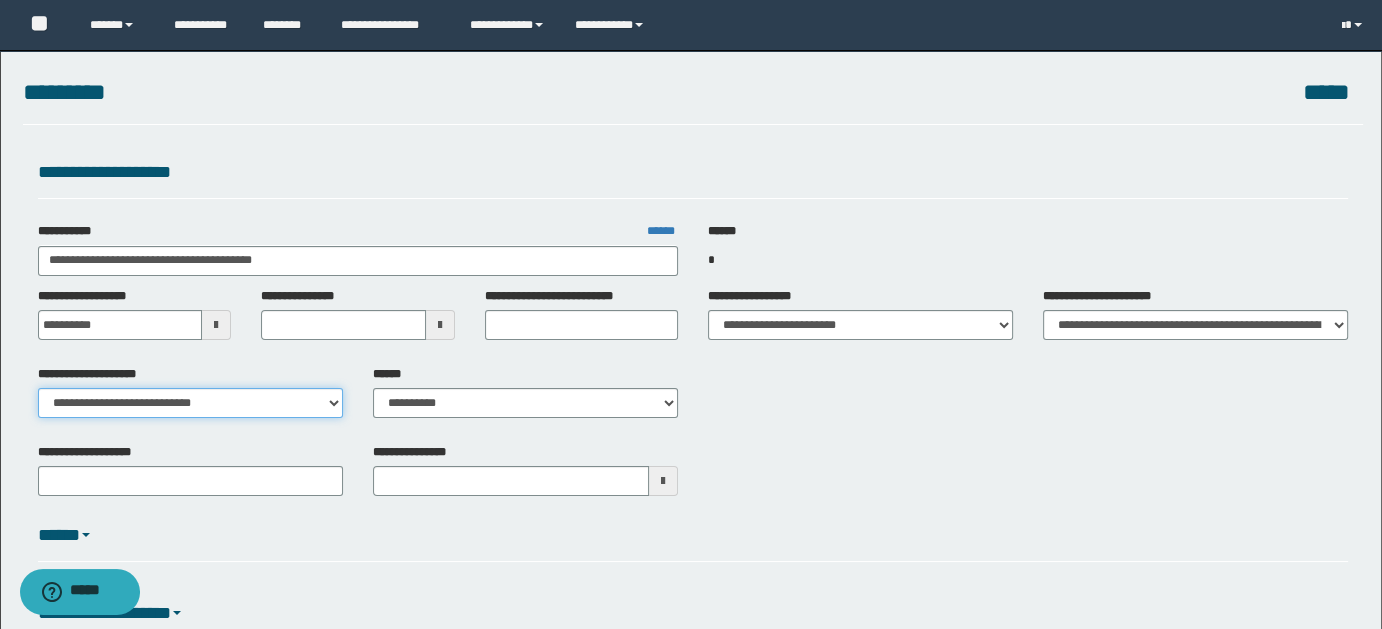 click on "**********" at bounding box center [190, 403] 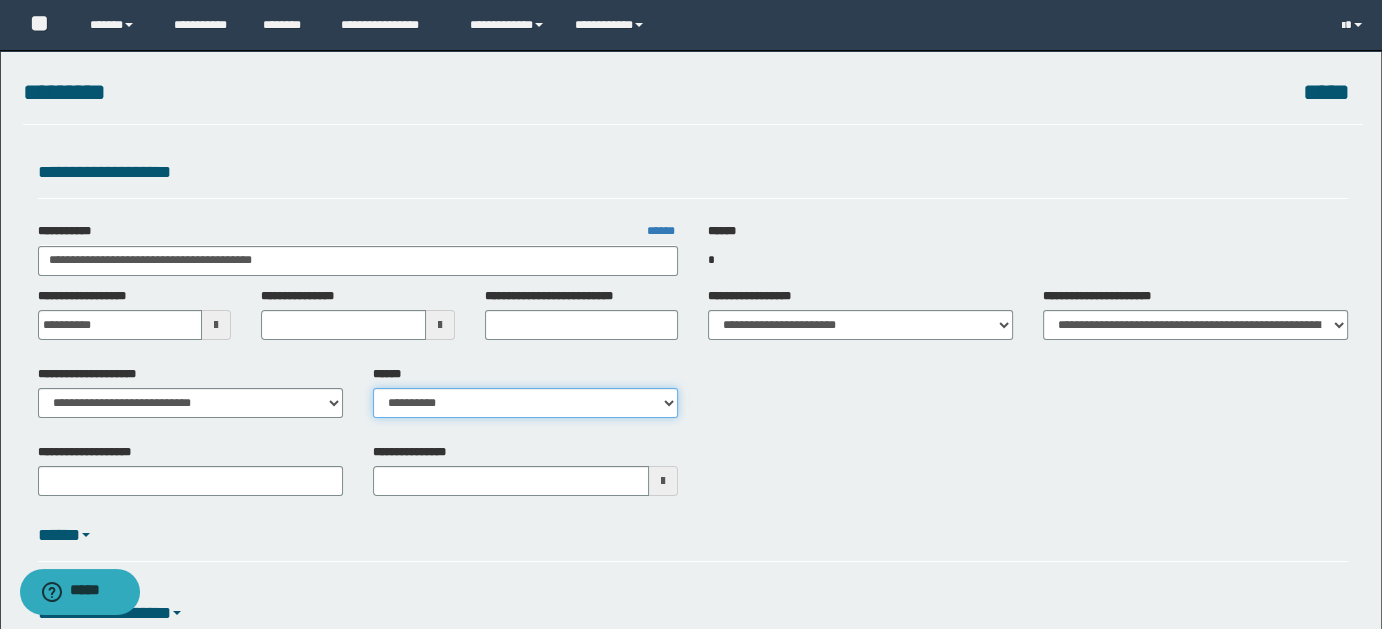 click on "**********" at bounding box center [525, 403] 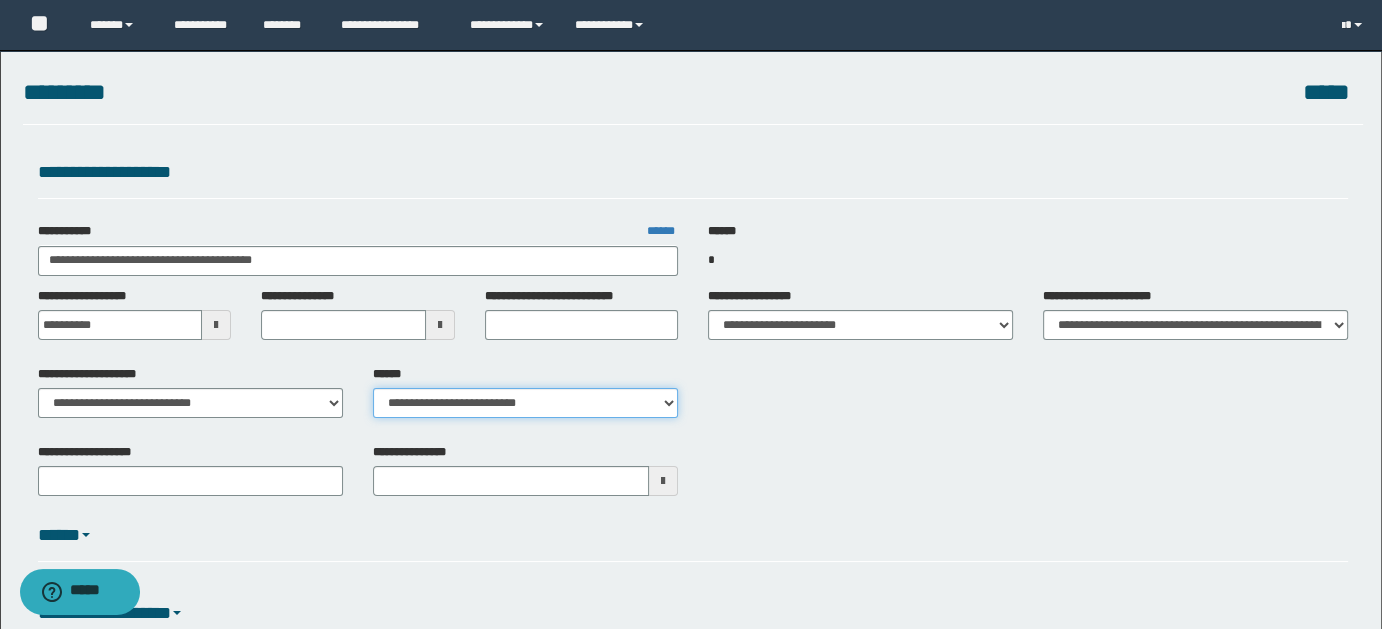 scroll, scrollTop: 327, scrollLeft: 0, axis: vertical 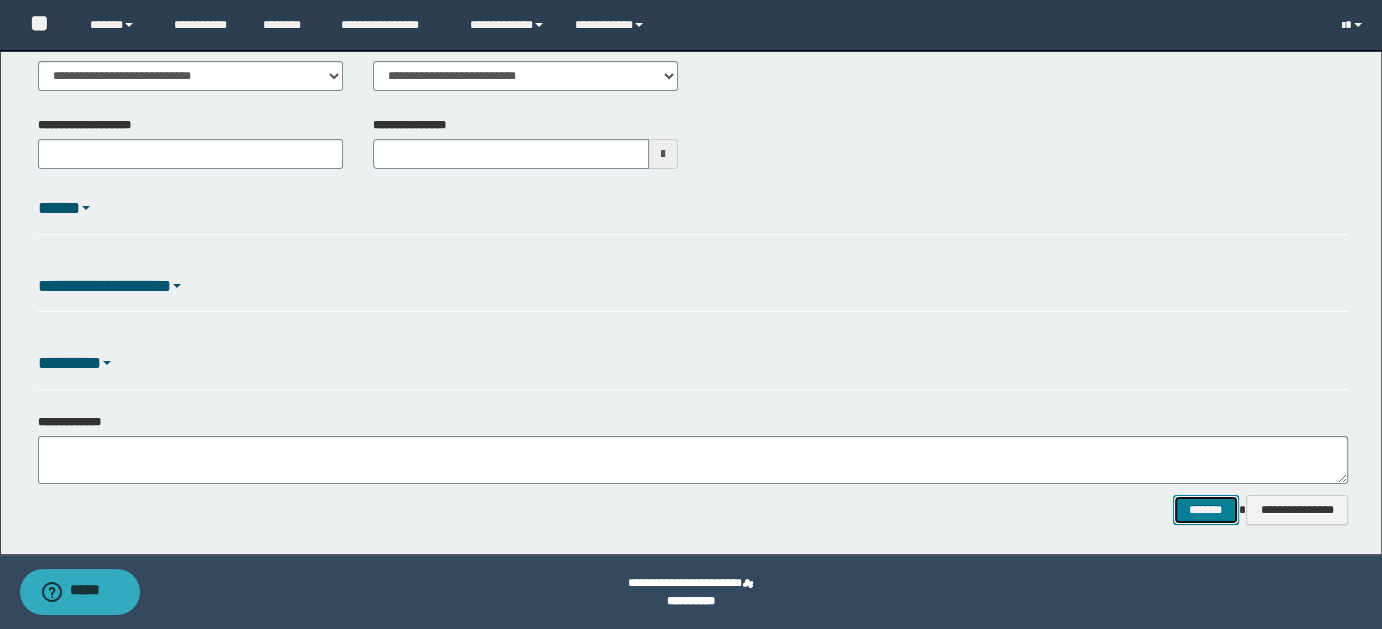 click on "*******" at bounding box center (1205, 509) 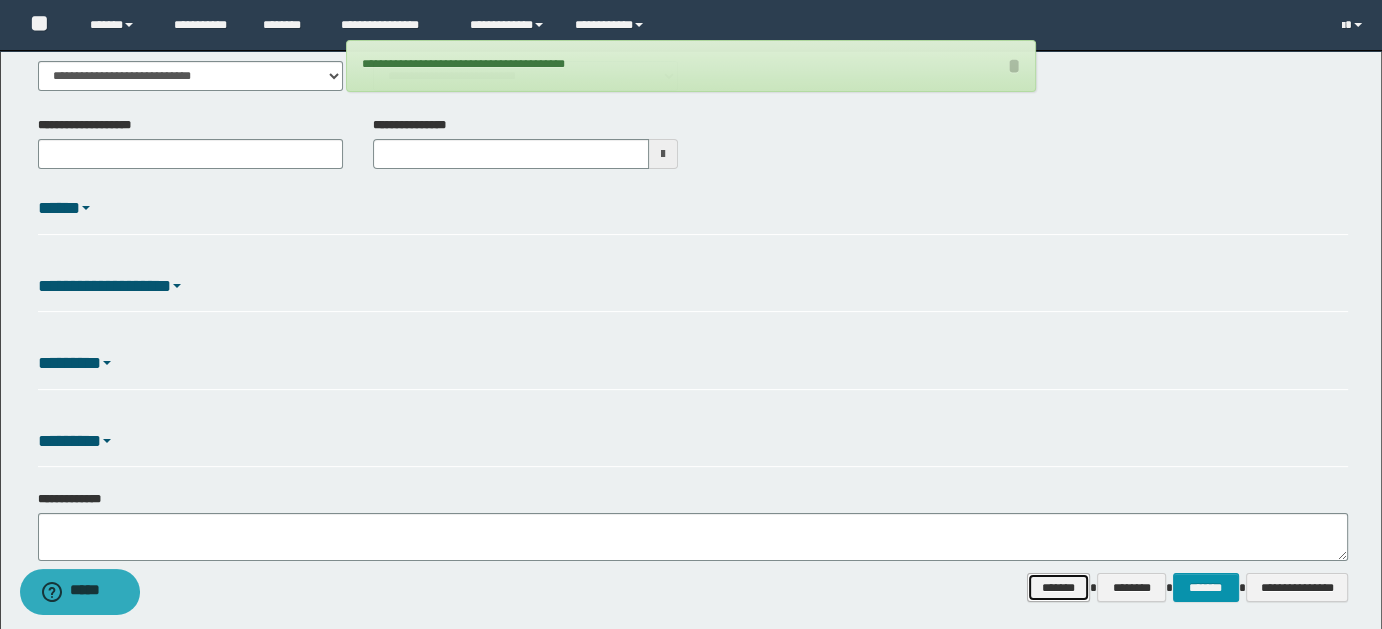 click on "*******" at bounding box center (1058, 587) 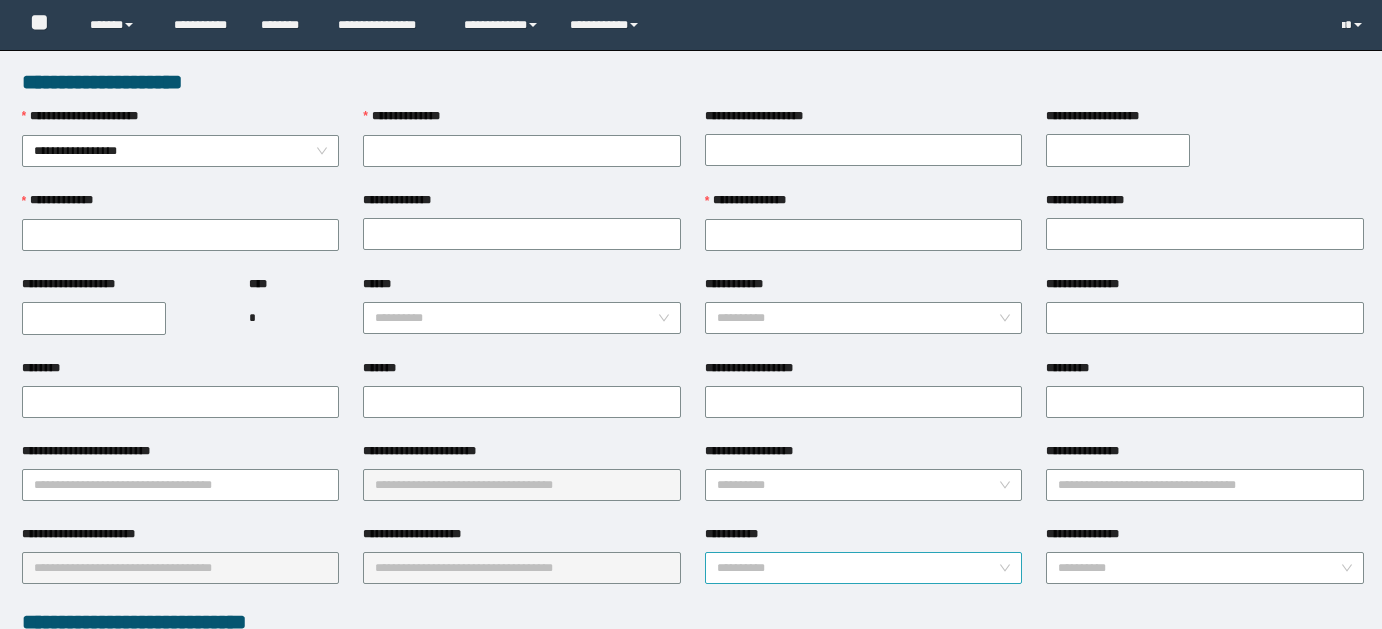 scroll, scrollTop: 0, scrollLeft: 0, axis: both 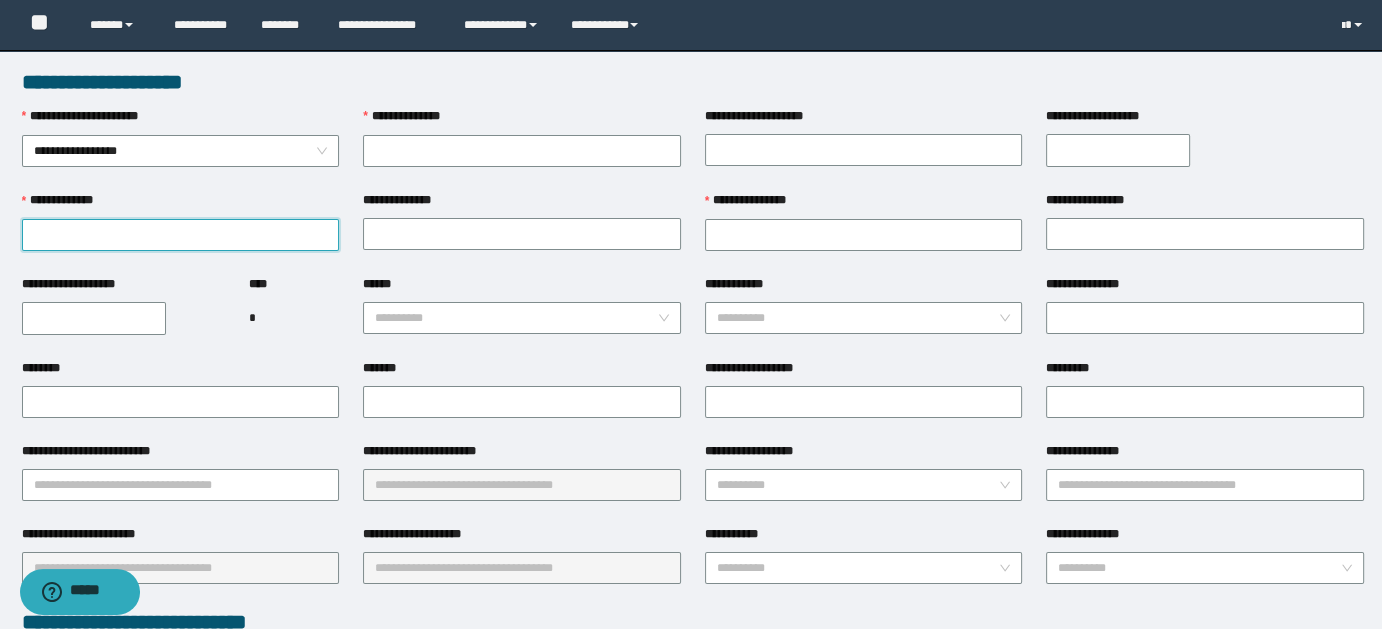 paste on "**********" 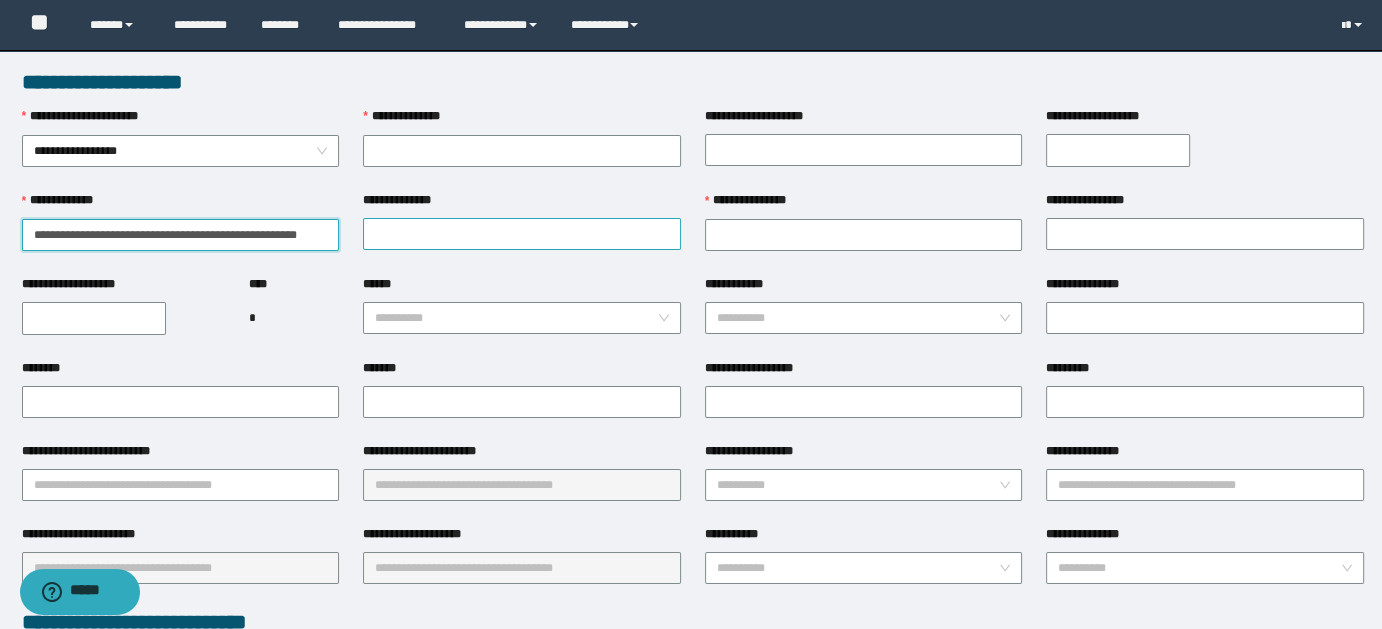 drag, startPoint x: 38, startPoint y: 232, endPoint x: 419, endPoint y: 229, distance: 381.0118 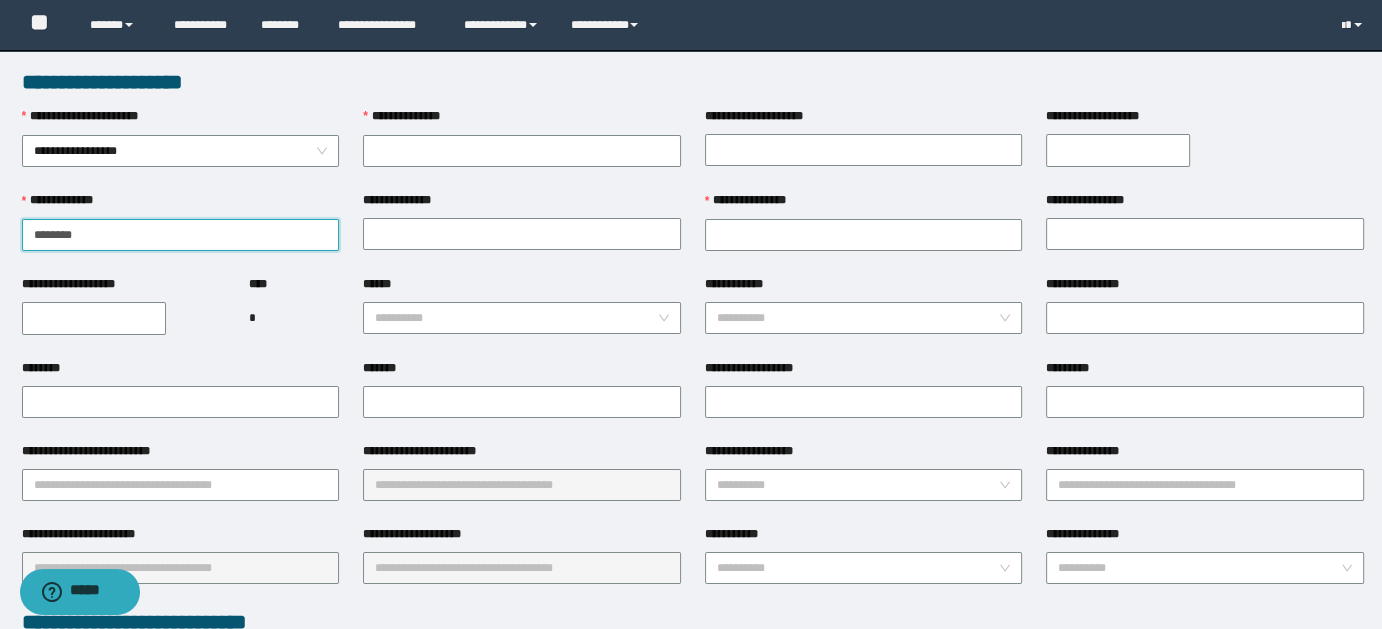 type on "******" 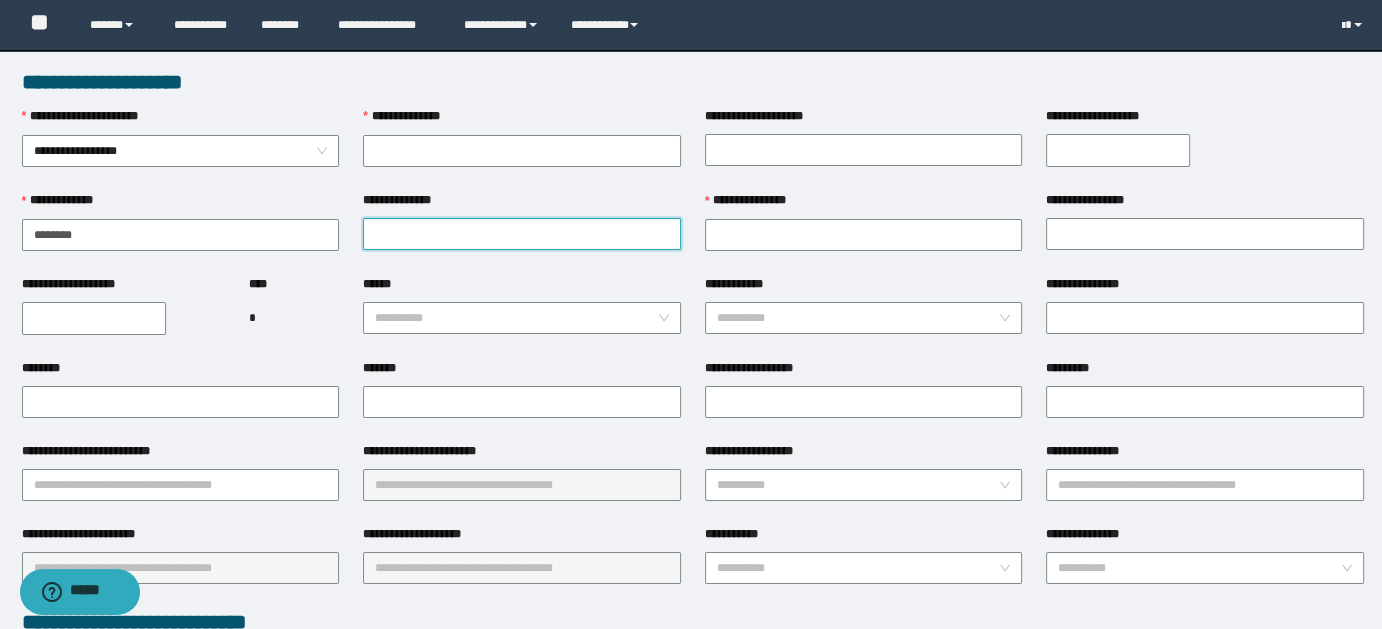 click on "**********" at bounding box center [522, 234] 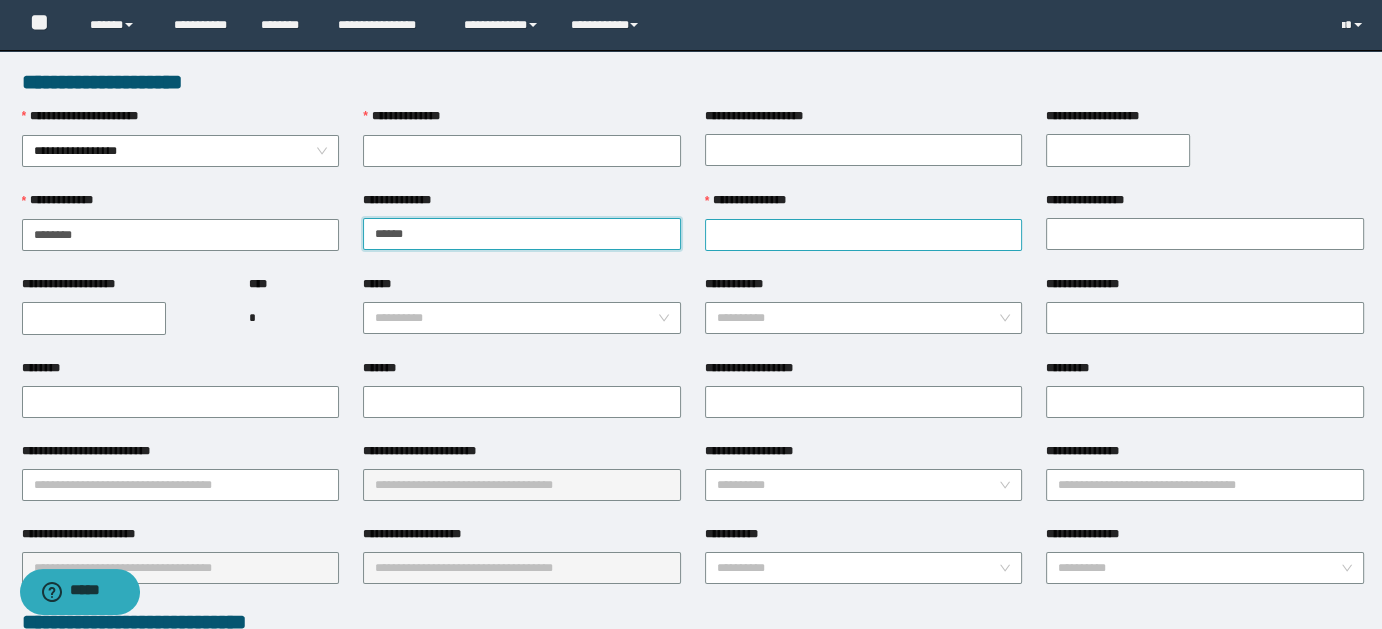 type on "******" 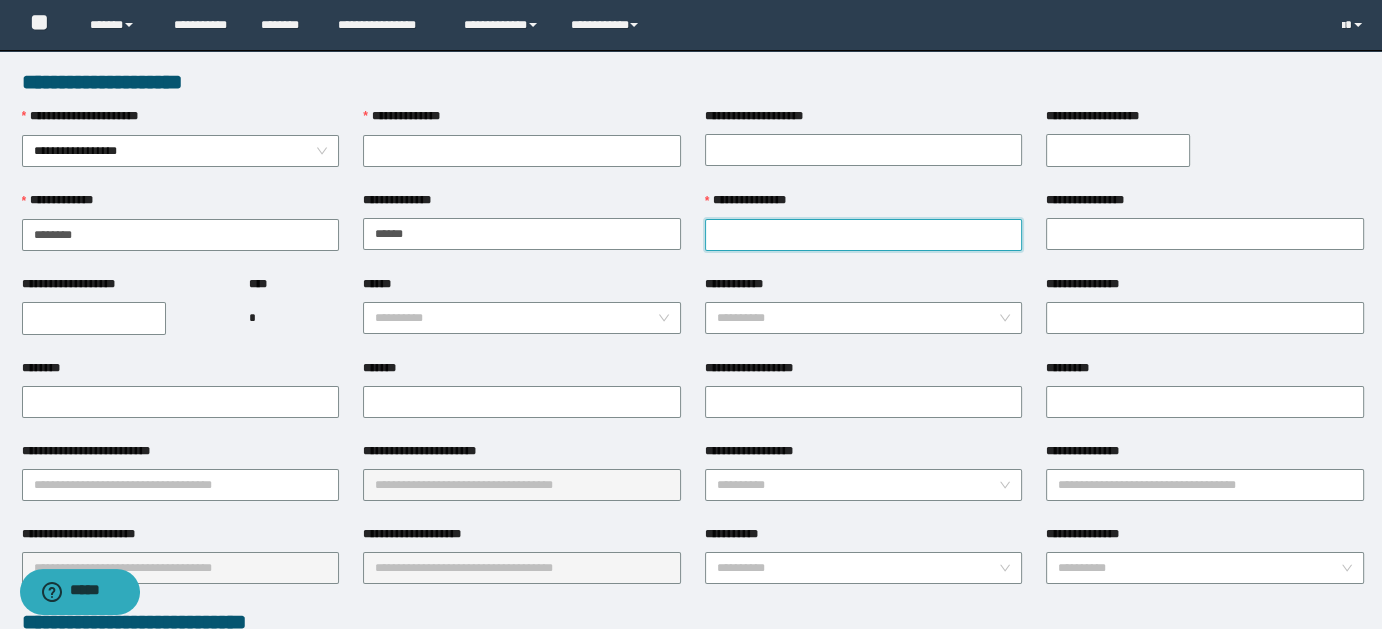 click on "**********" at bounding box center (864, 235) 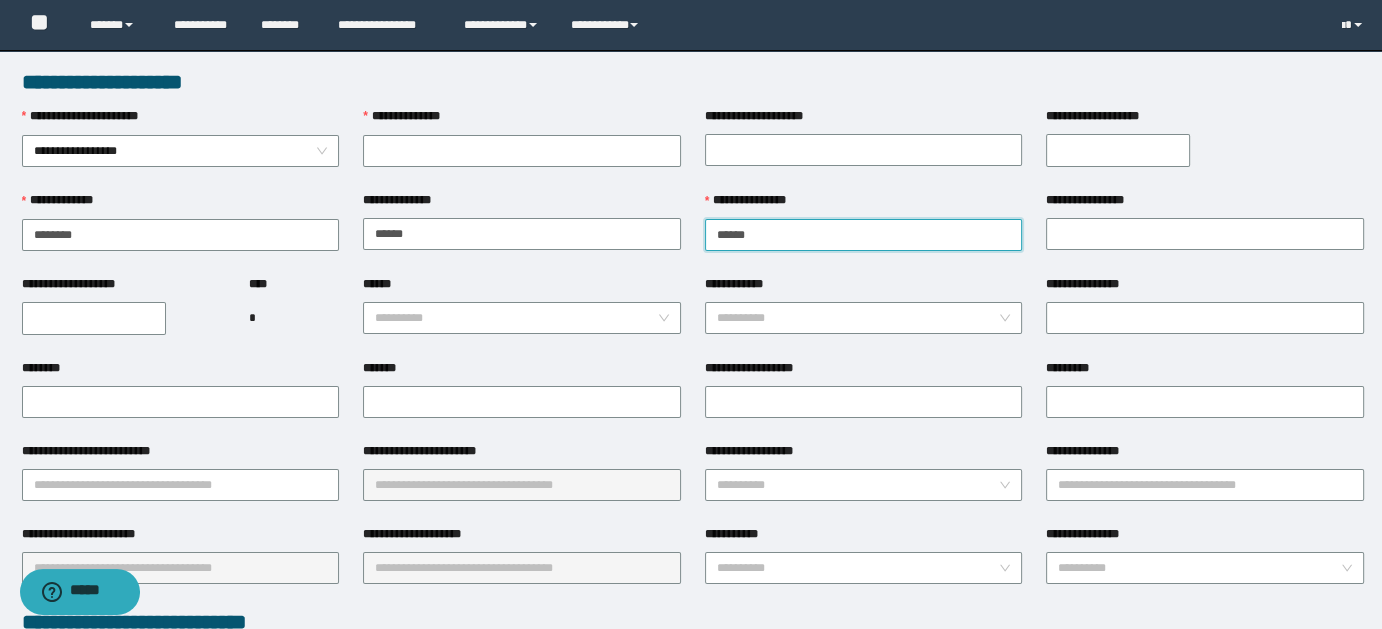 type on "******" 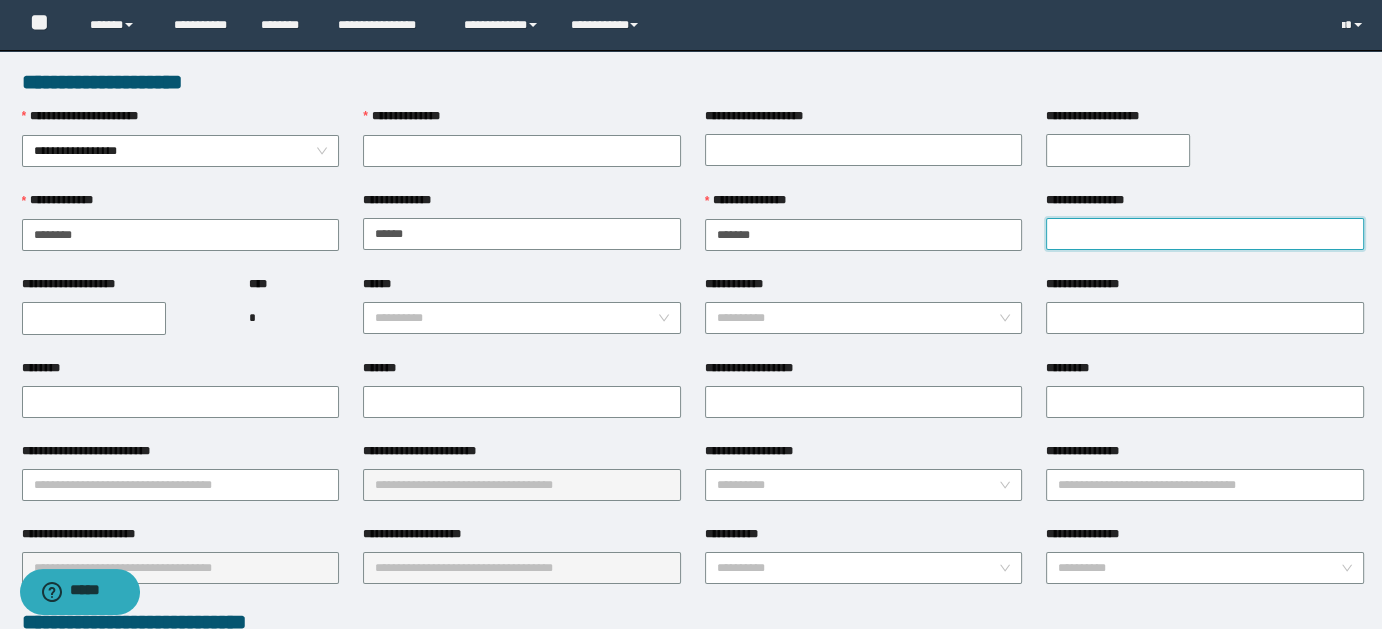 click on "**********" at bounding box center (1205, 234) 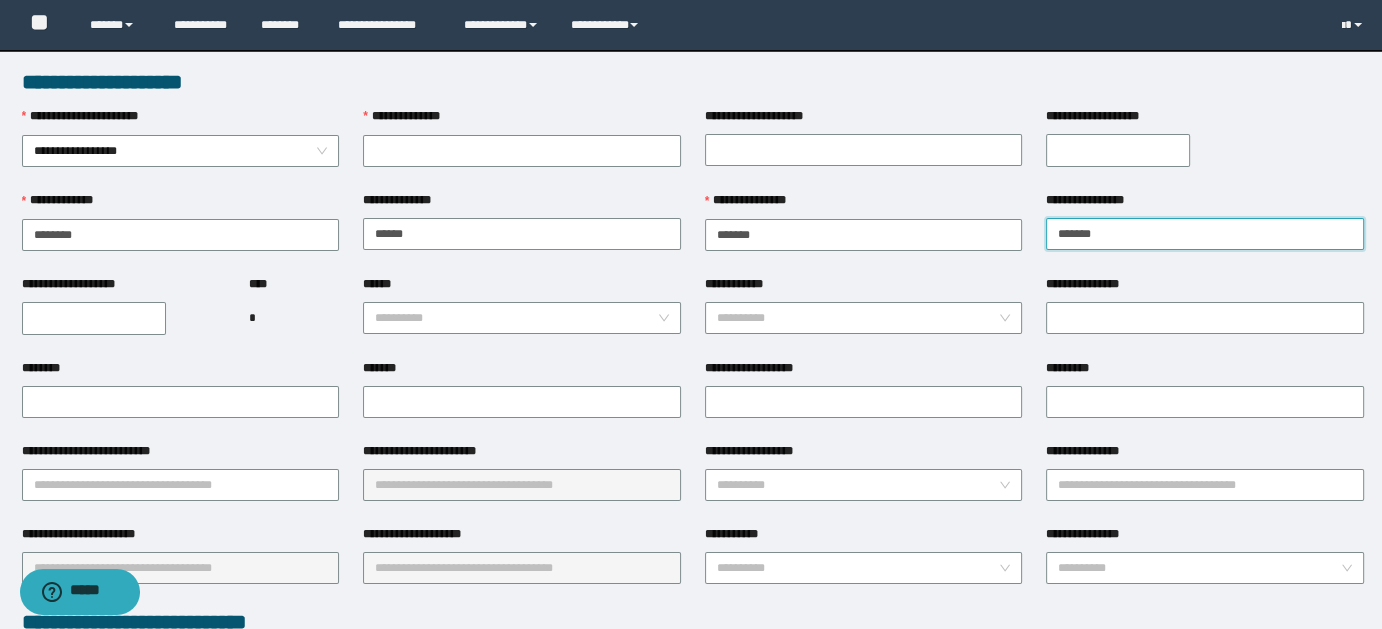 type on "******" 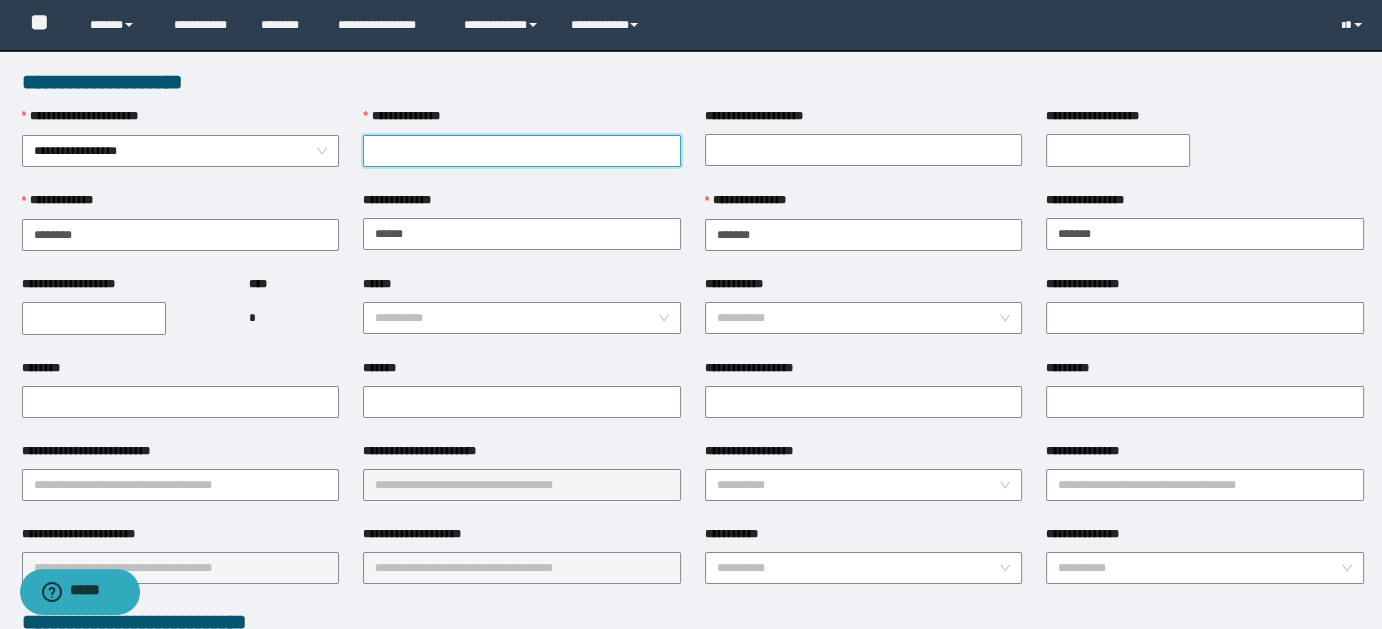 paste on "**********" 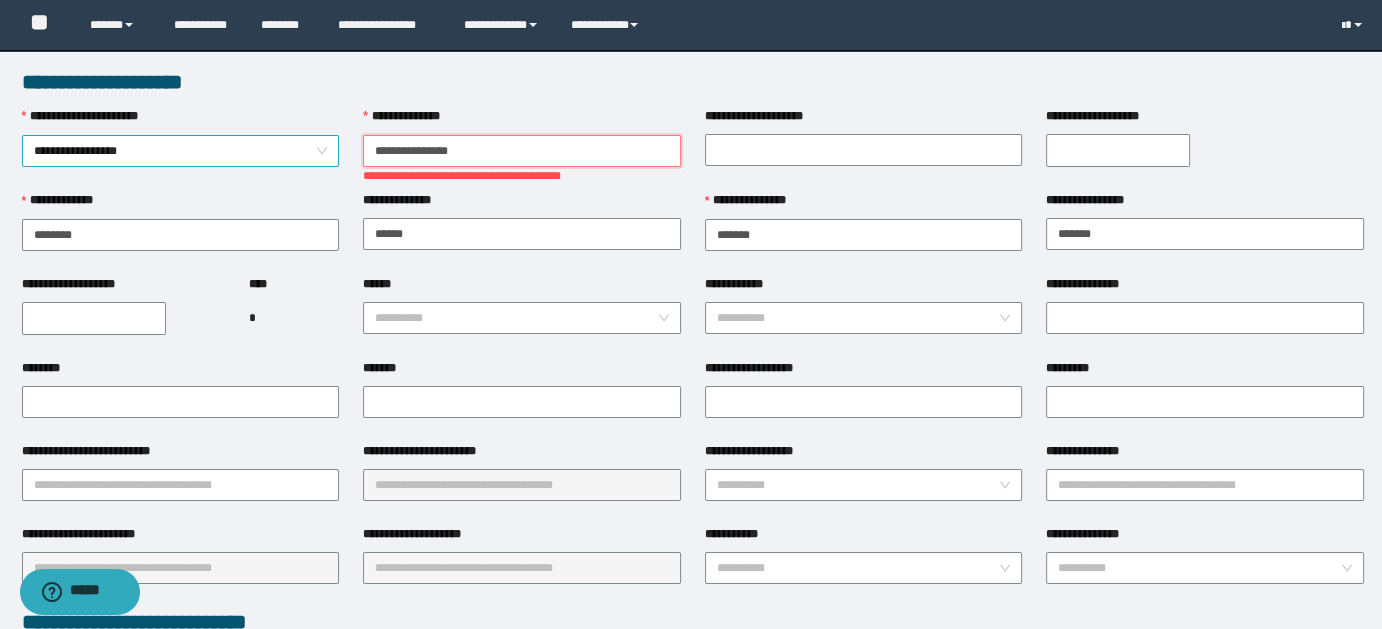 drag, startPoint x: 483, startPoint y: 150, endPoint x: 304, endPoint y: 147, distance: 179.02513 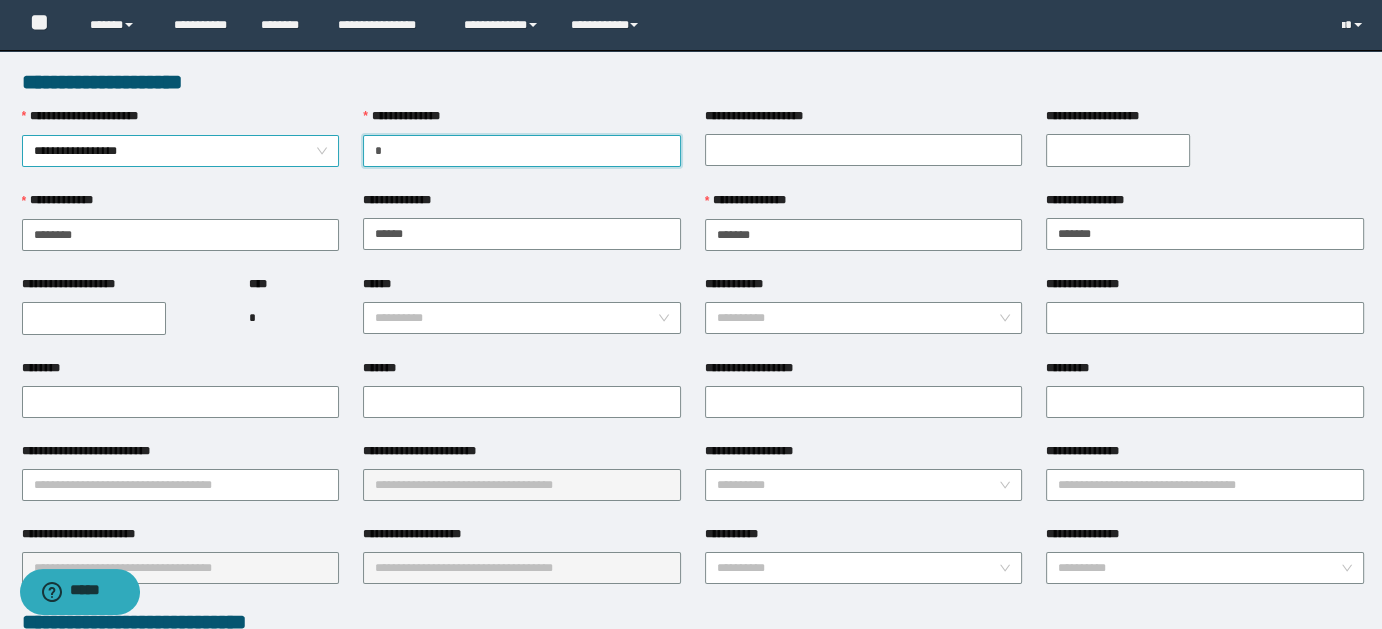 type on "**" 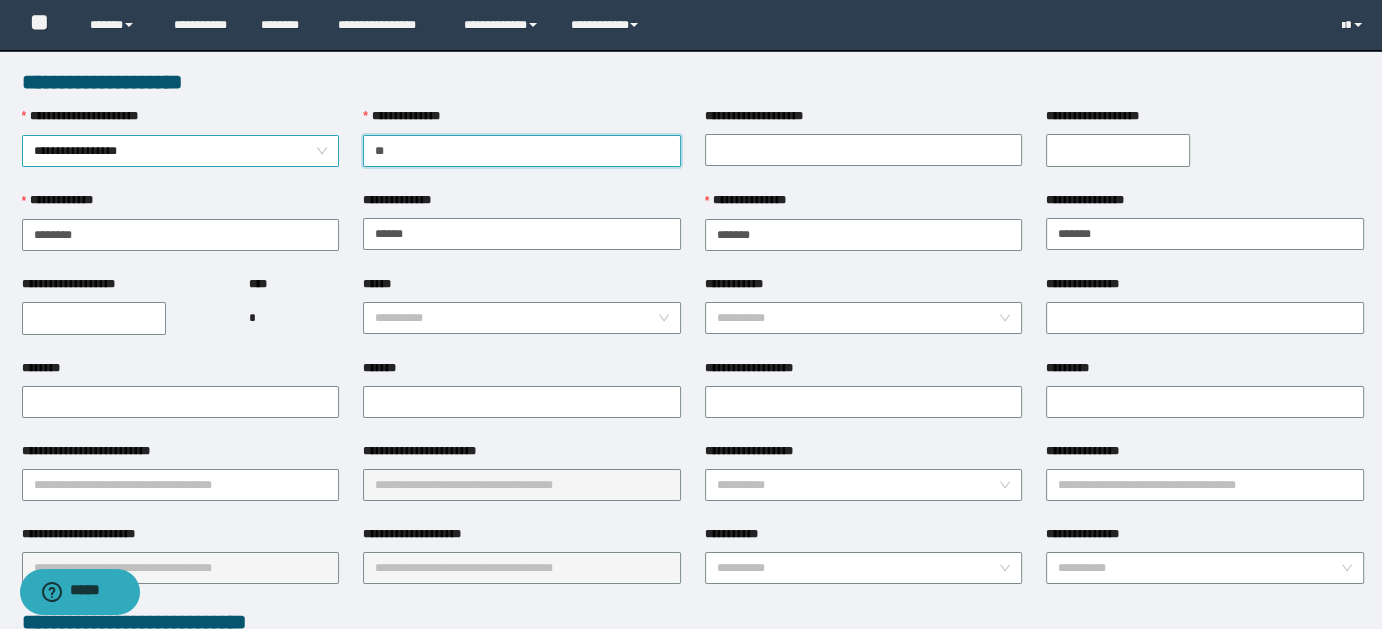 drag, startPoint x: 411, startPoint y: 148, endPoint x: 333, endPoint y: 143, distance: 78.160095 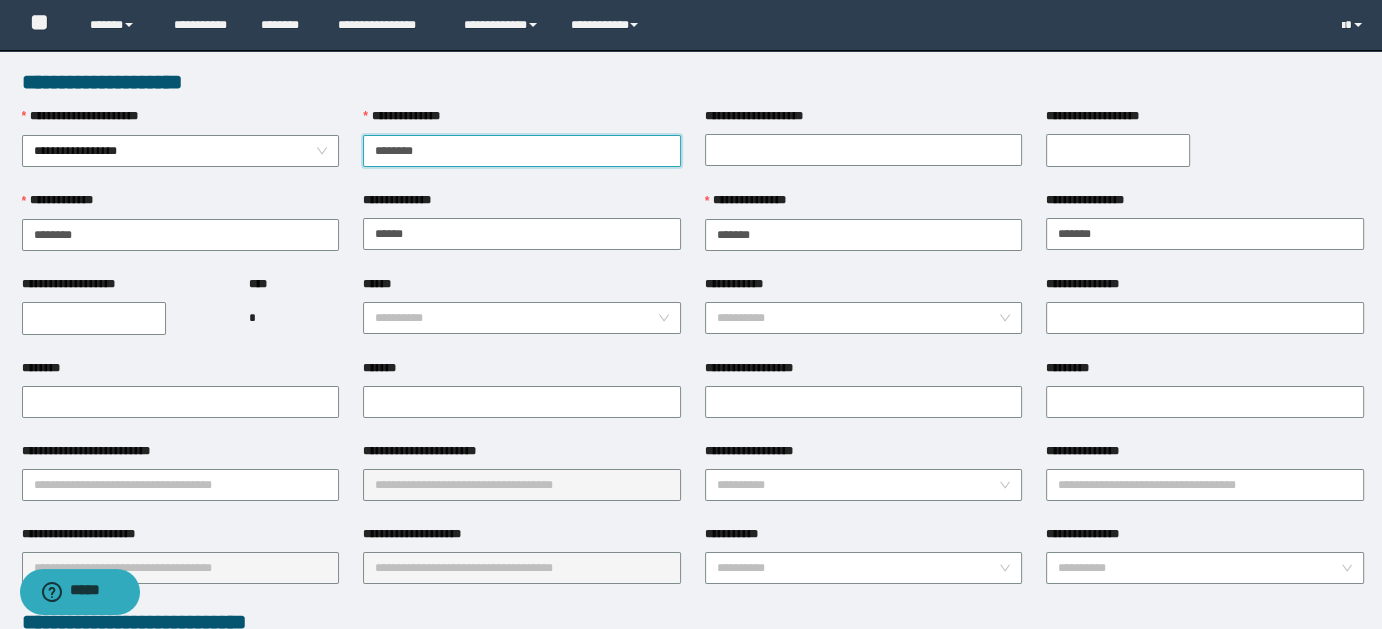 type on "********" 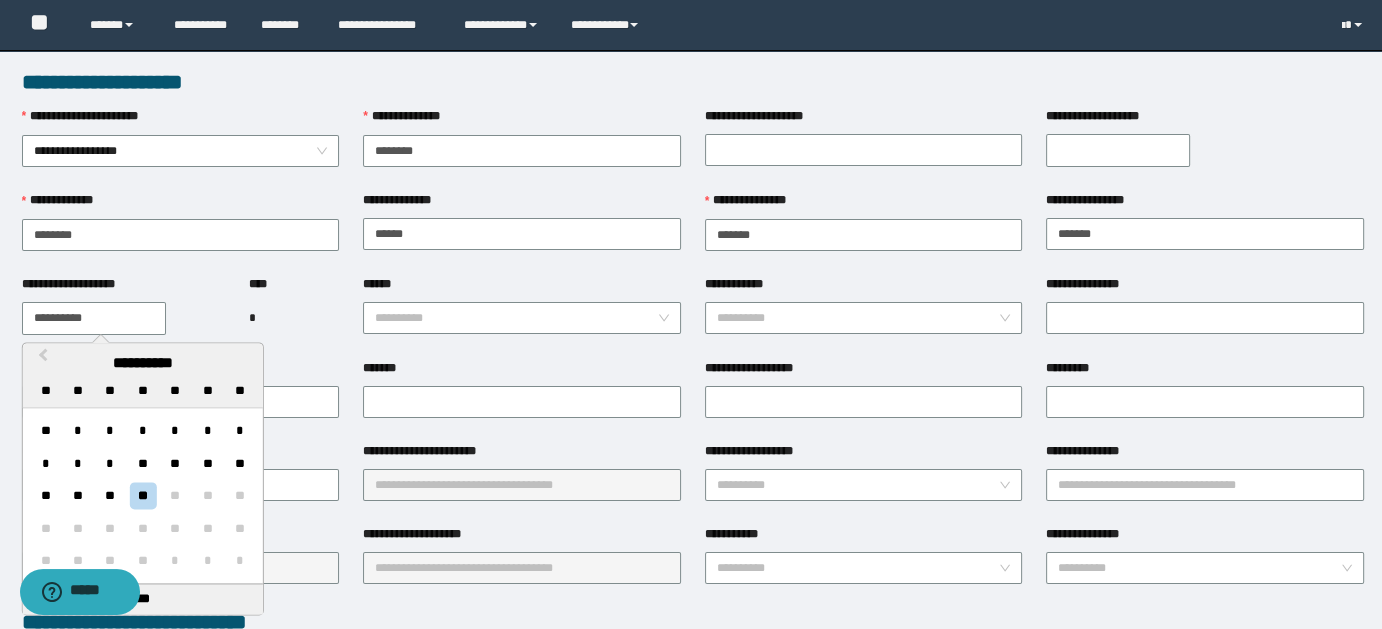 click on "**********" at bounding box center [94, 318] 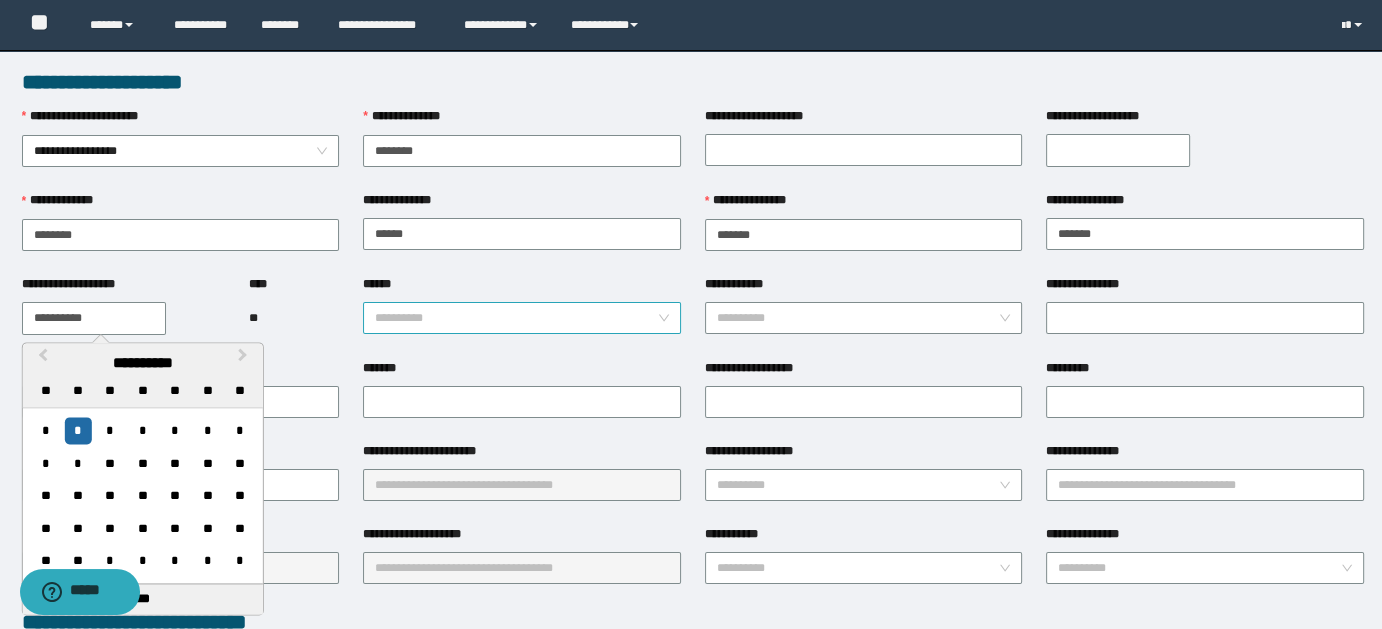 type on "**********" 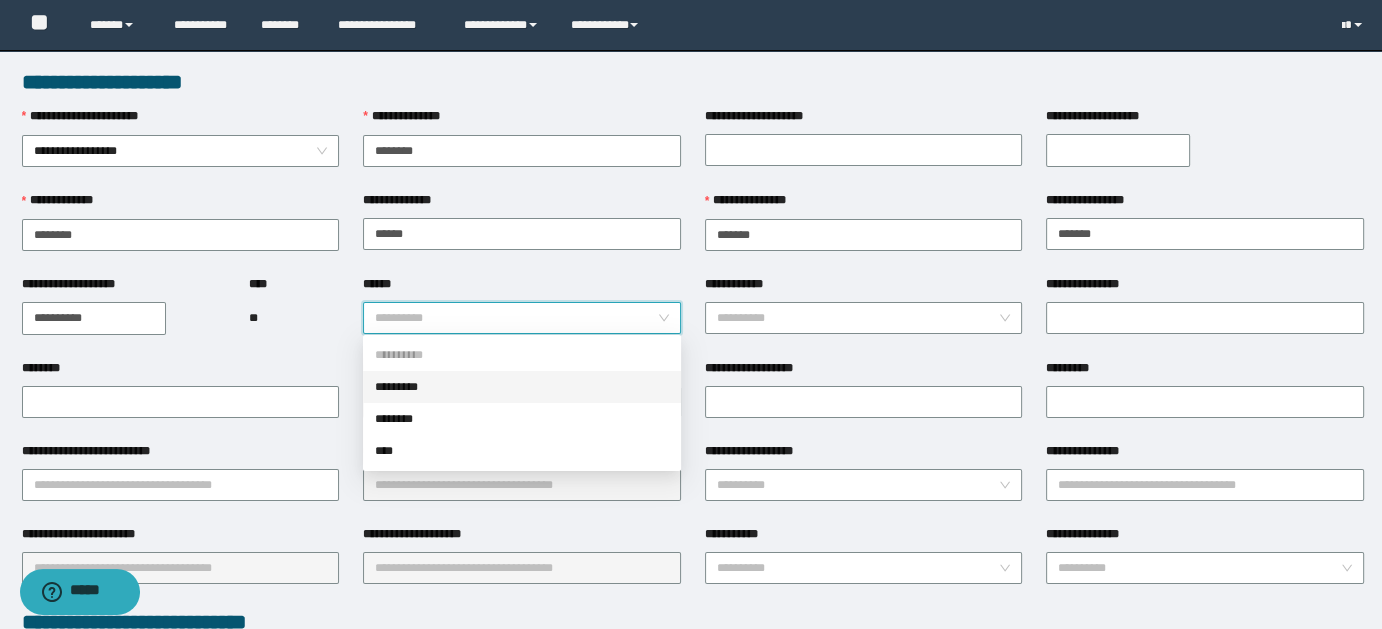 click on "*********" at bounding box center (522, 387) 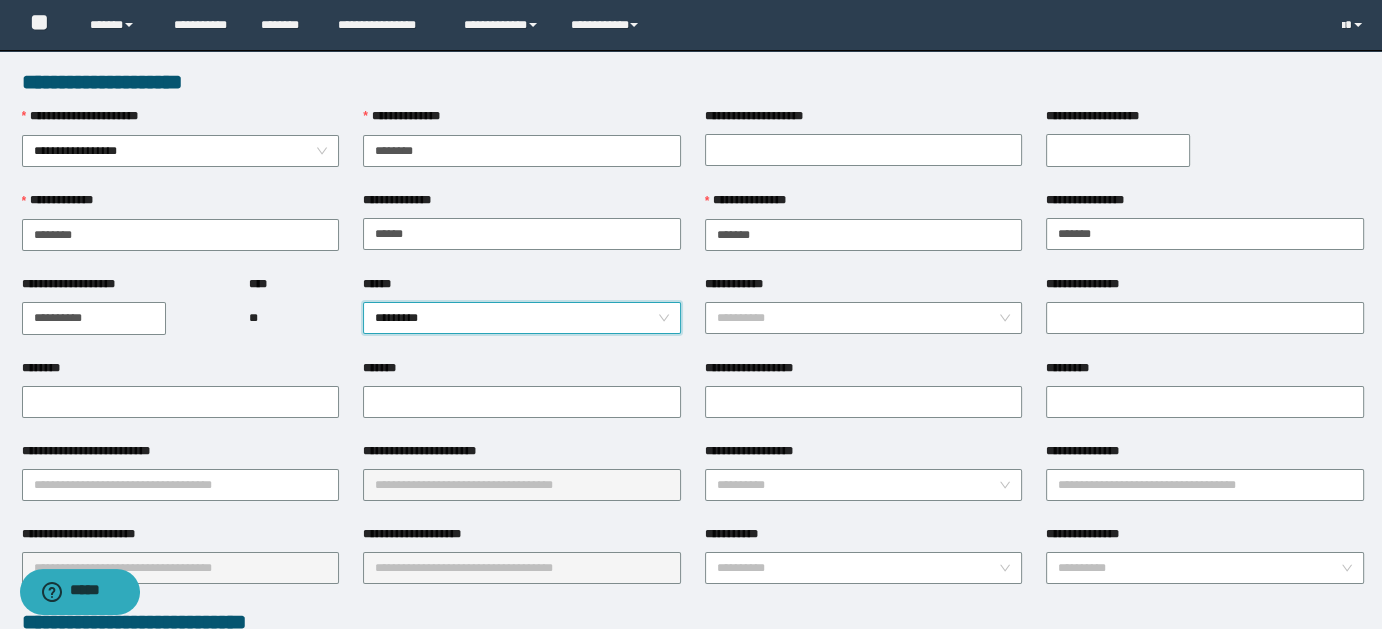 click on "*********" at bounding box center [522, 318] 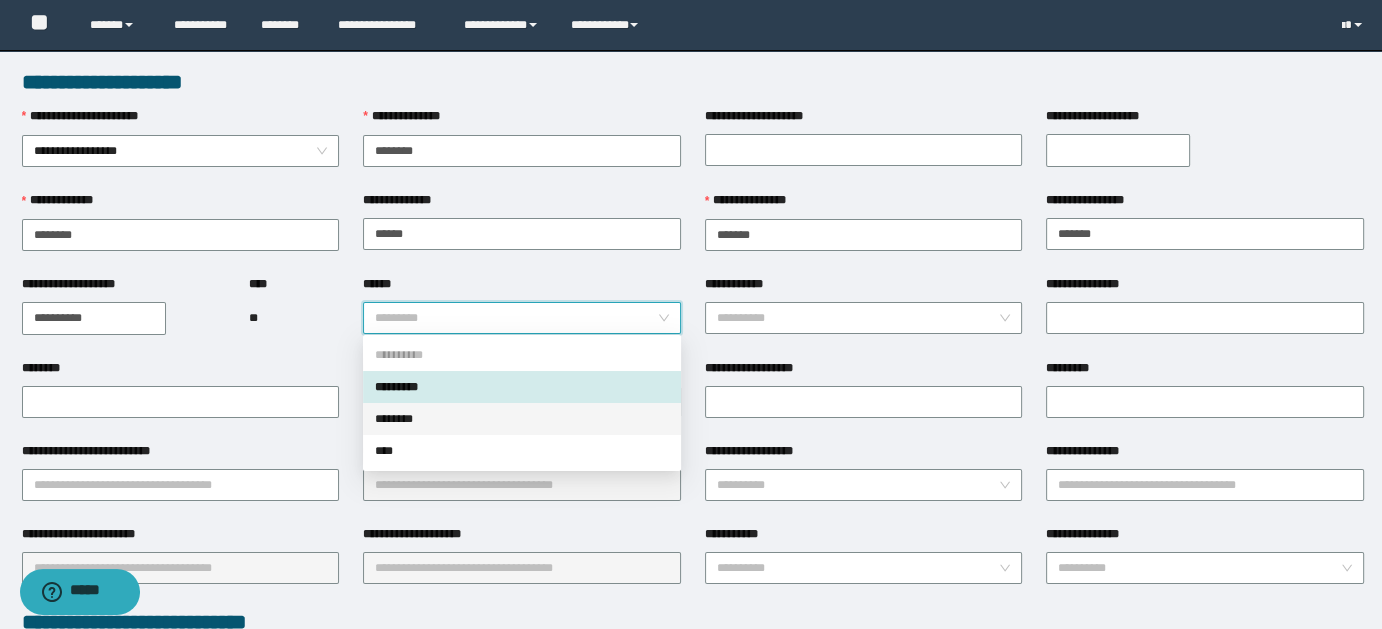 click on "********" at bounding box center [522, 419] 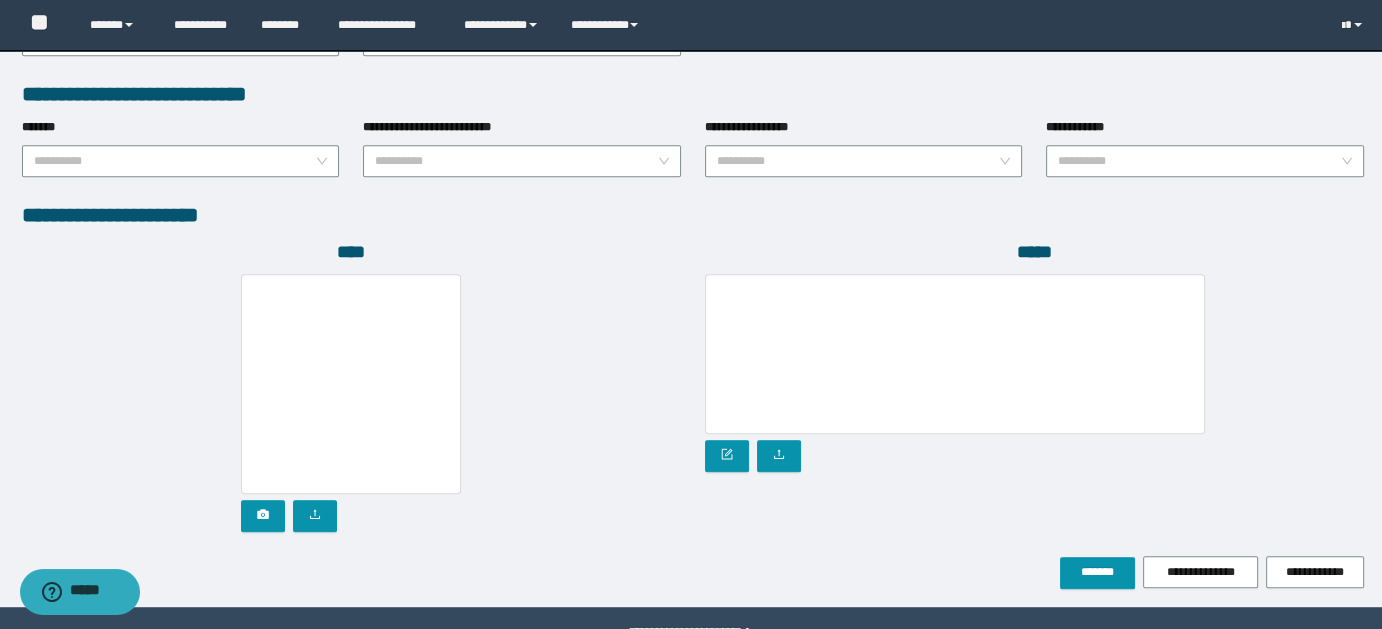 scroll, scrollTop: 1072, scrollLeft: 0, axis: vertical 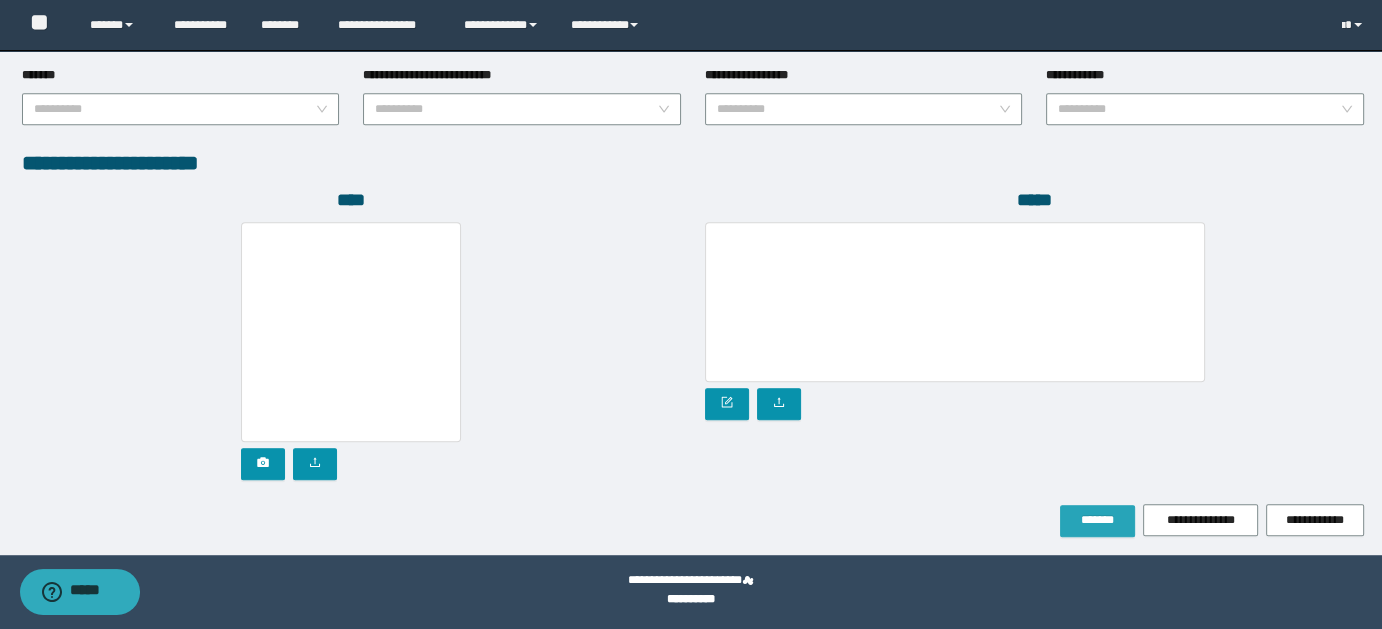 click on "*******" at bounding box center (1097, 520) 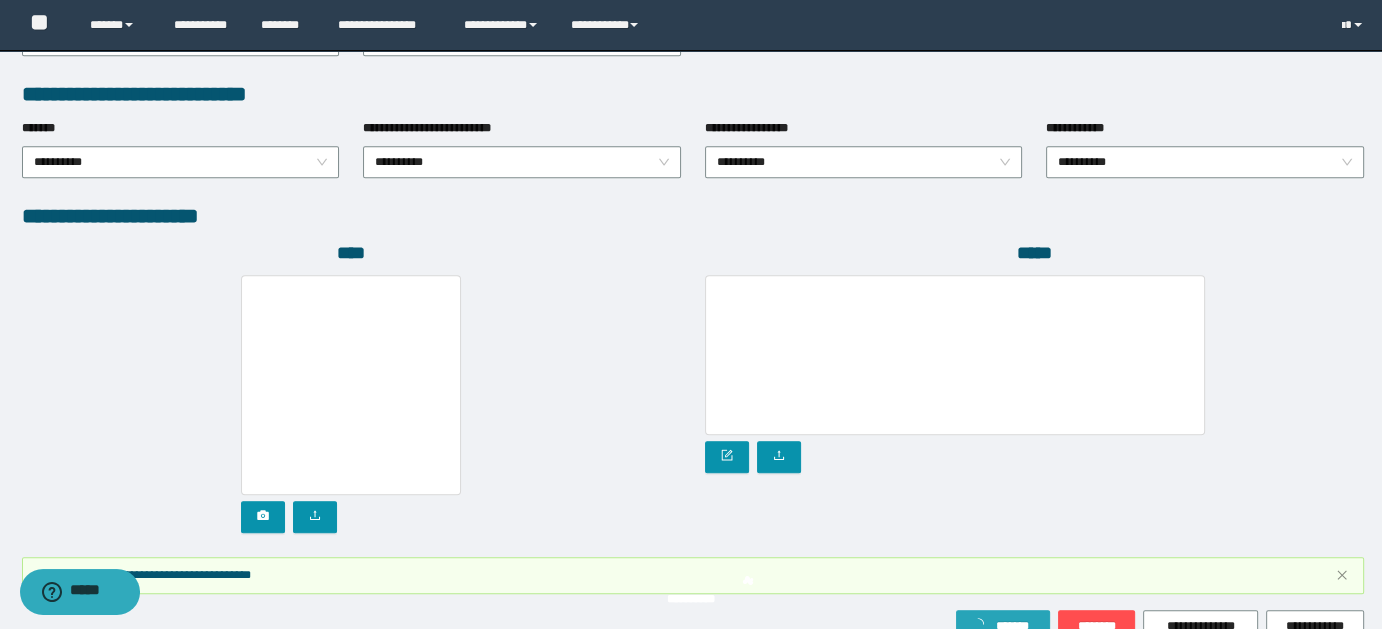 scroll, scrollTop: 1124, scrollLeft: 0, axis: vertical 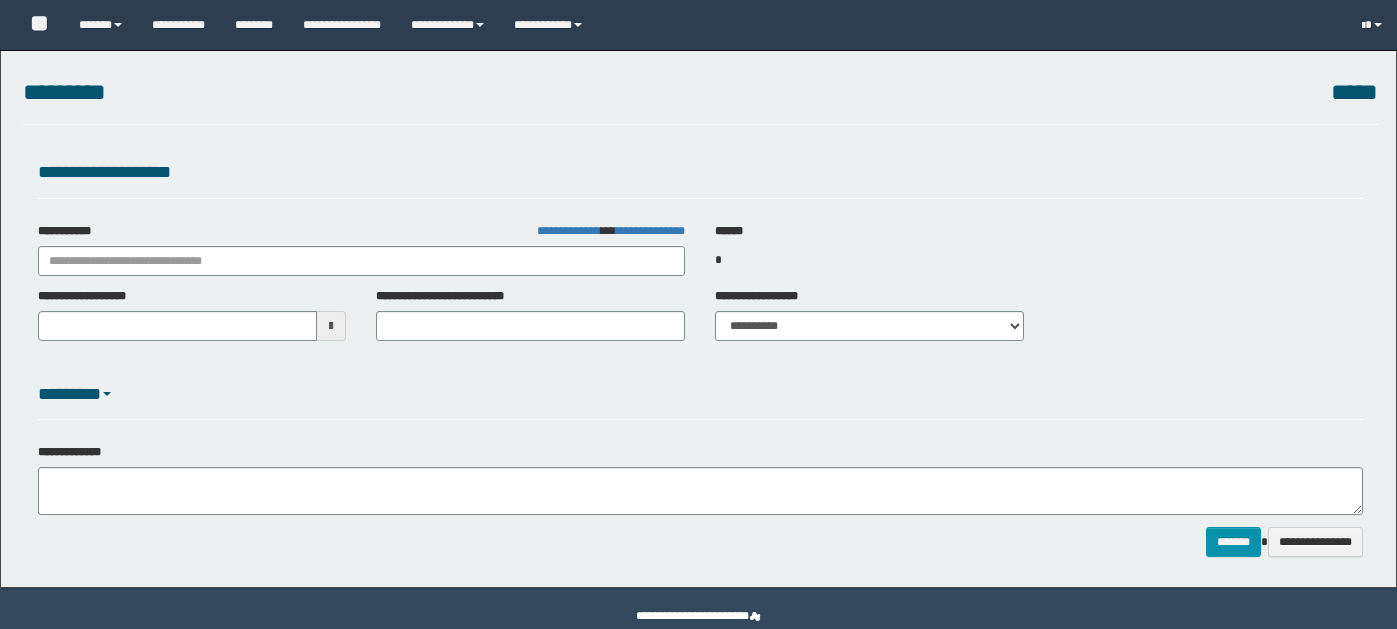 select on "*" 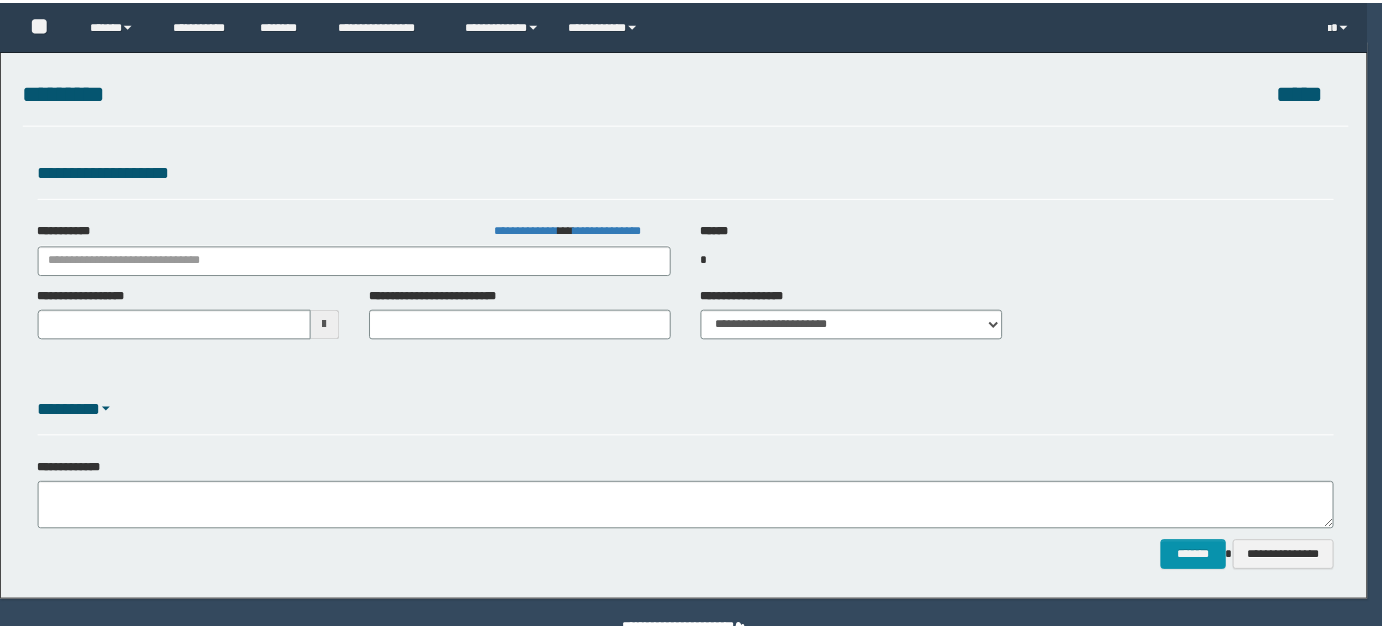 scroll, scrollTop: 30, scrollLeft: 0, axis: vertical 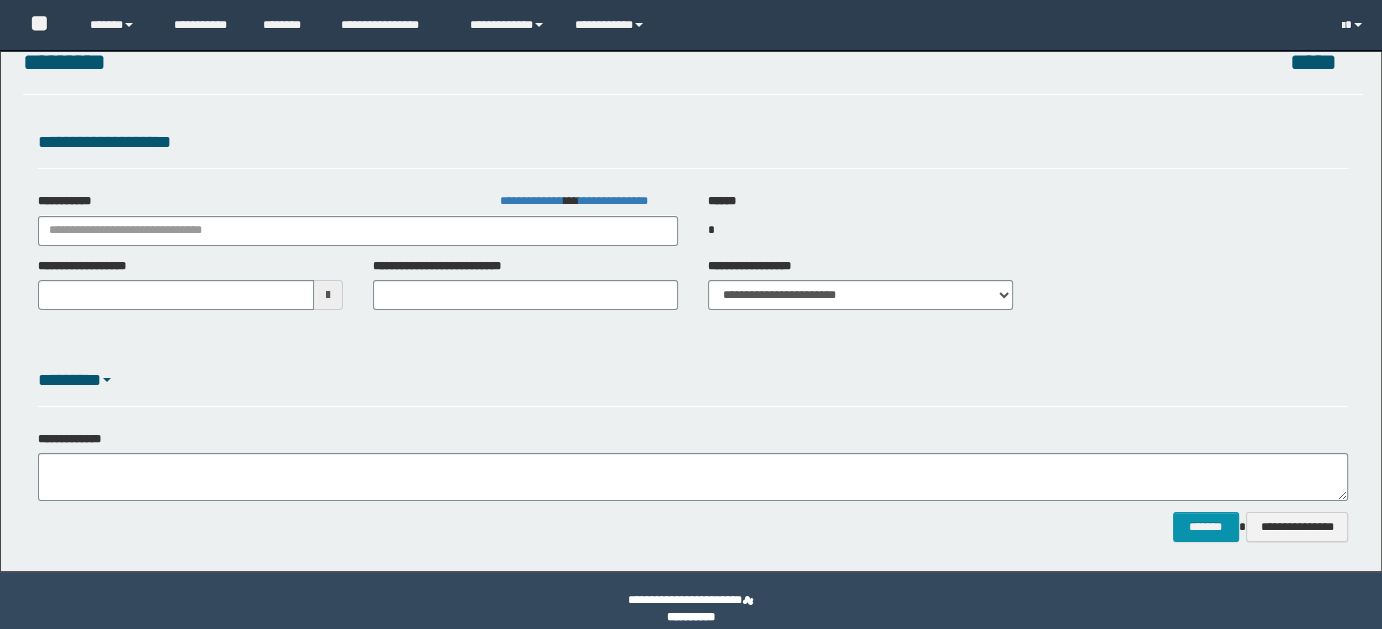 type on "**********" 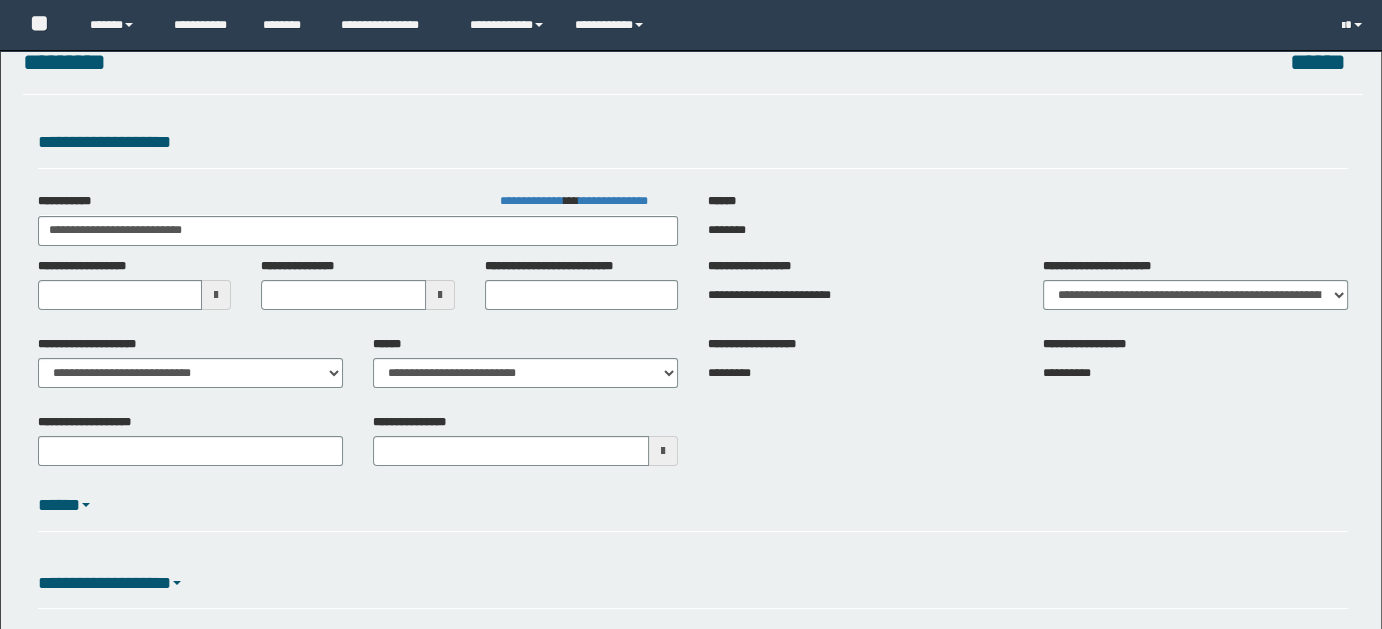 scroll, scrollTop: 0, scrollLeft: 0, axis: both 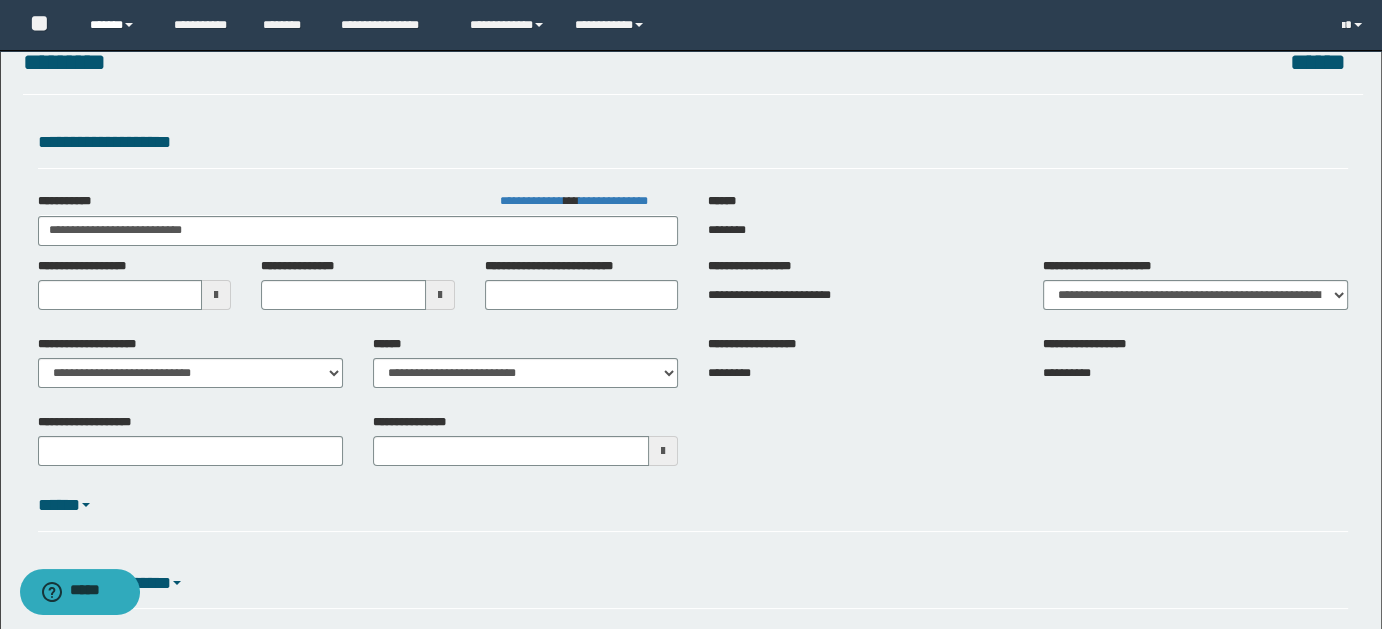 click on "******" at bounding box center (117, 25) 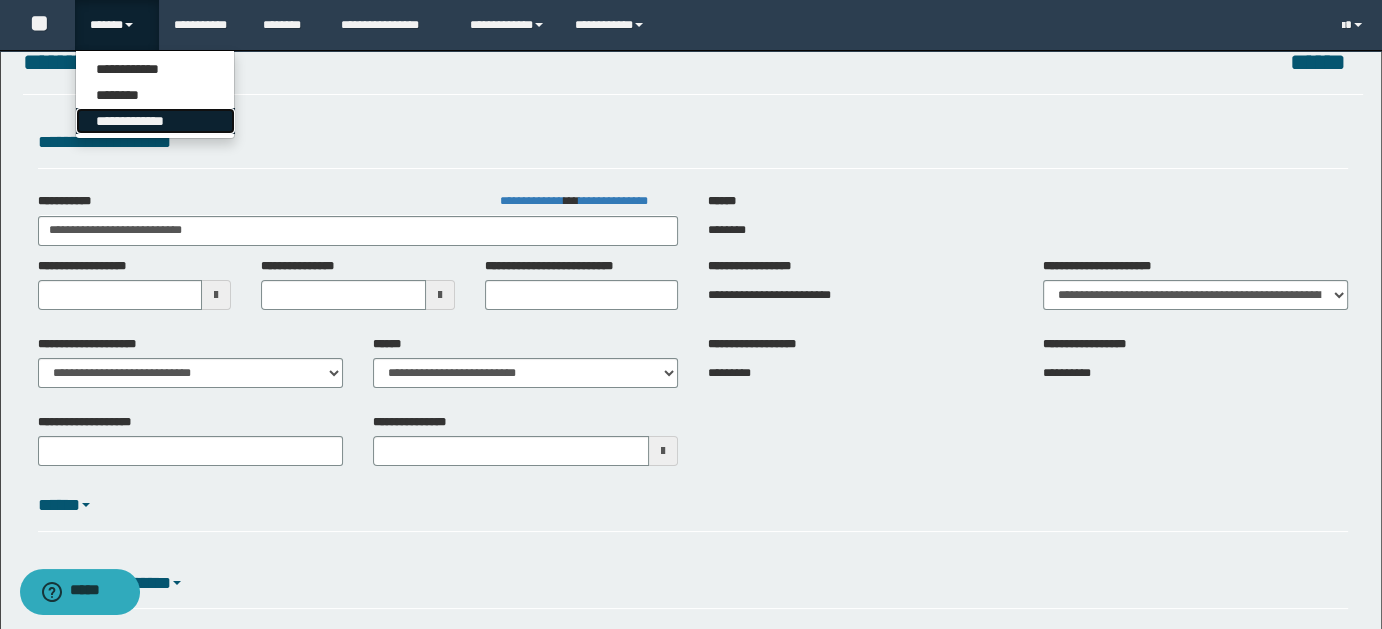 click on "**********" at bounding box center [155, 121] 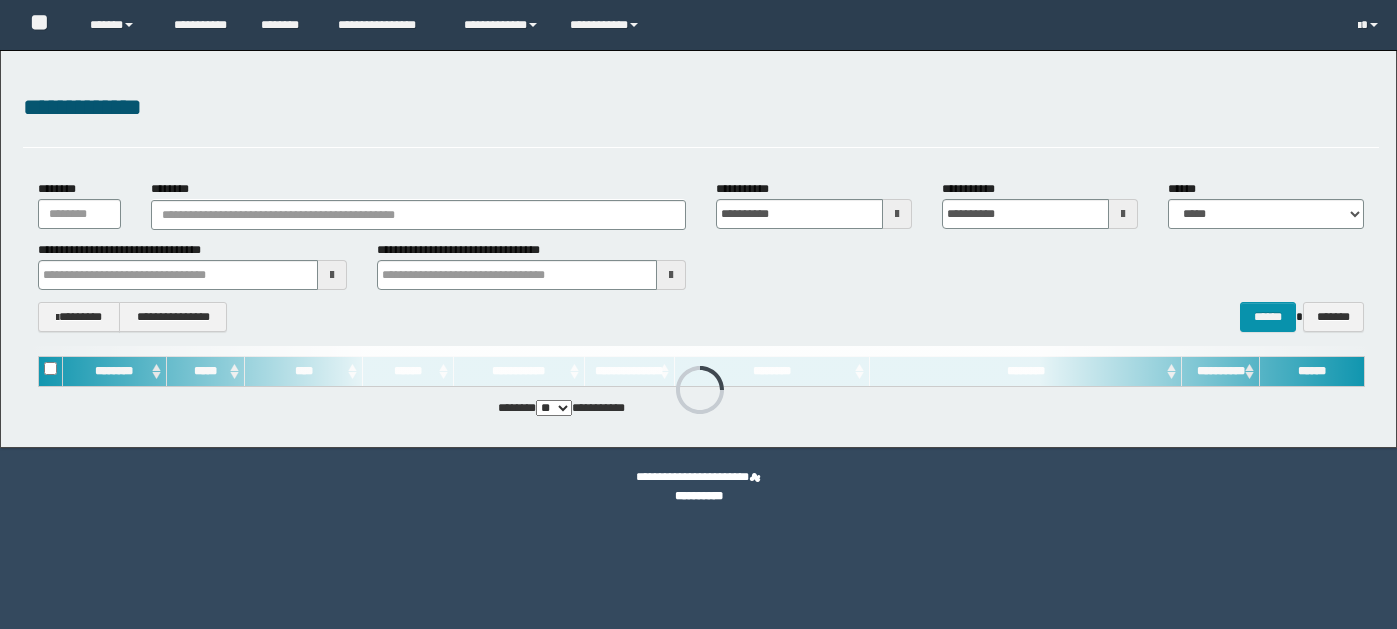 scroll, scrollTop: 0, scrollLeft: 0, axis: both 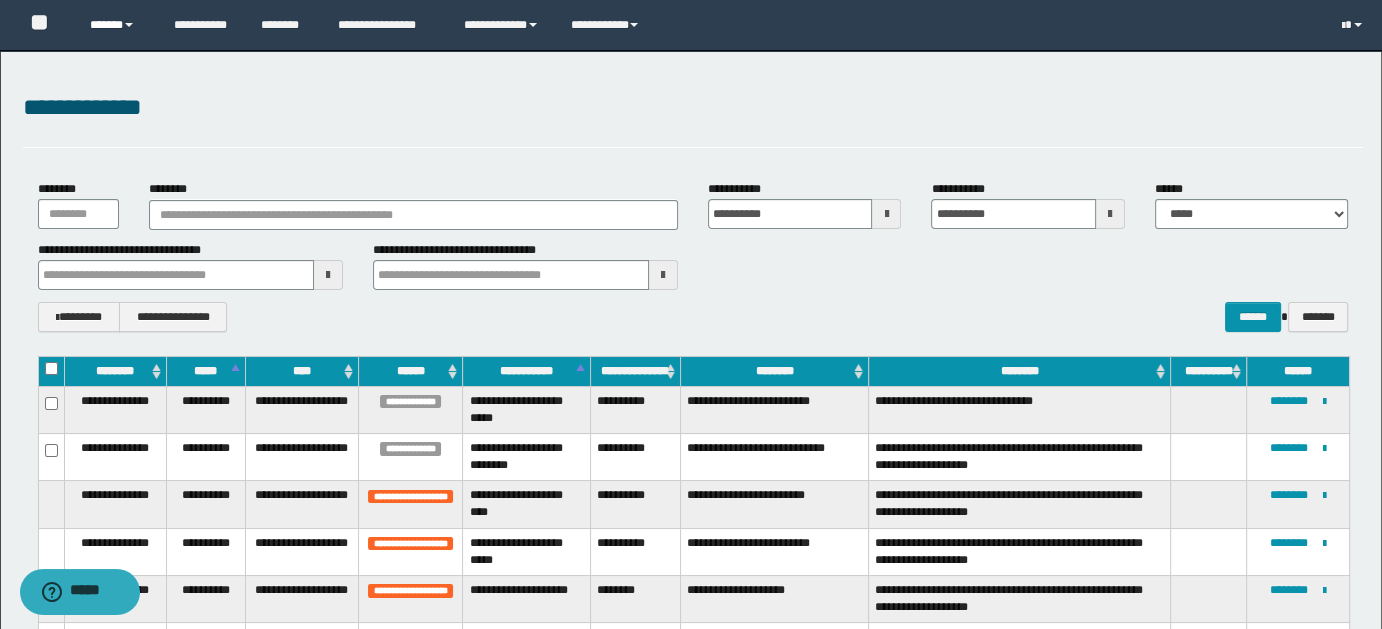 click at bounding box center (129, 25) 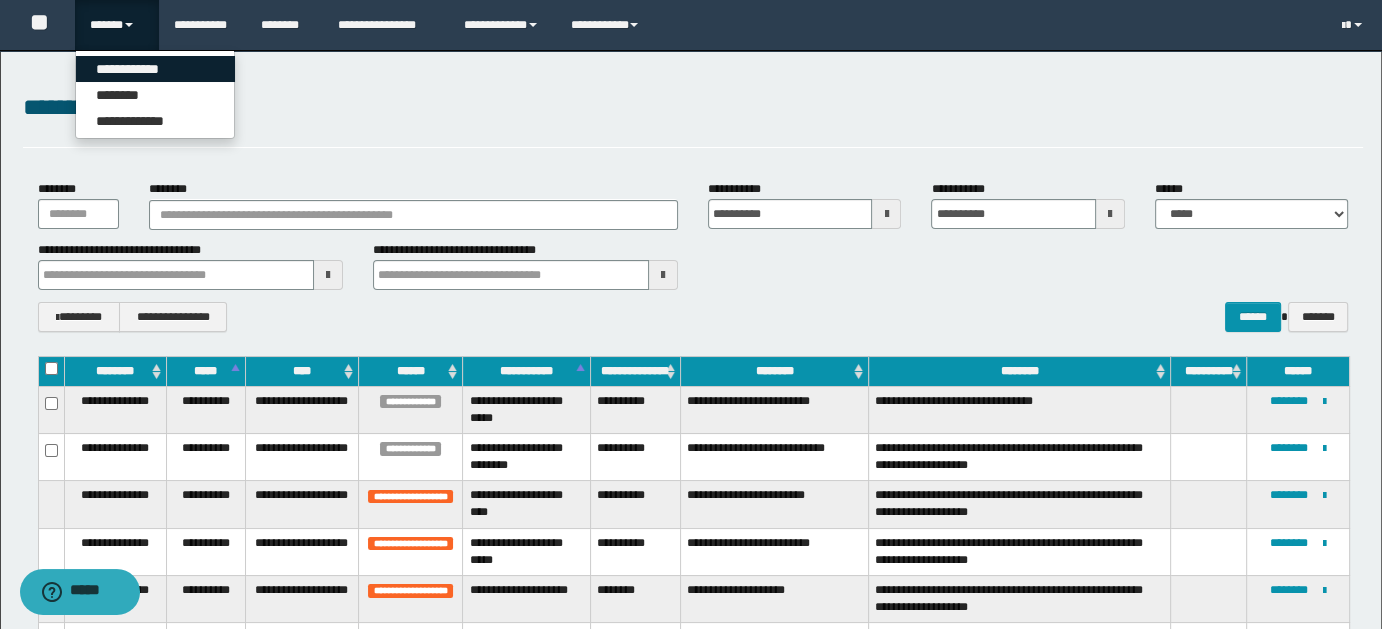 click on "**********" at bounding box center [155, 69] 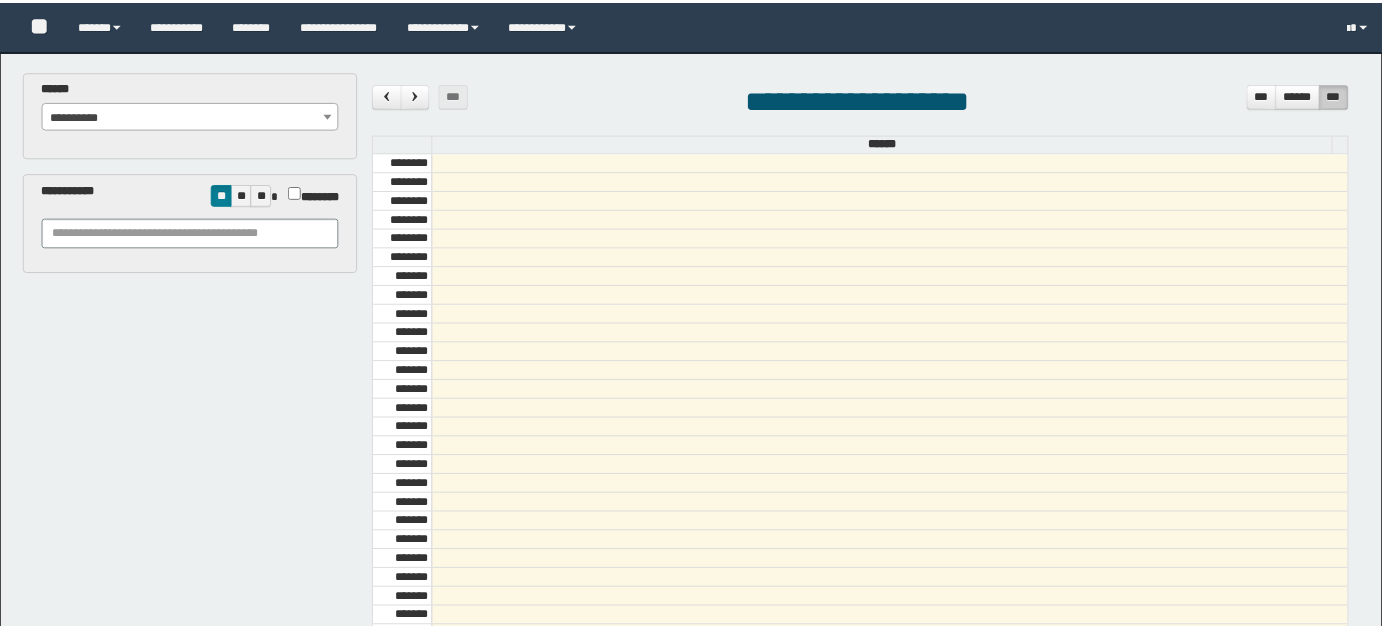 scroll, scrollTop: 0, scrollLeft: 0, axis: both 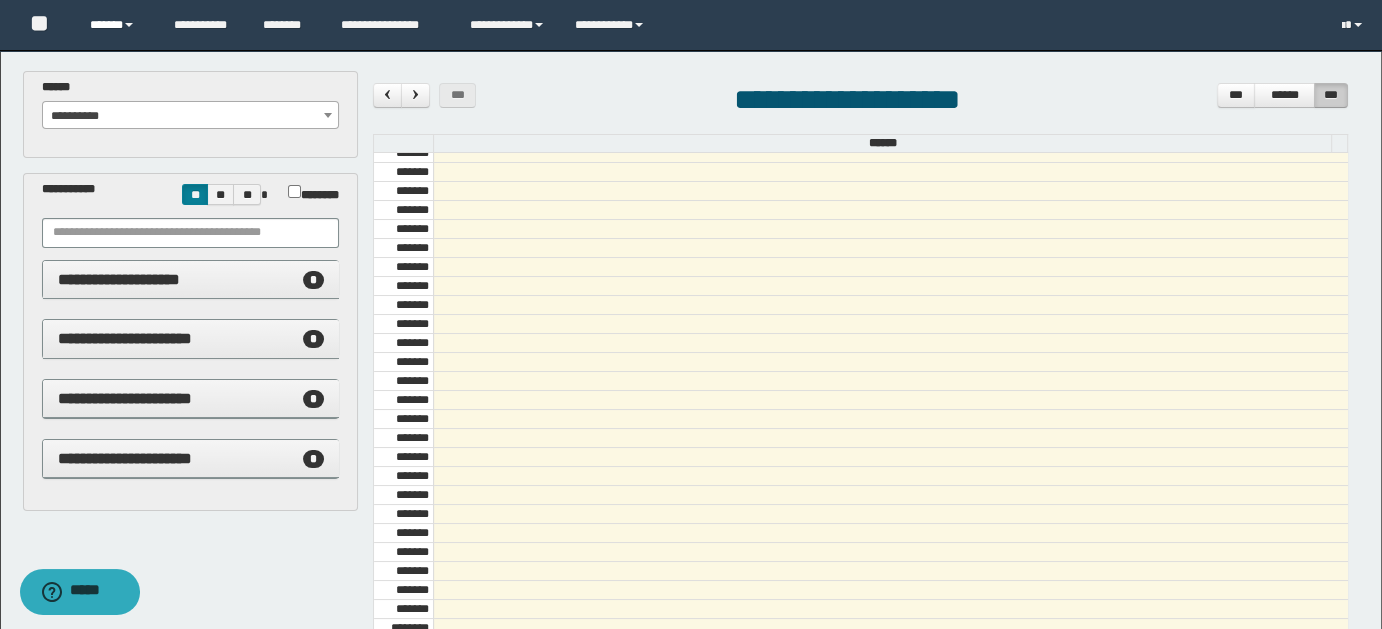 click on "******" at bounding box center (117, 25) 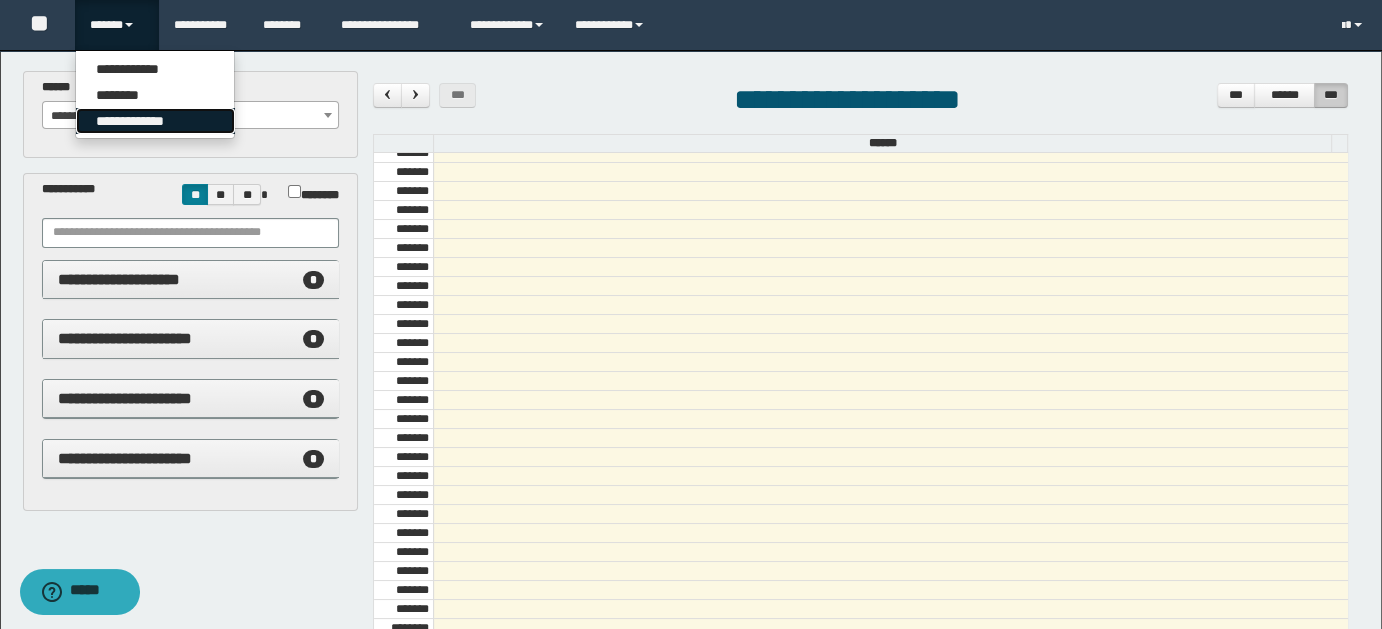 click on "**********" at bounding box center (155, 121) 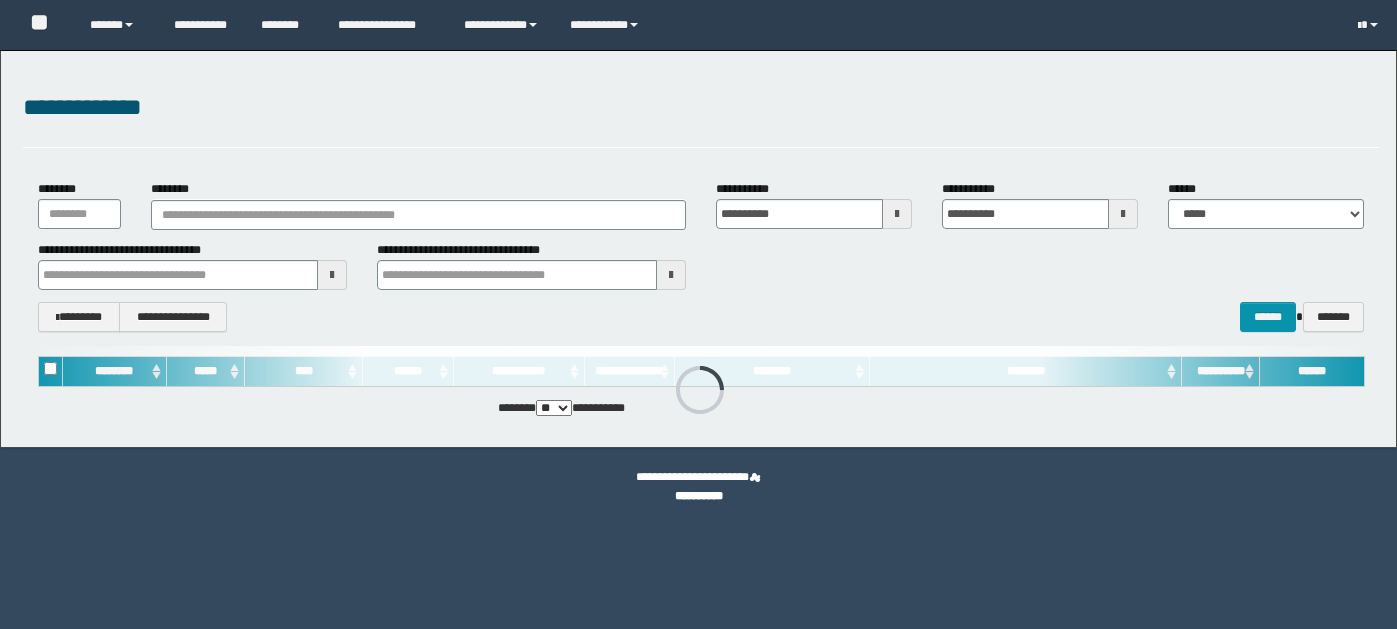 scroll, scrollTop: 0, scrollLeft: 0, axis: both 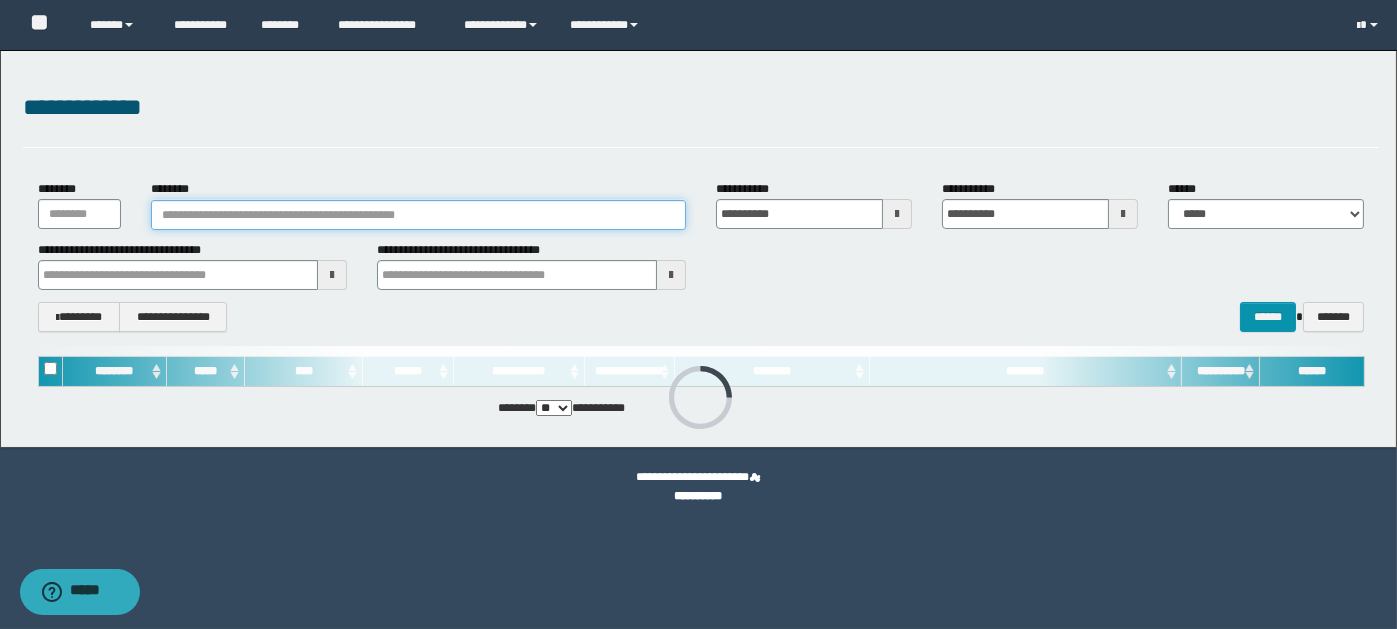 click on "********" at bounding box center (418, 215) 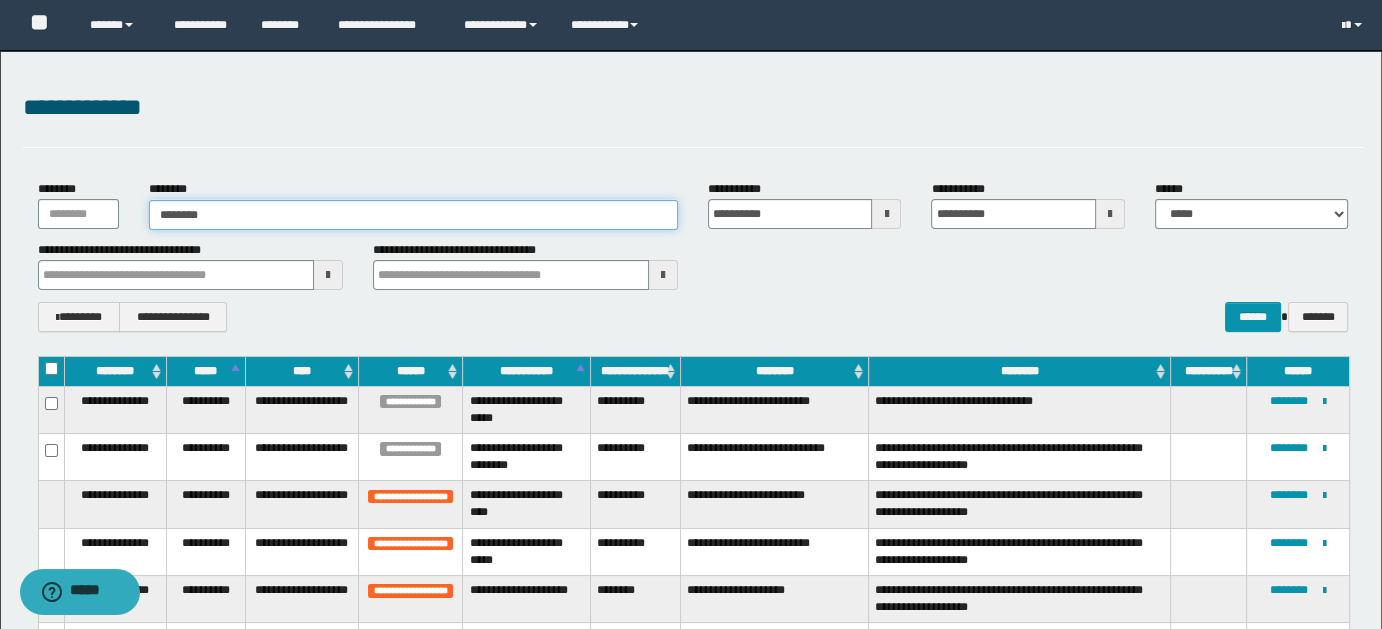 type on "******" 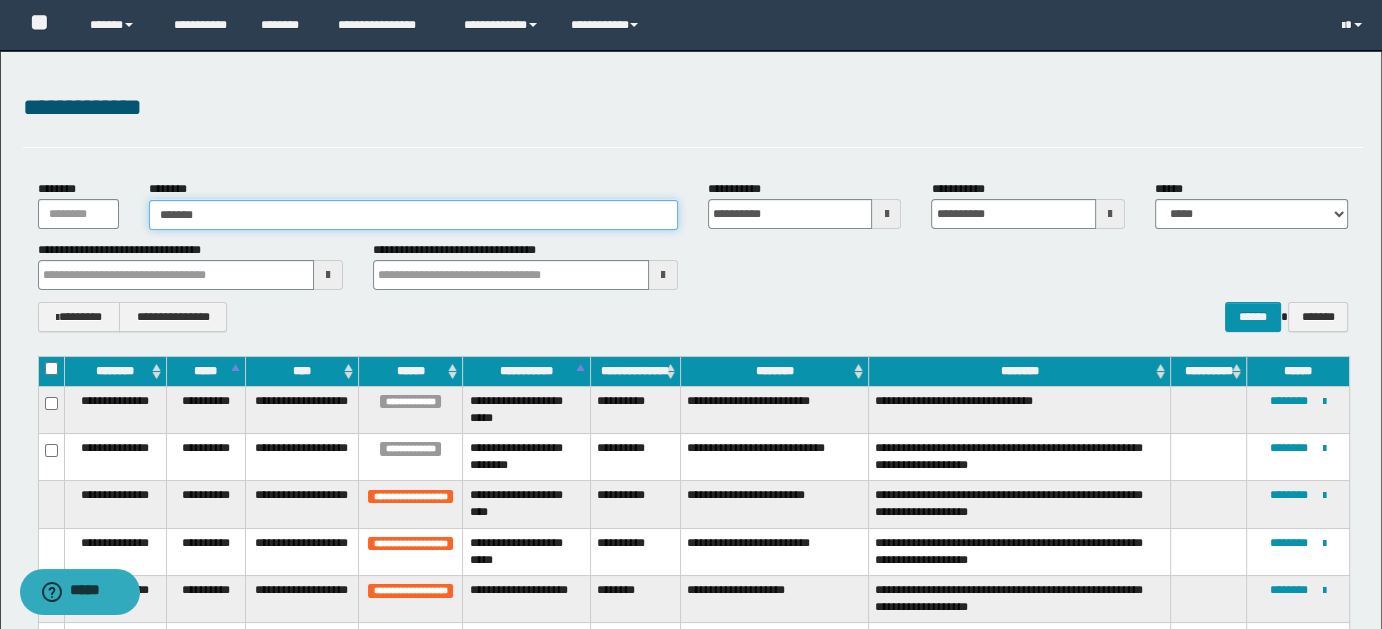 type on "******" 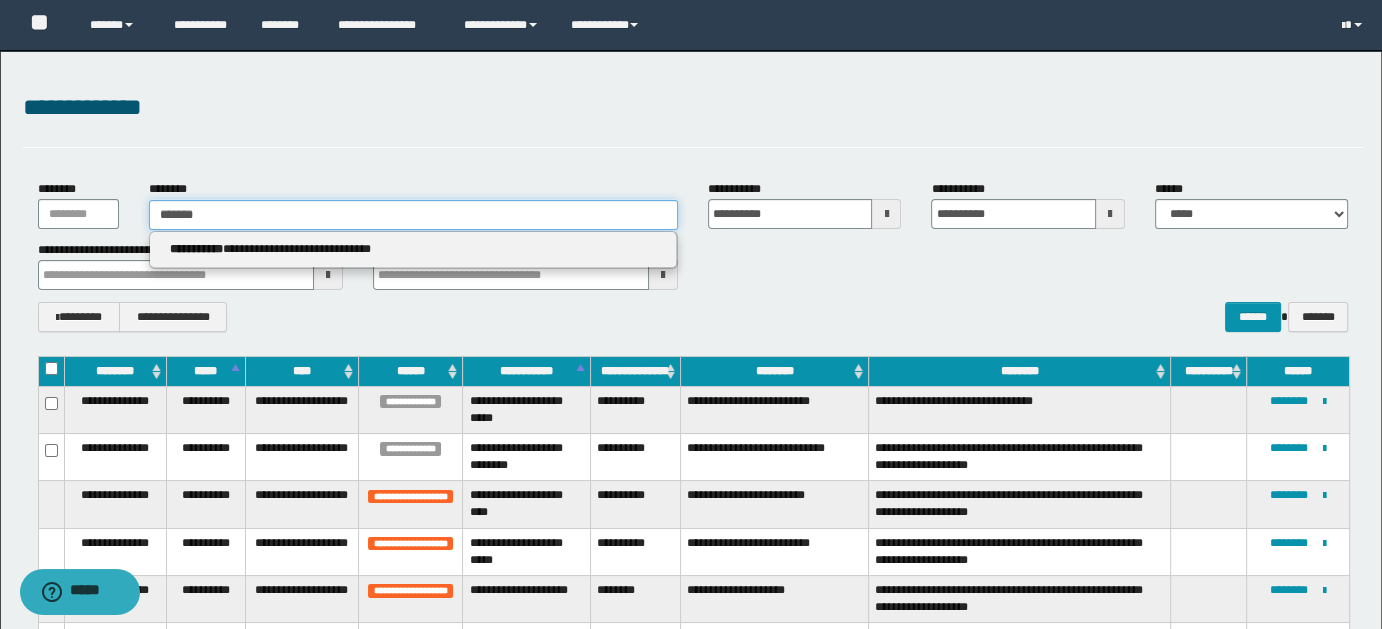 type on "******" 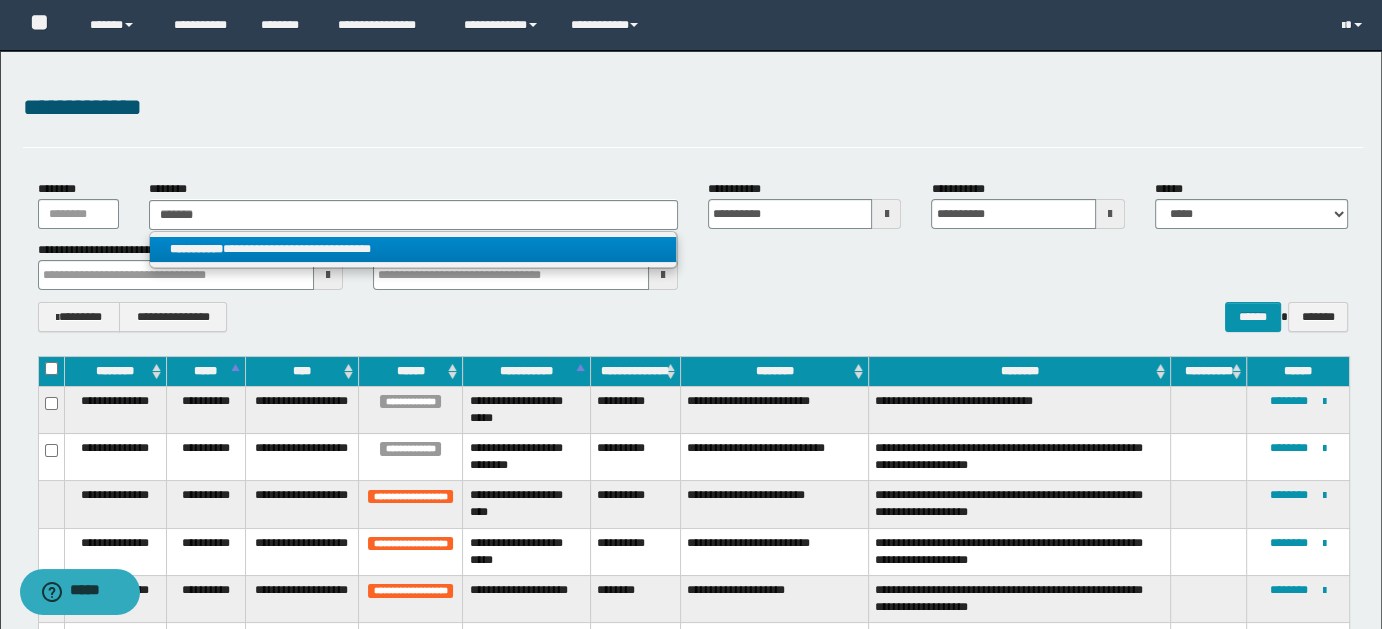 click on "**********" at bounding box center (413, 249) 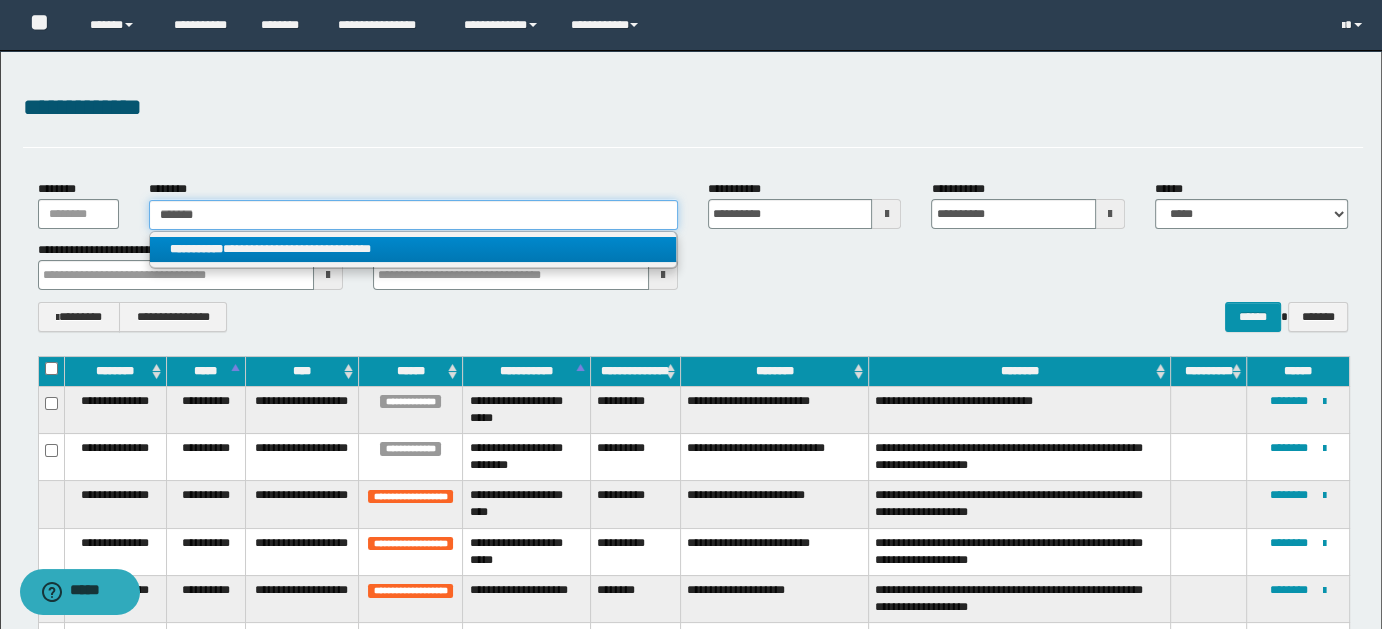 type 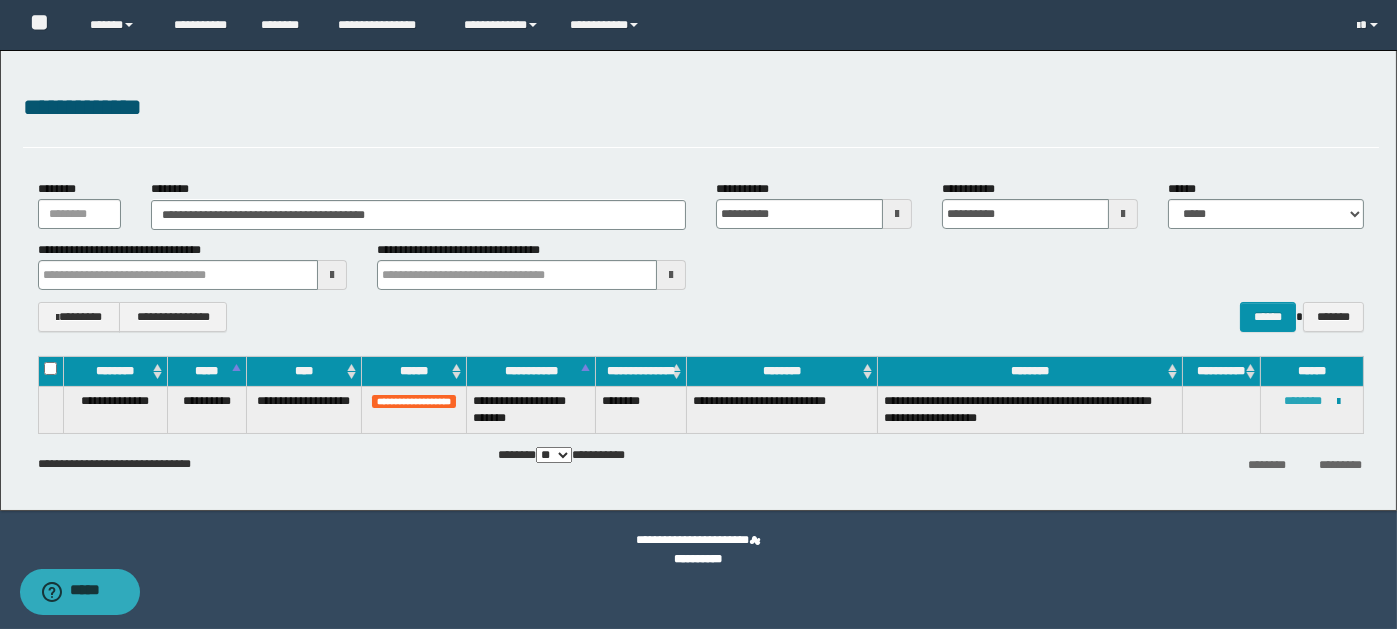 click on "********" at bounding box center [1303, 401] 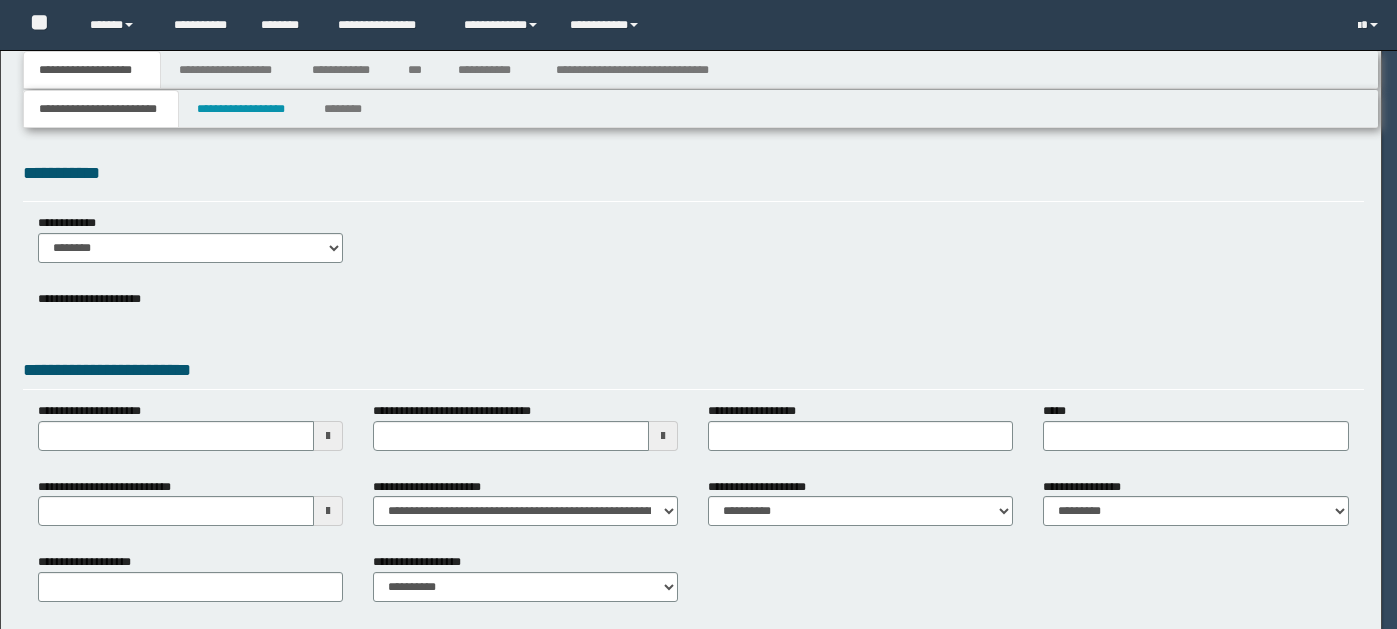 scroll, scrollTop: 0, scrollLeft: 0, axis: both 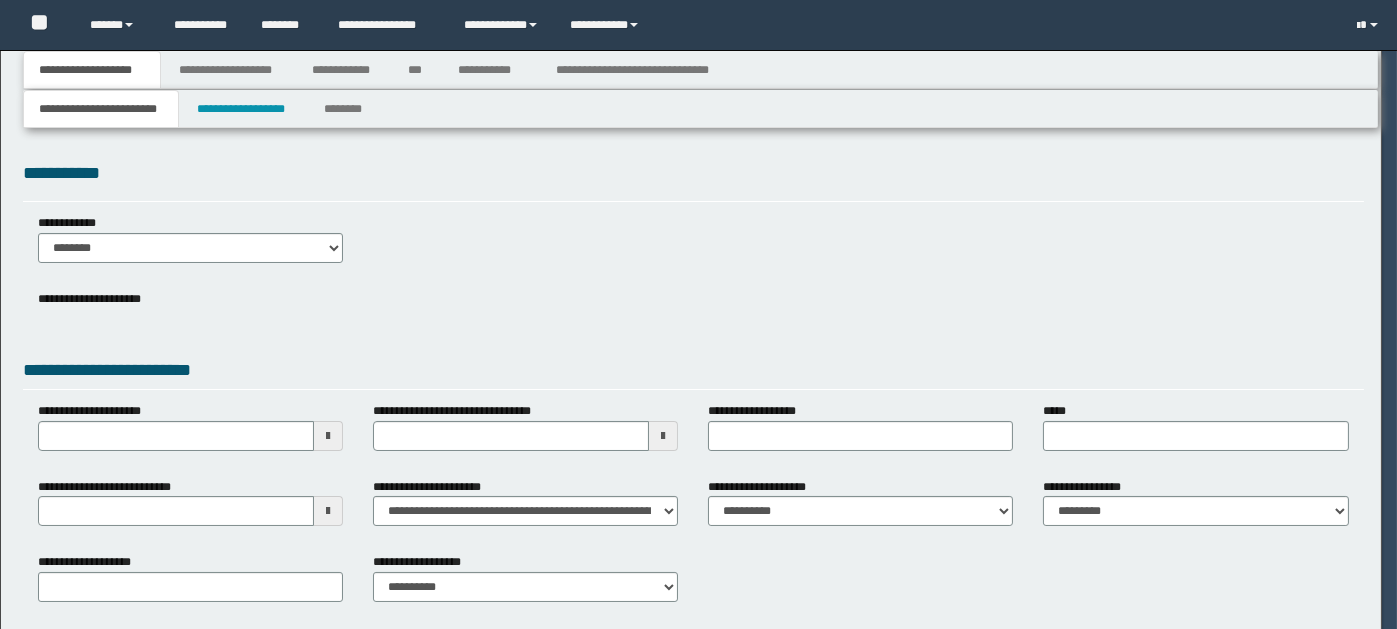 select on "*" 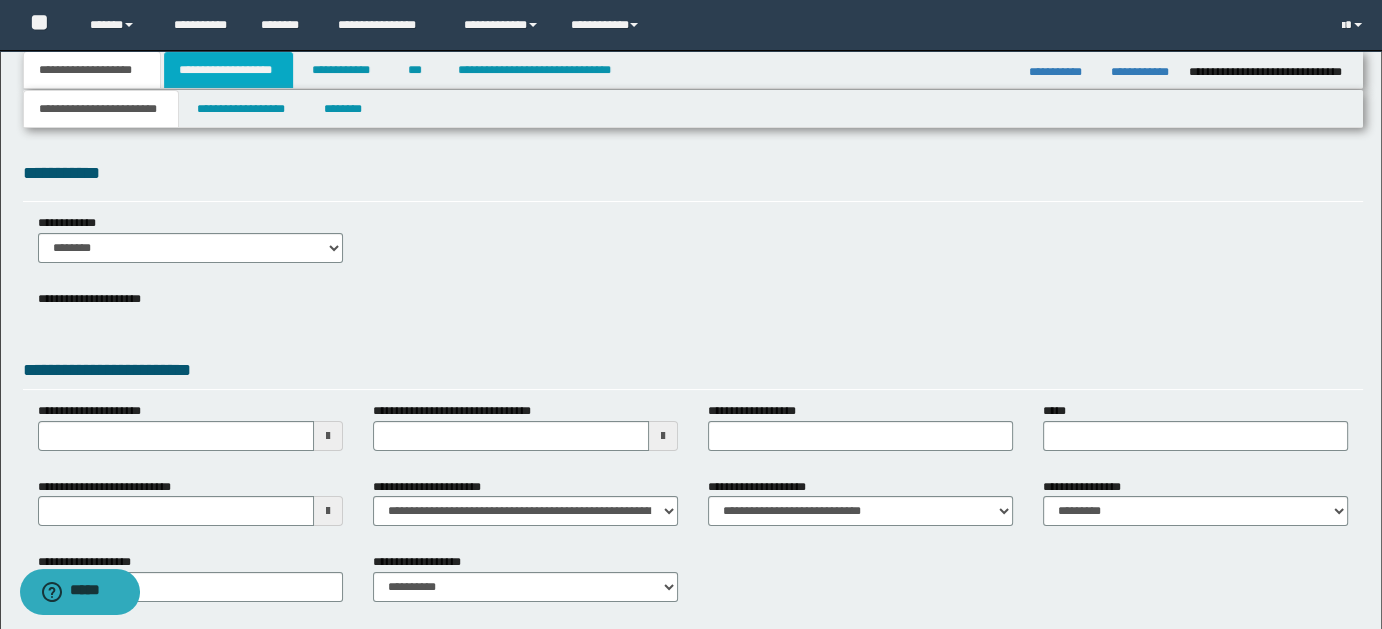 click on "**********" at bounding box center (228, 70) 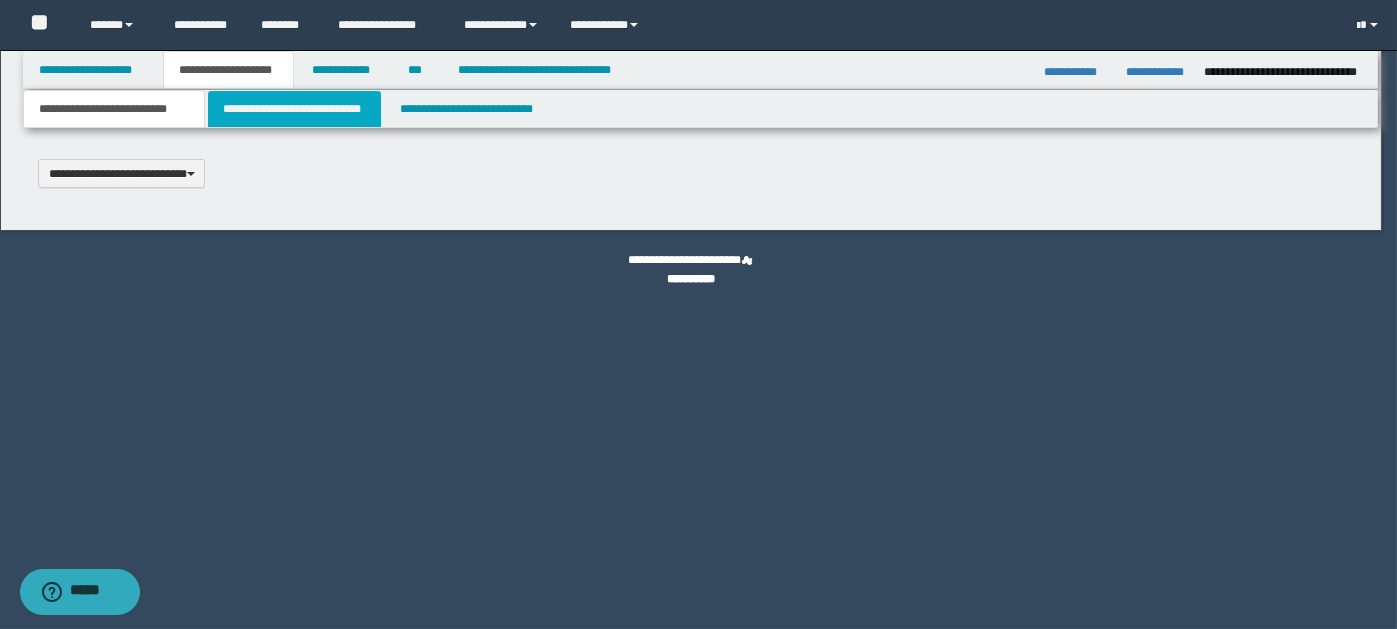 scroll, scrollTop: 0, scrollLeft: 0, axis: both 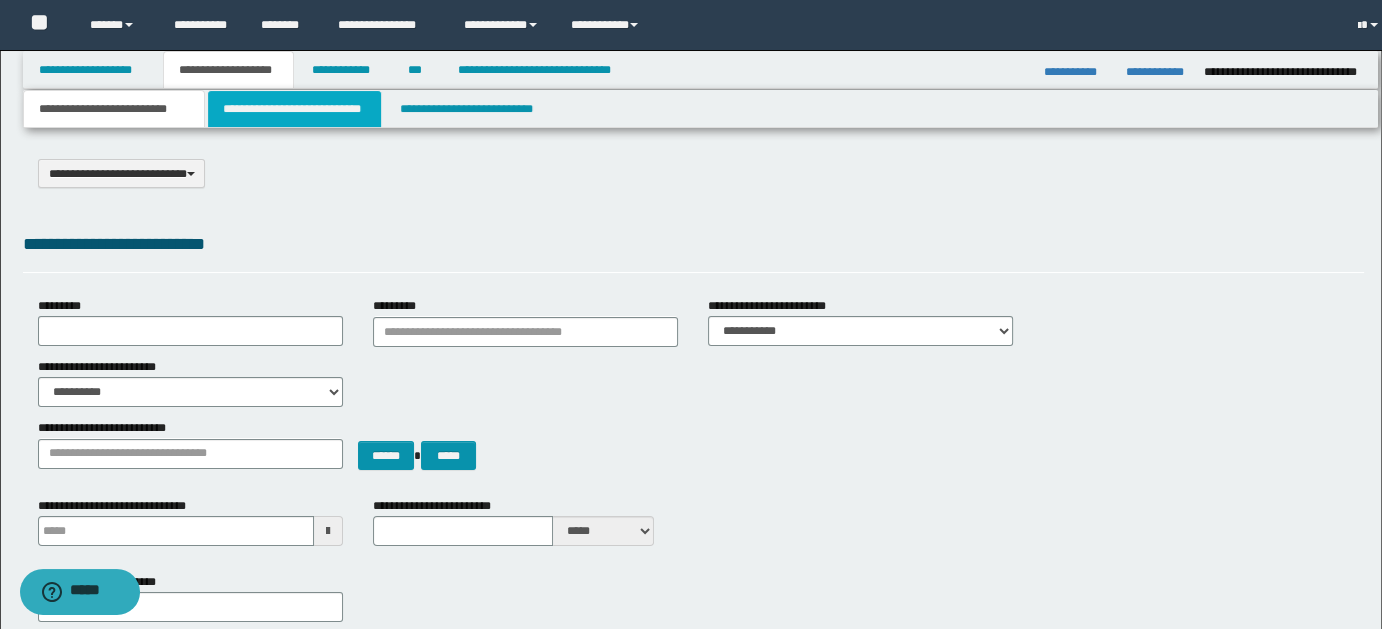 click on "**********" at bounding box center (294, 109) 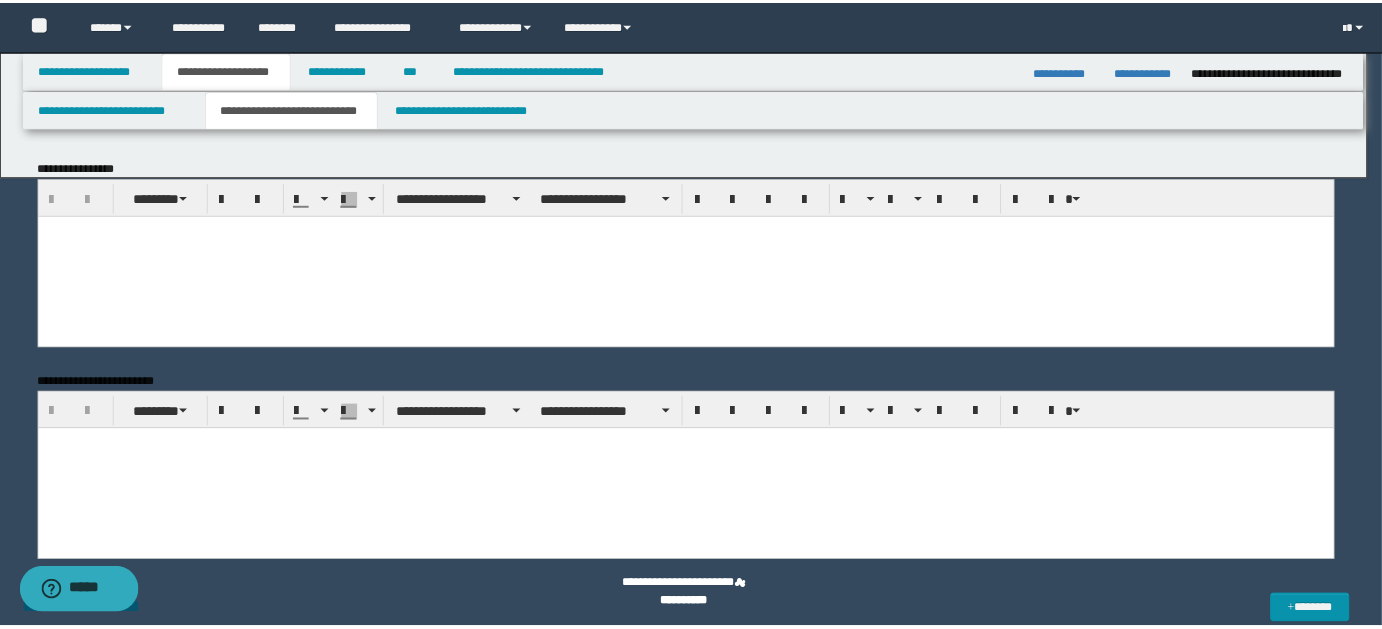 scroll, scrollTop: 0, scrollLeft: 0, axis: both 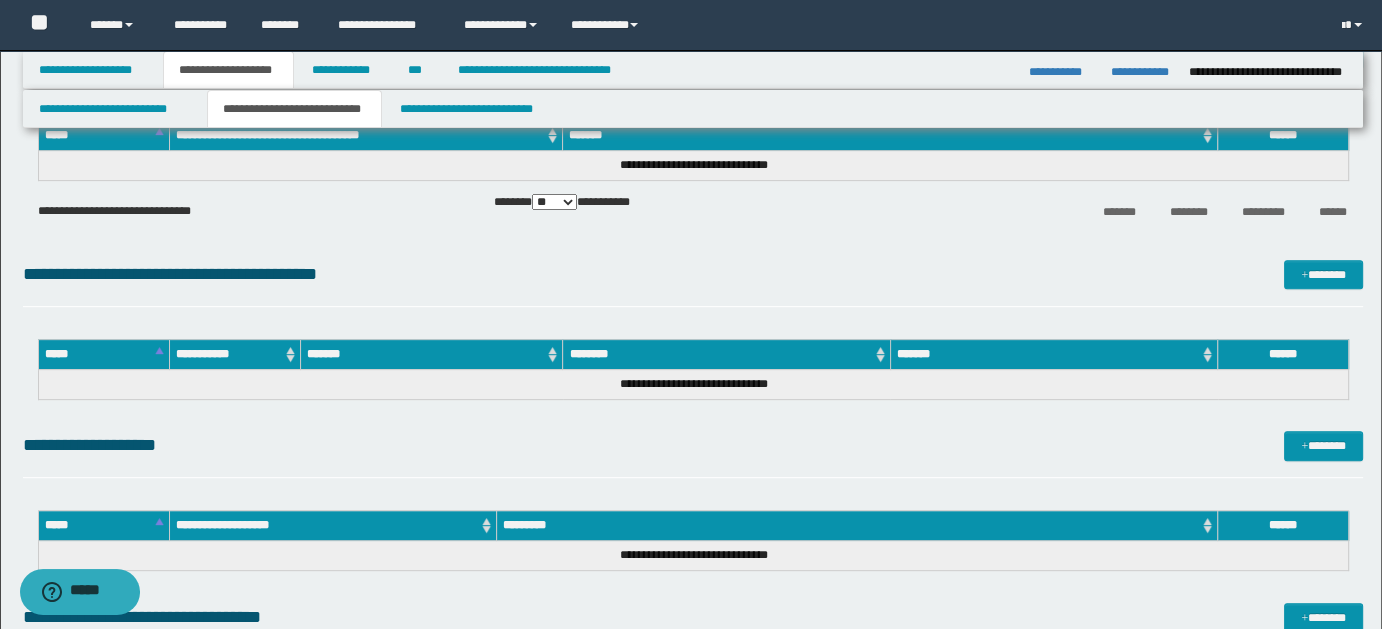 drag, startPoint x: 51, startPoint y: -339, endPoint x: 711, endPoint y: 281, distance: 905.5385 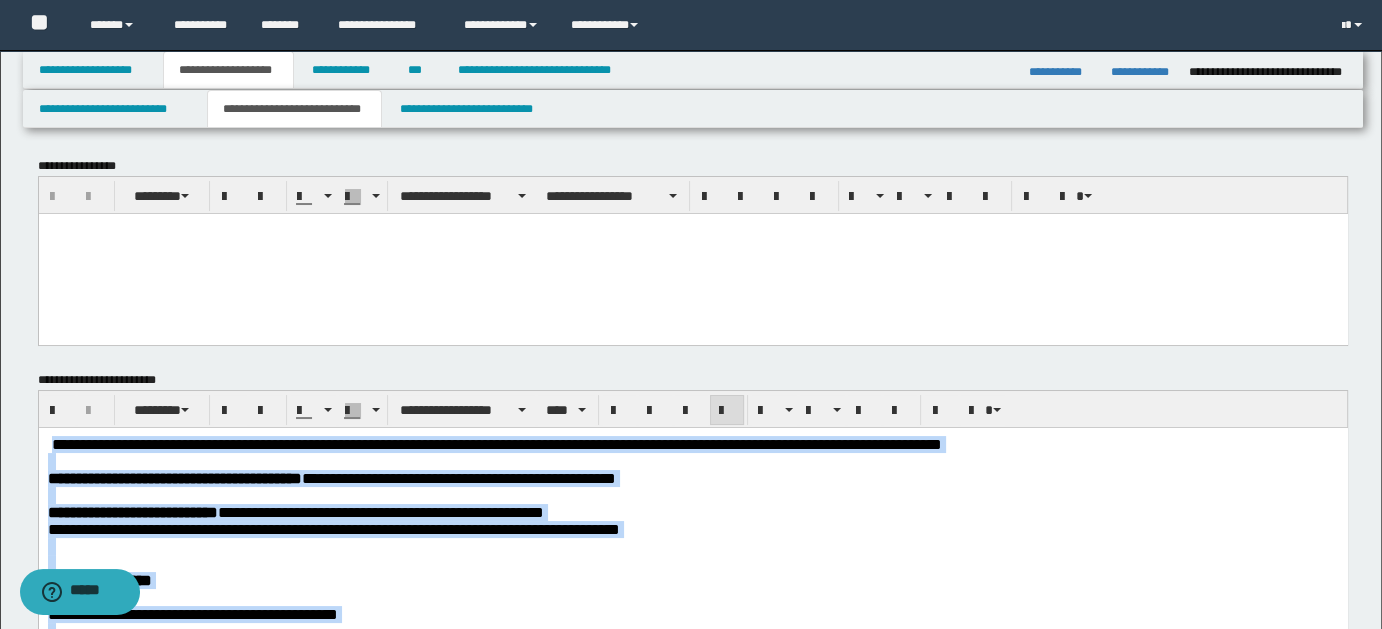 scroll, scrollTop: 0, scrollLeft: 0, axis: both 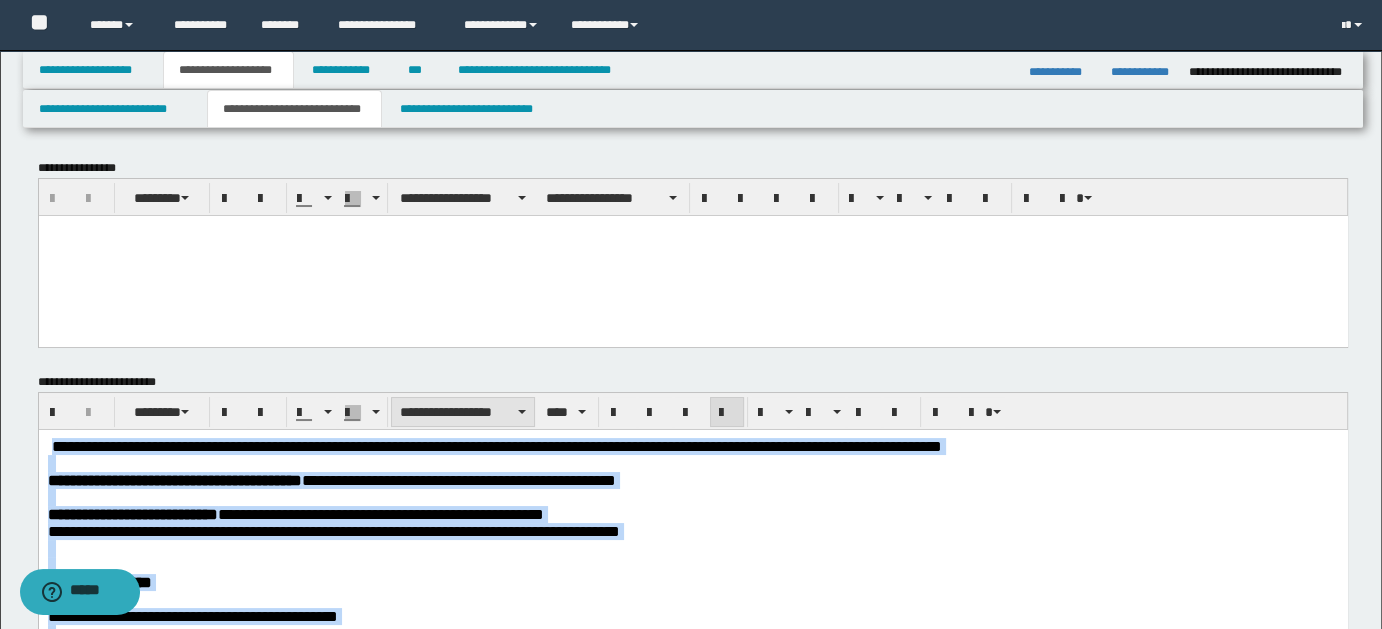 click on "**********" at bounding box center [463, 412] 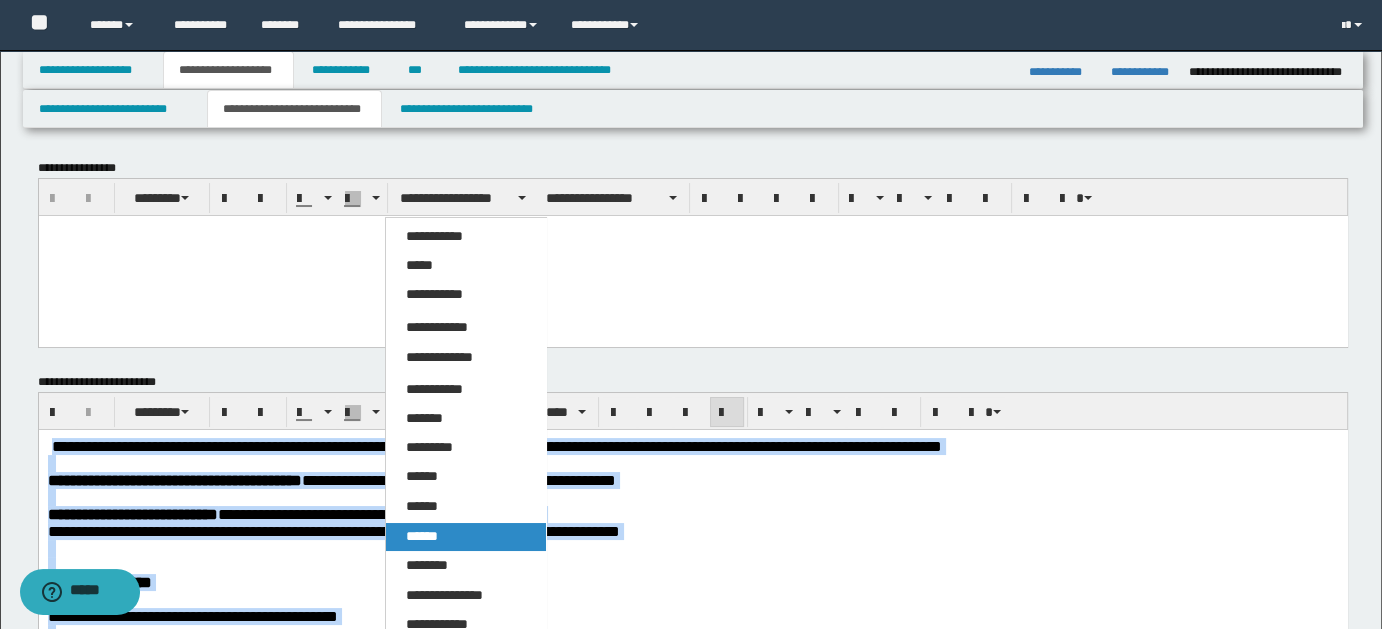 click on "******" at bounding box center [422, 536] 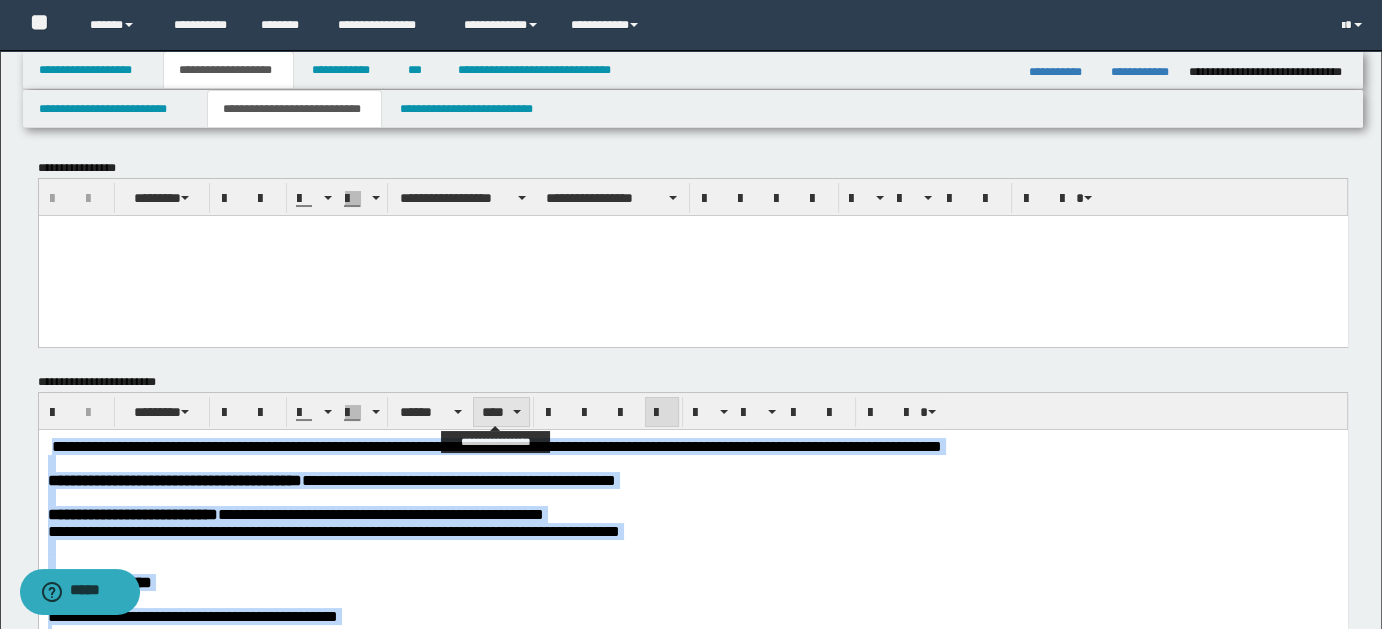 click at bounding box center [517, 412] 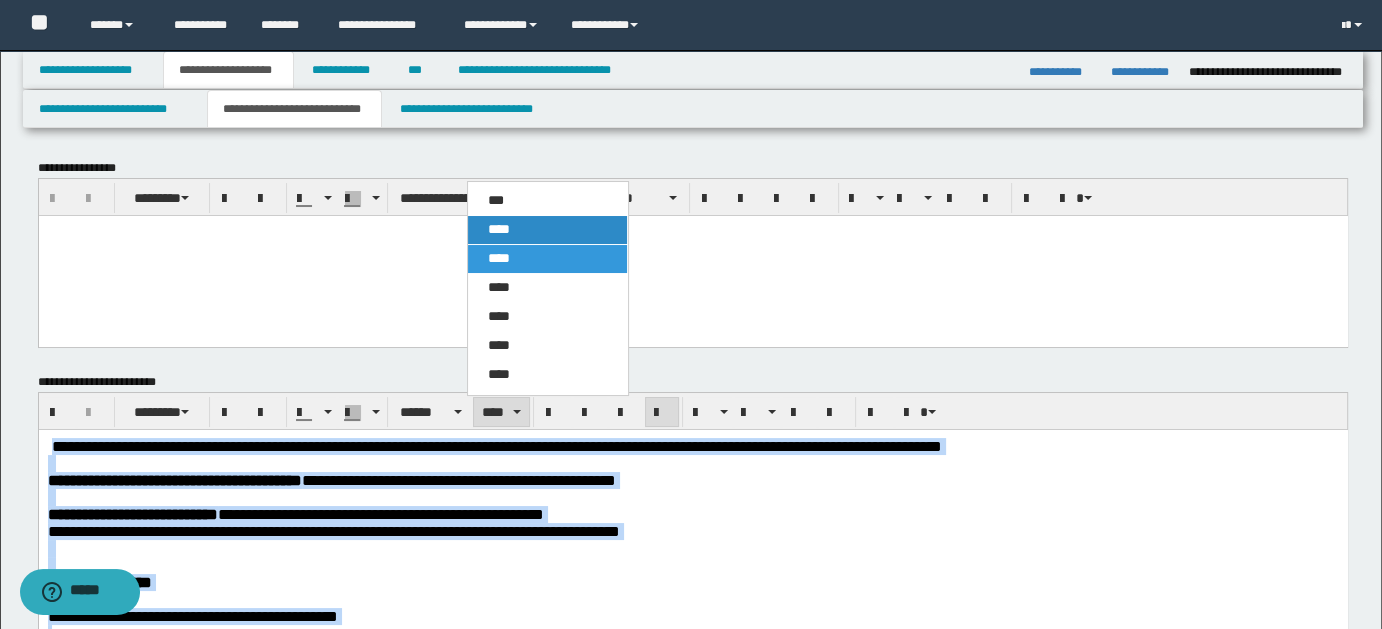 drag, startPoint x: 498, startPoint y: 220, endPoint x: 455, endPoint y: 7, distance: 217.29703 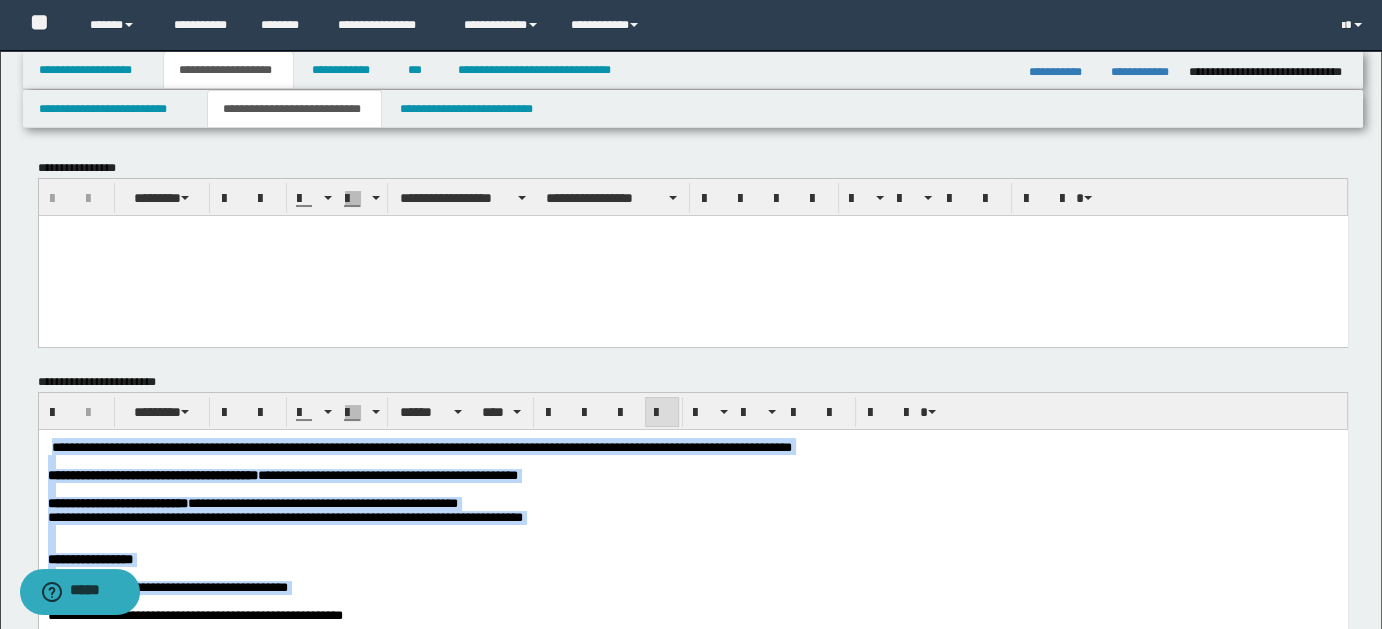 click at bounding box center (692, 574) 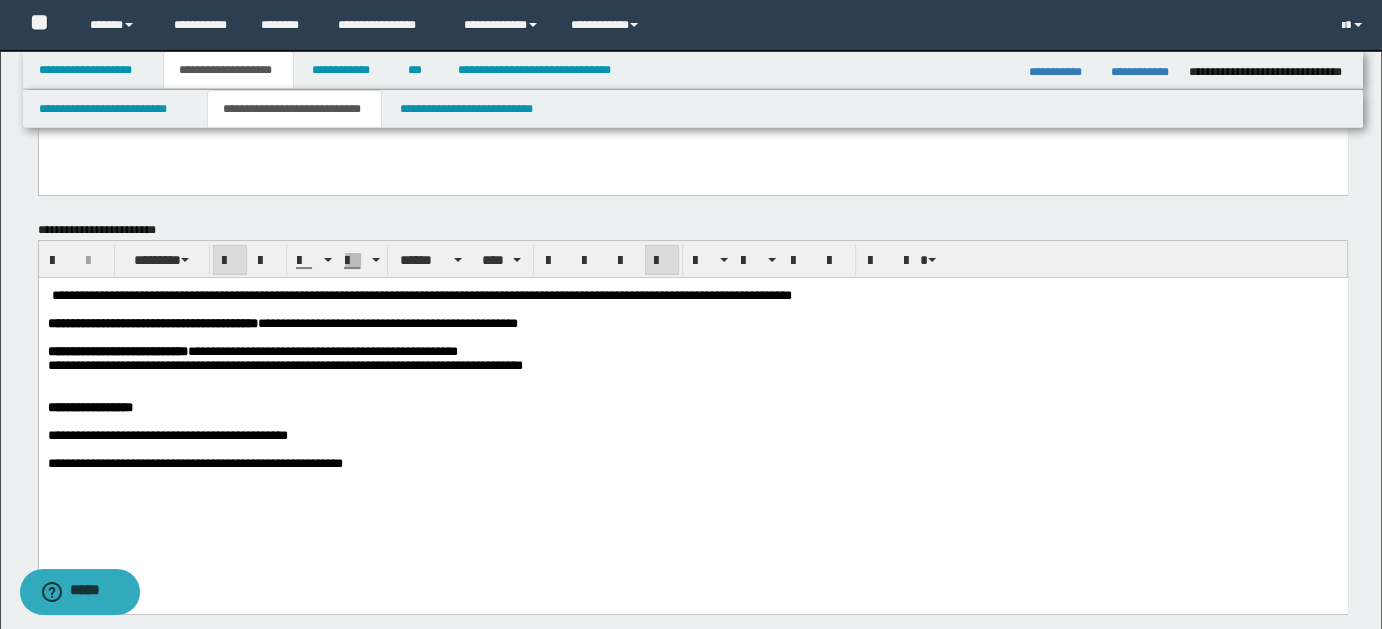 scroll, scrollTop: 182, scrollLeft: 0, axis: vertical 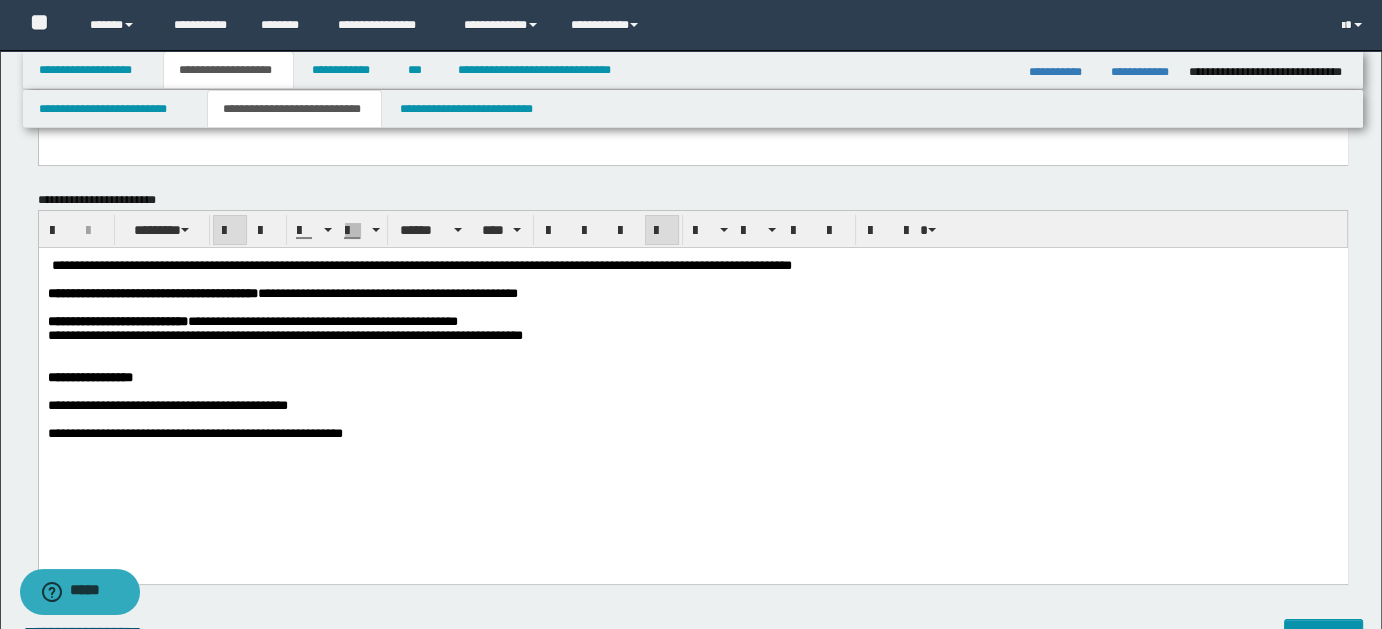drag, startPoint x: 1394, startPoint y: 183, endPoint x: 1168, endPoint y: 71, distance: 252.23006 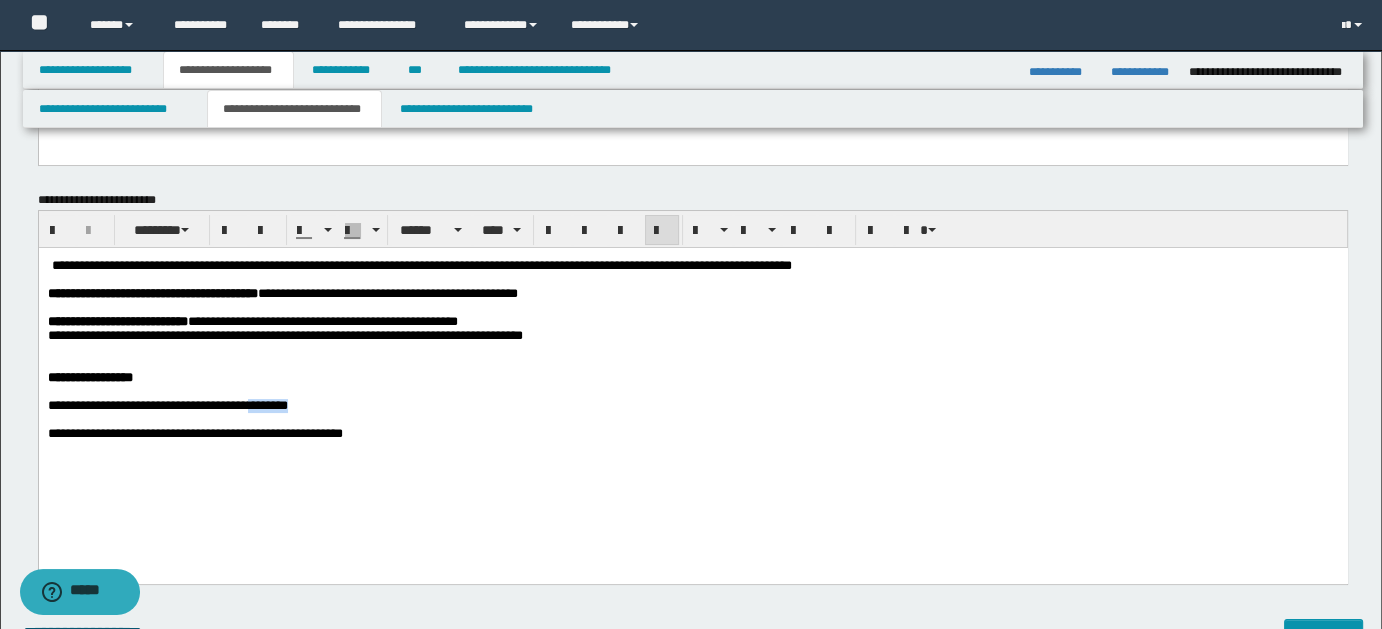 drag, startPoint x: 346, startPoint y: 433, endPoint x: 434, endPoint y: 431, distance: 88.02273 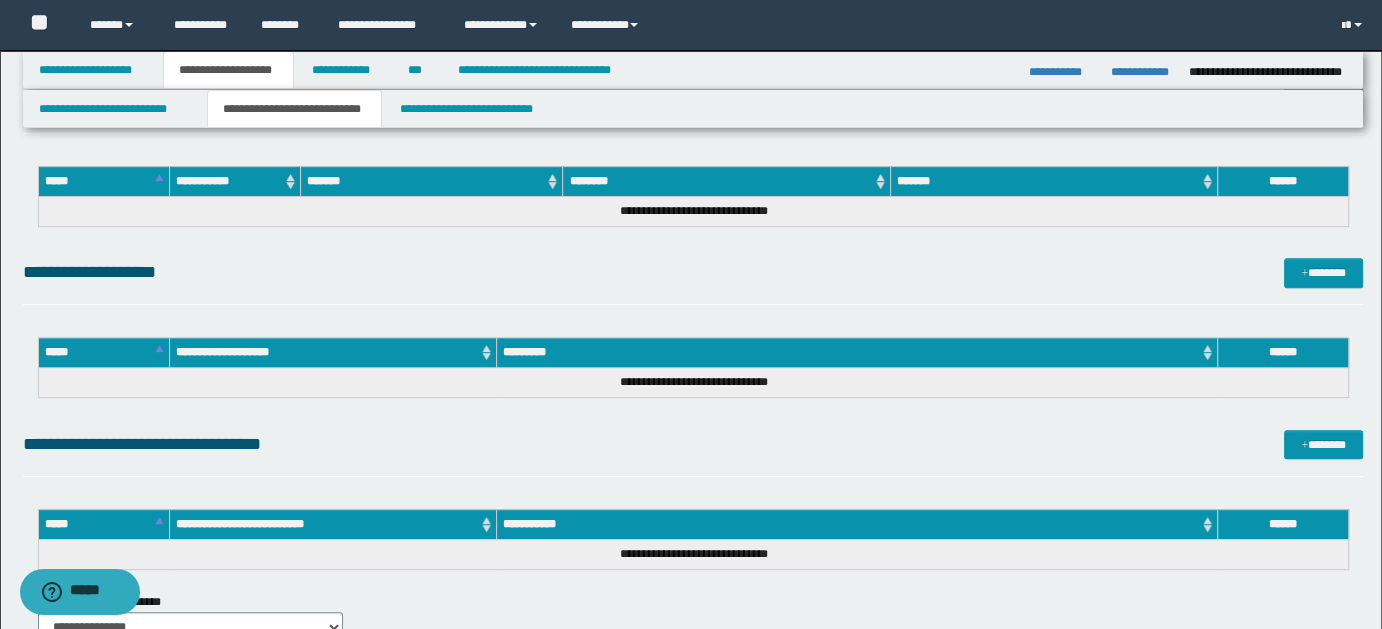 scroll, scrollTop: 972, scrollLeft: 0, axis: vertical 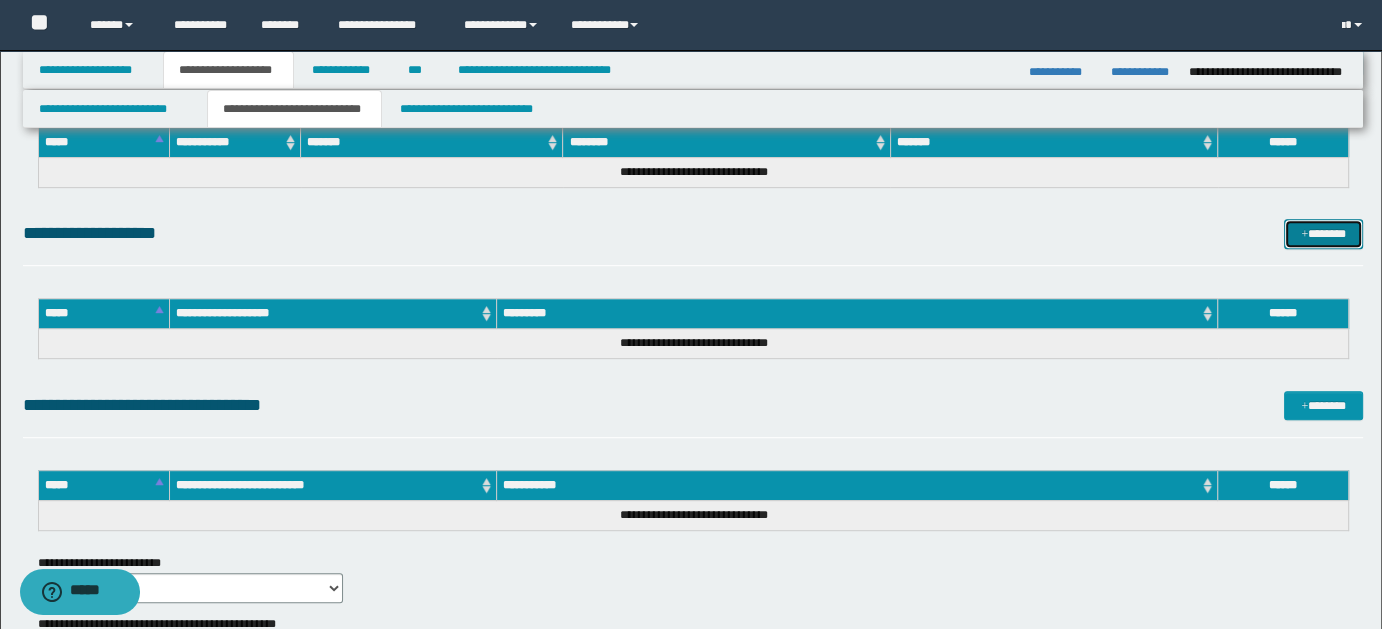 click on "*******" at bounding box center (1323, 233) 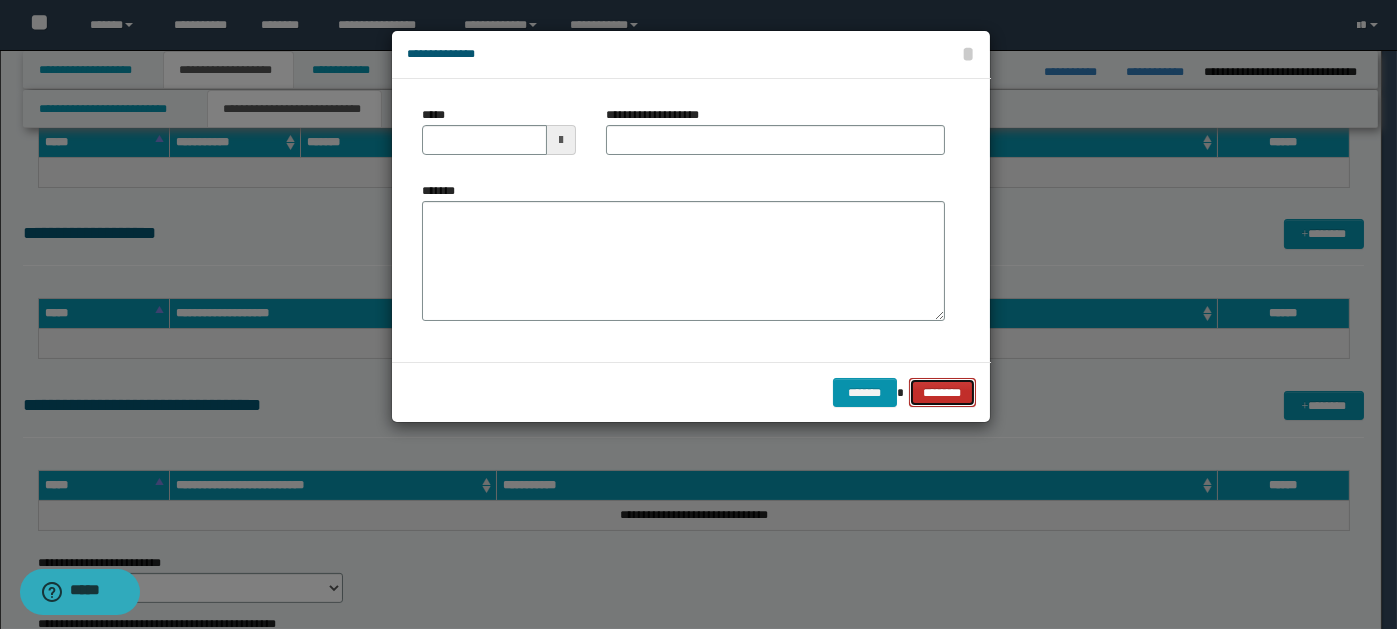 click on "********" at bounding box center (942, 392) 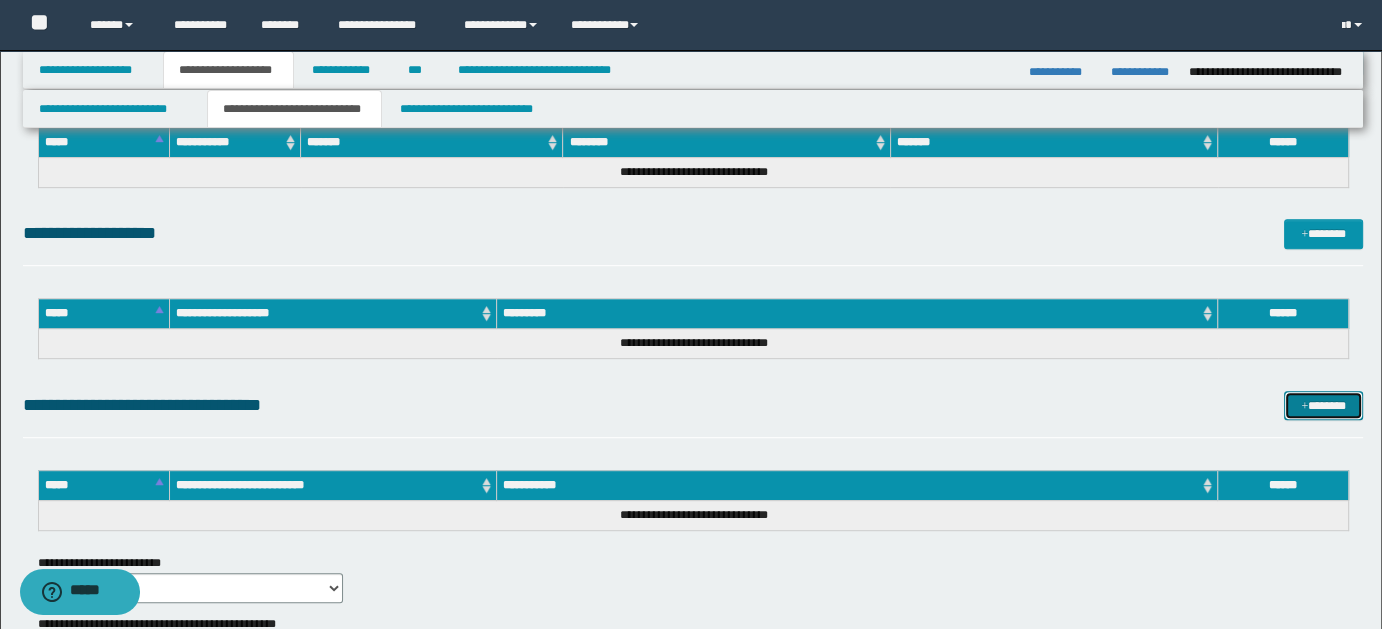 click on "*******" at bounding box center (1323, 405) 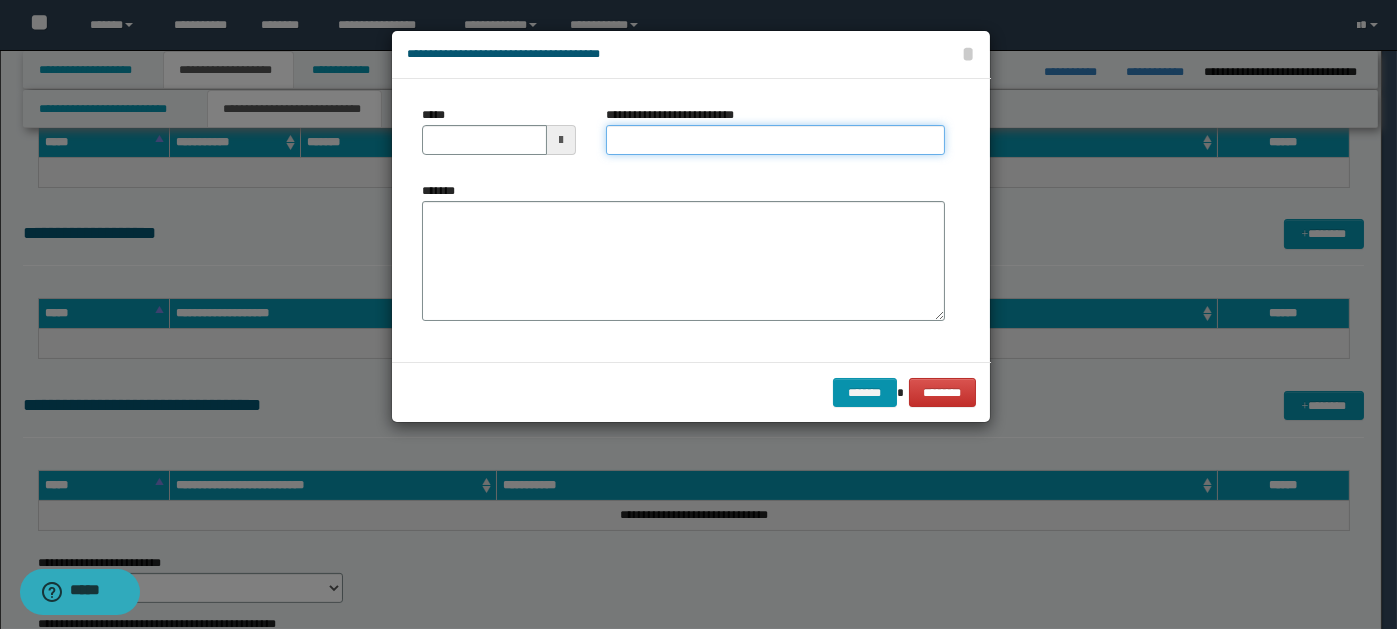 paste on "**********" 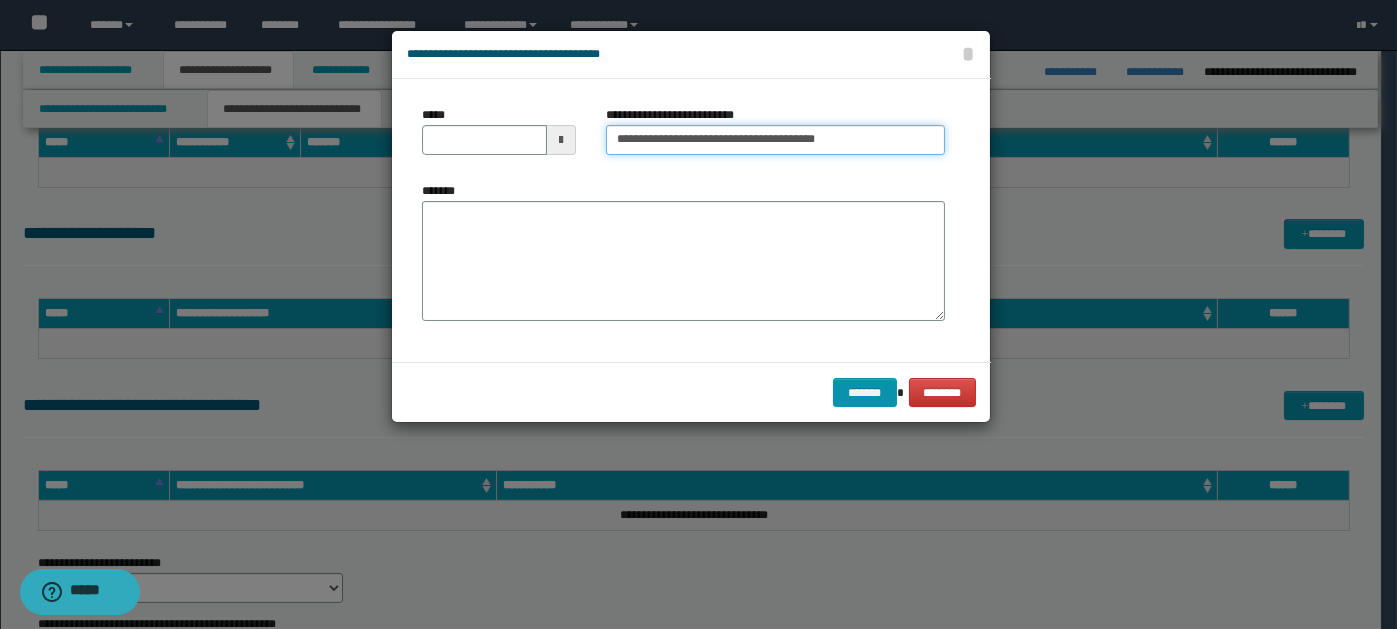type on "**********" 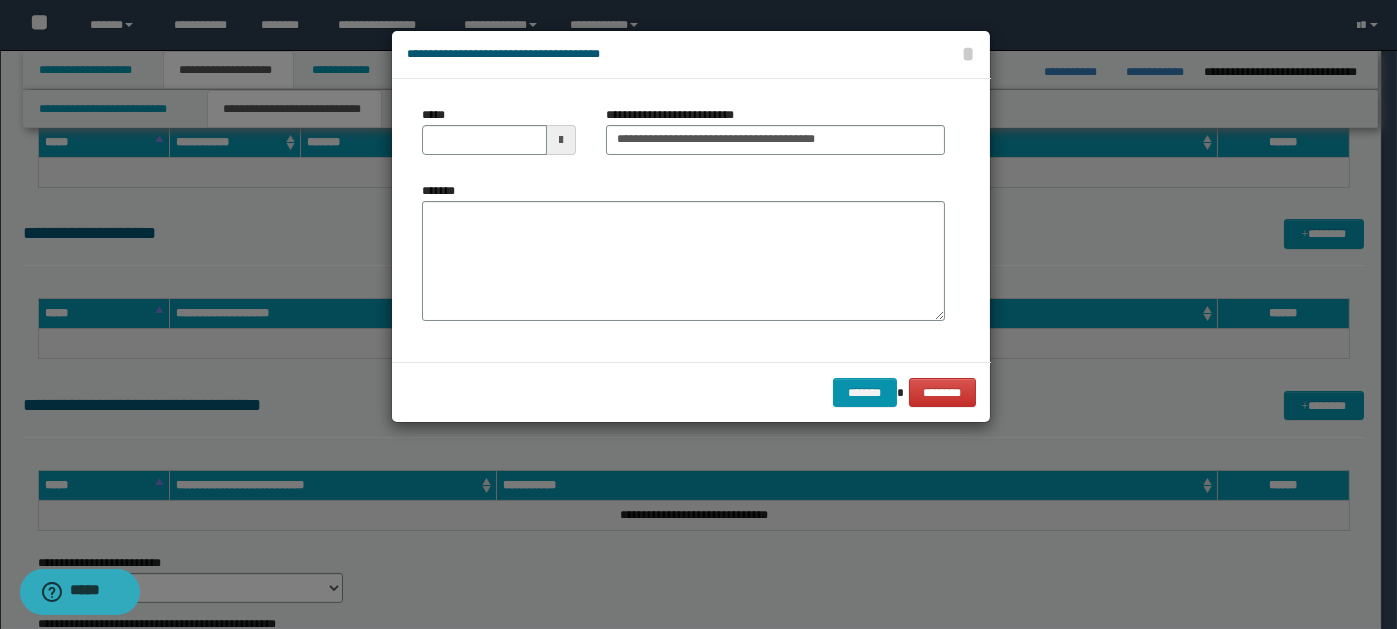 click at bounding box center [561, 140] 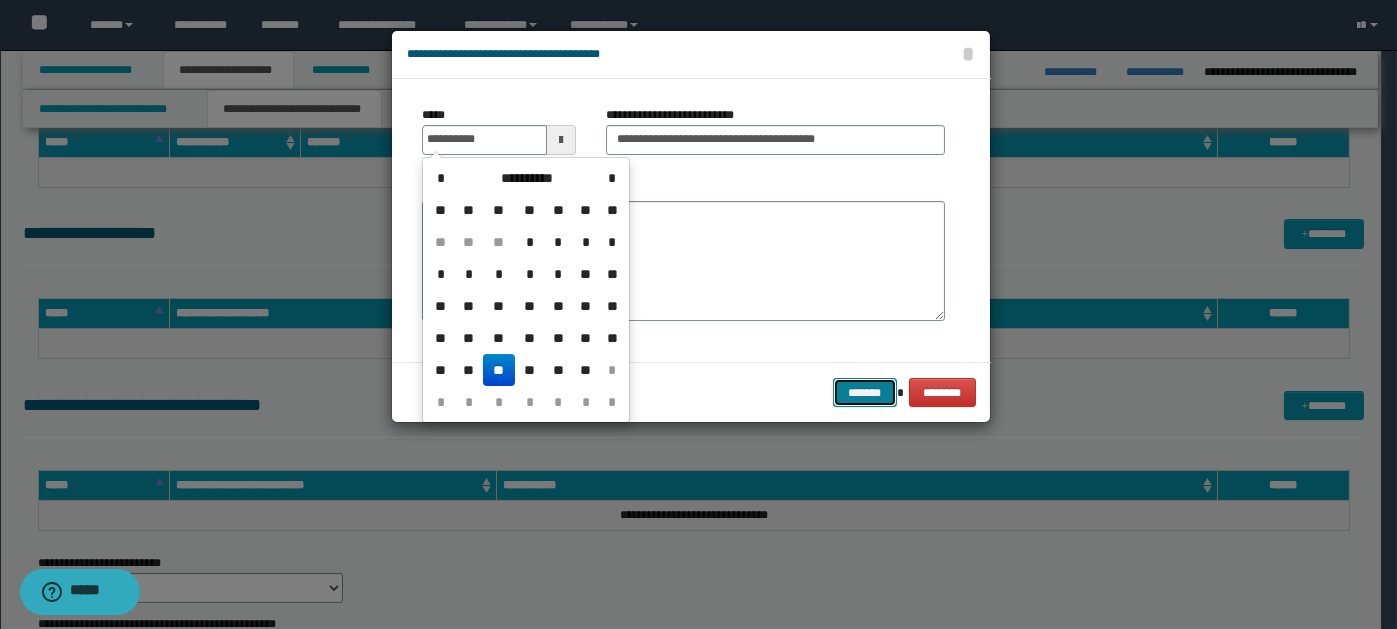 type on "**********" 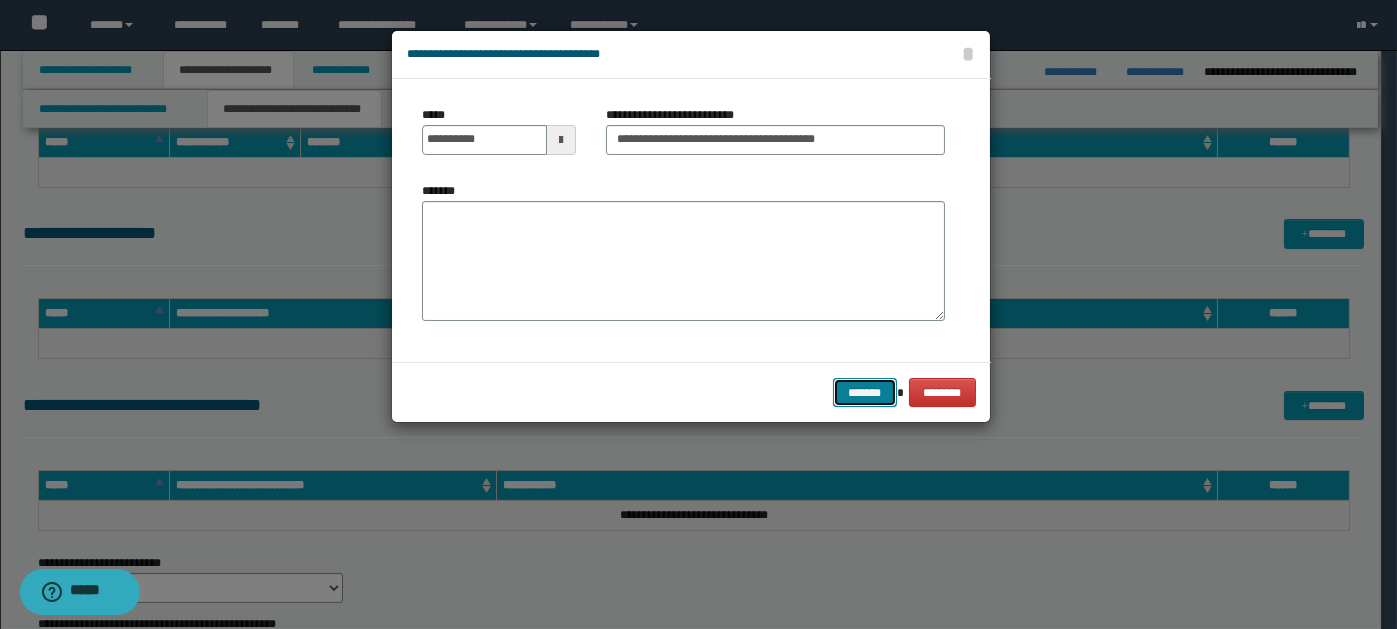 click on "*******" at bounding box center (865, 392) 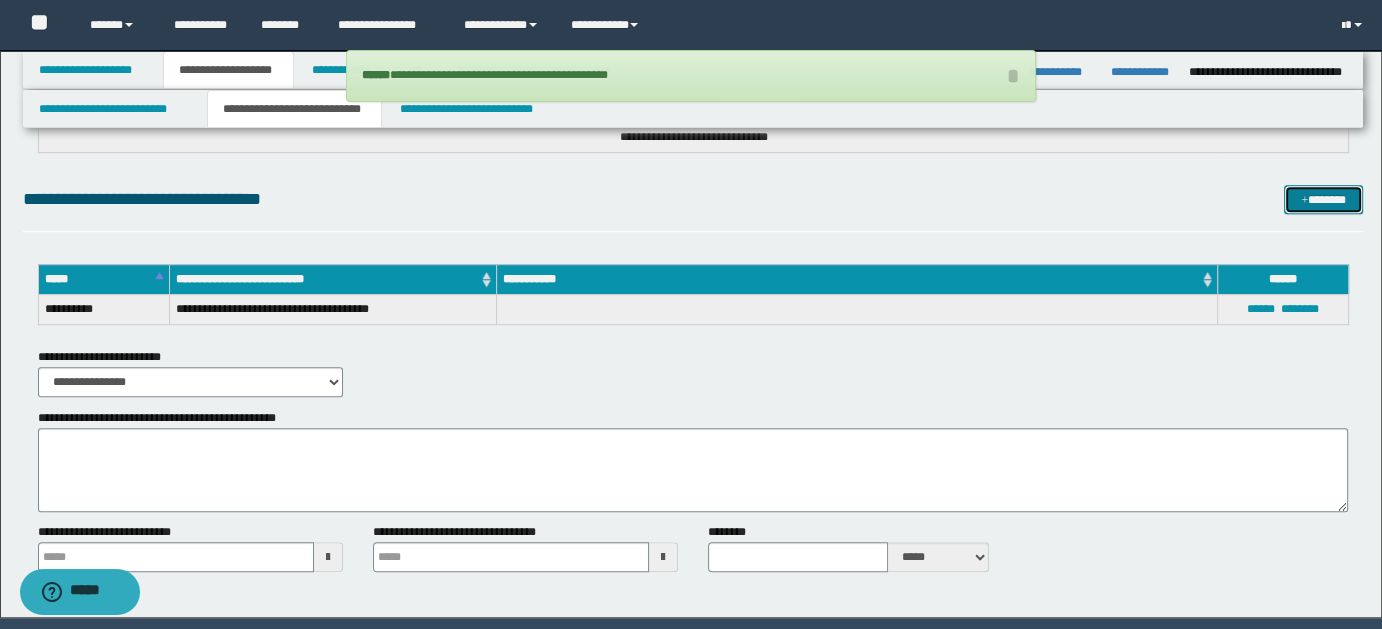 scroll, scrollTop: 1216, scrollLeft: 0, axis: vertical 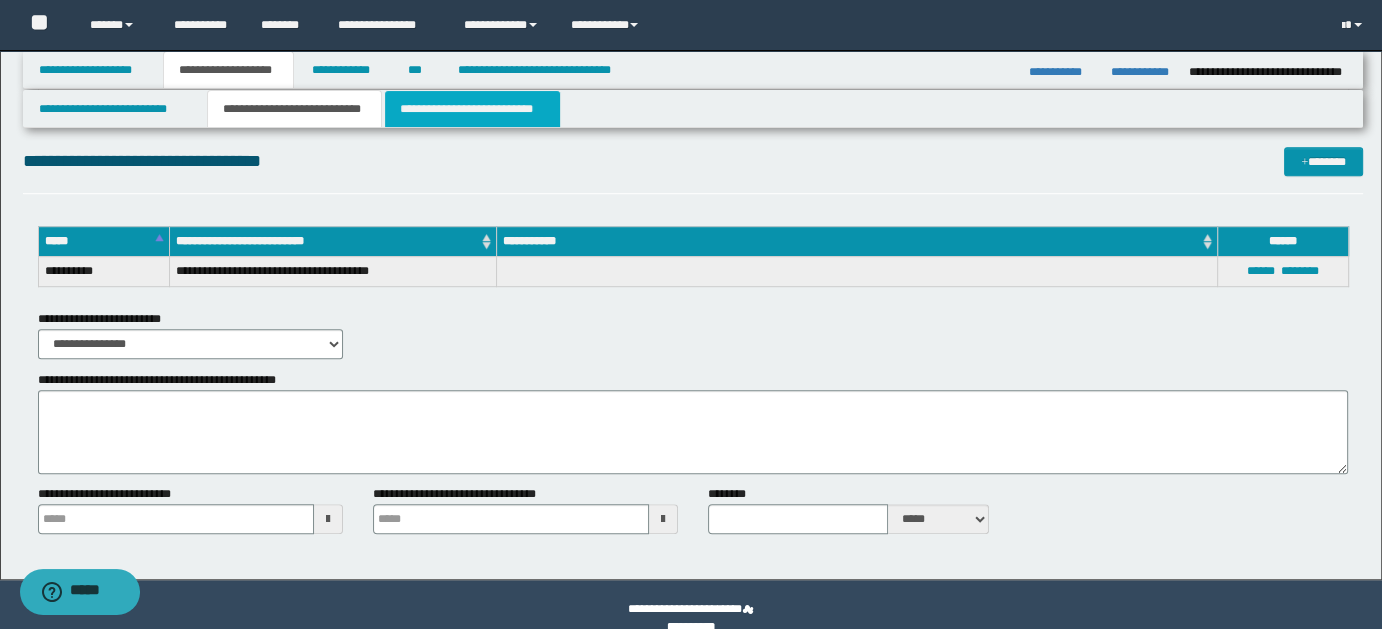 click on "**********" at bounding box center (472, 109) 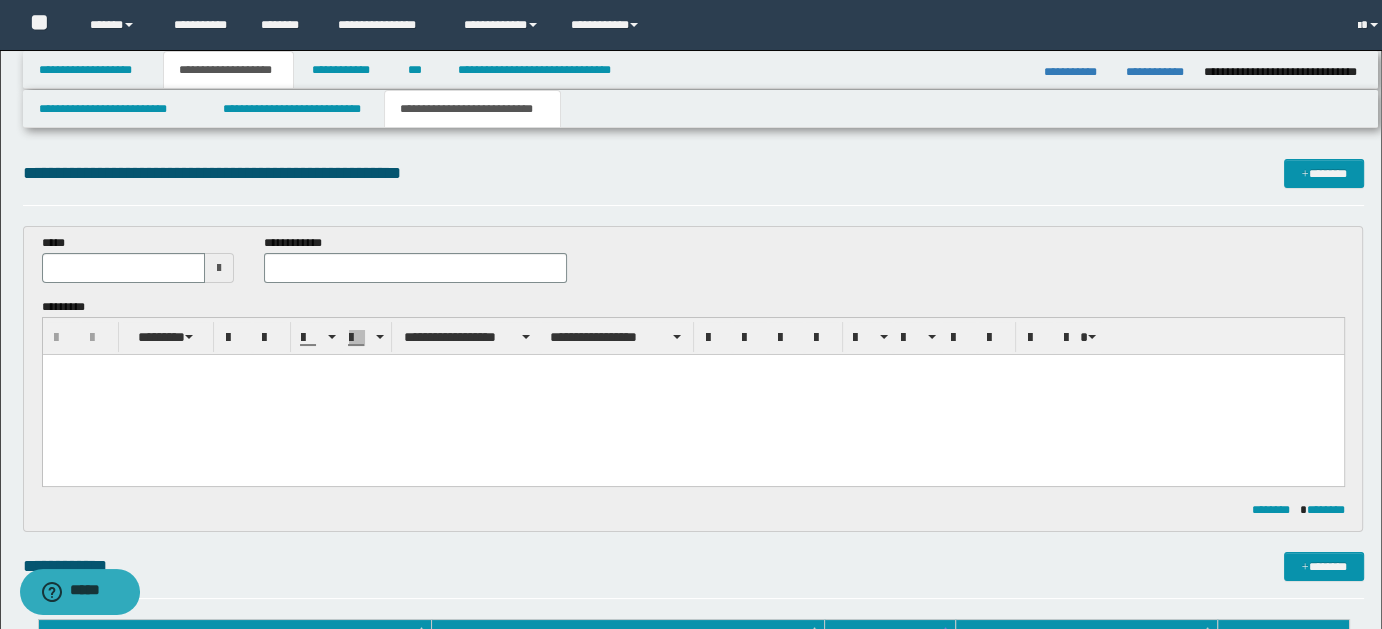 scroll, scrollTop: 0, scrollLeft: 0, axis: both 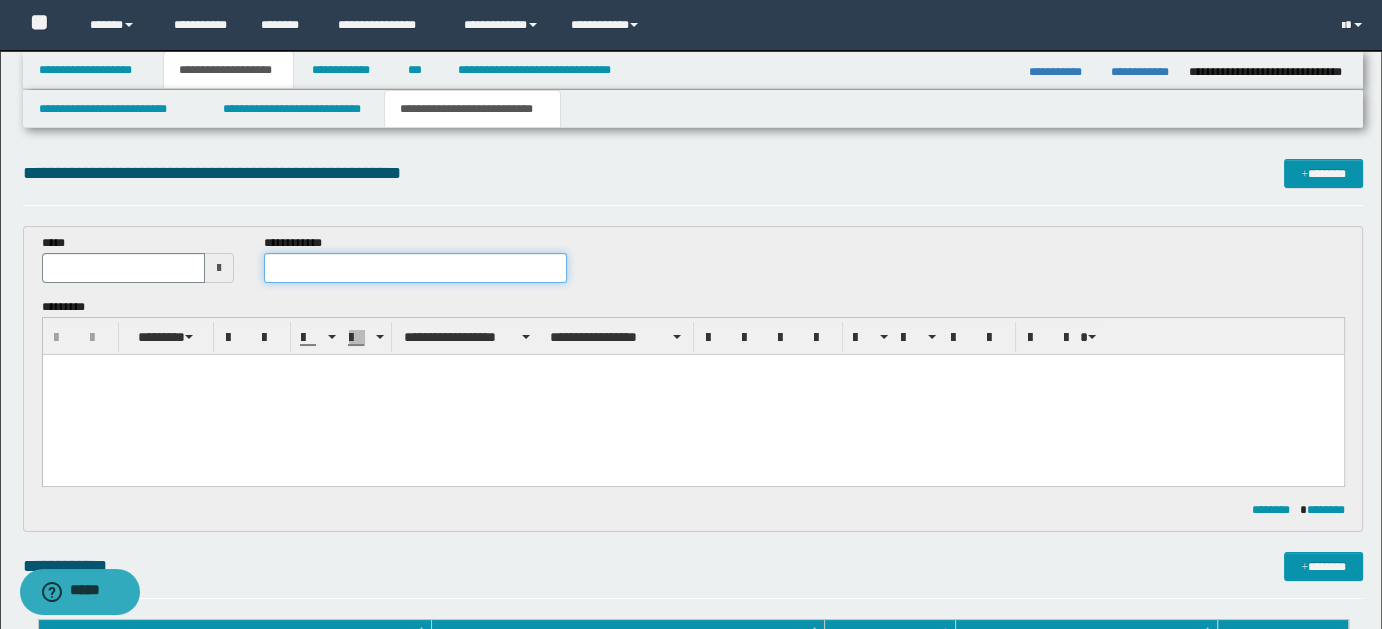 click at bounding box center [415, 268] 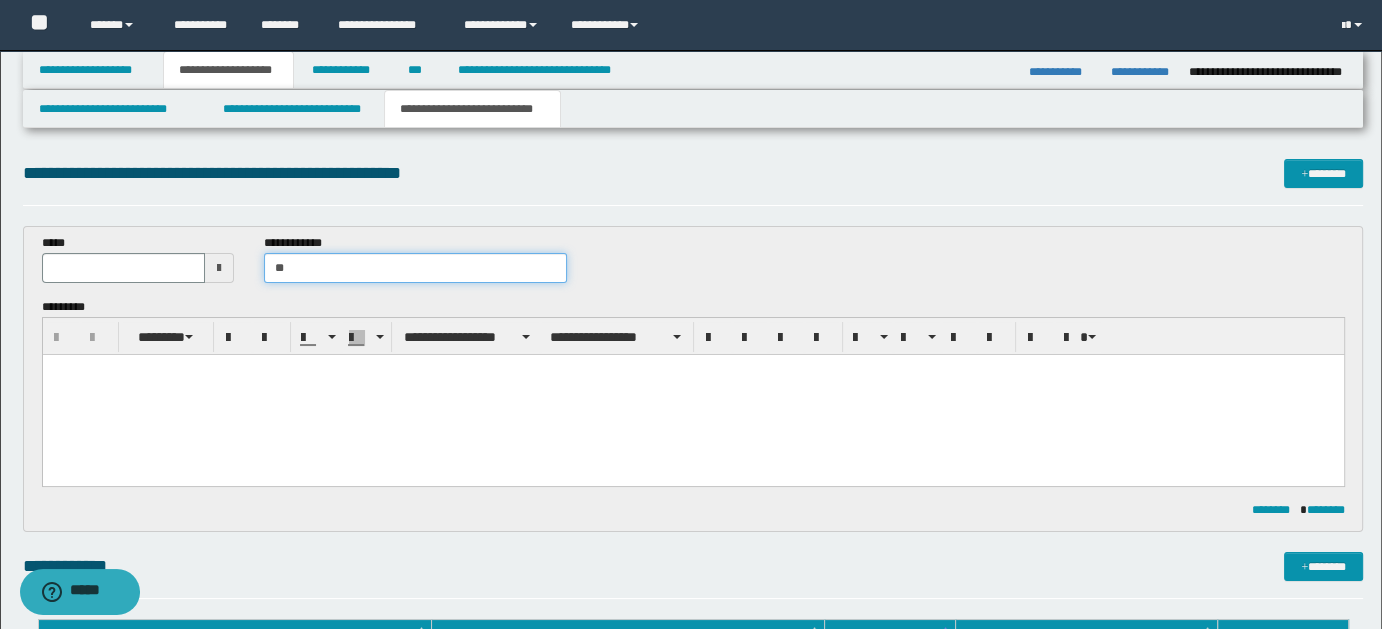 type on "*" 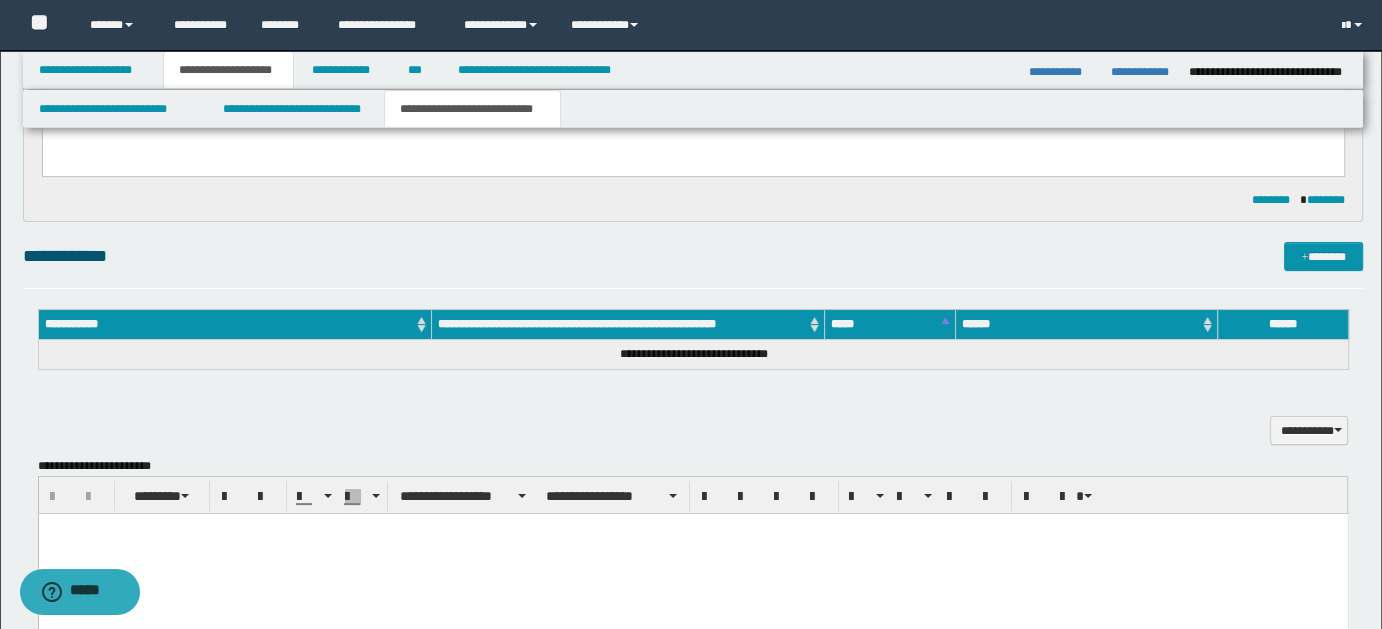 scroll, scrollTop: 323, scrollLeft: 0, axis: vertical 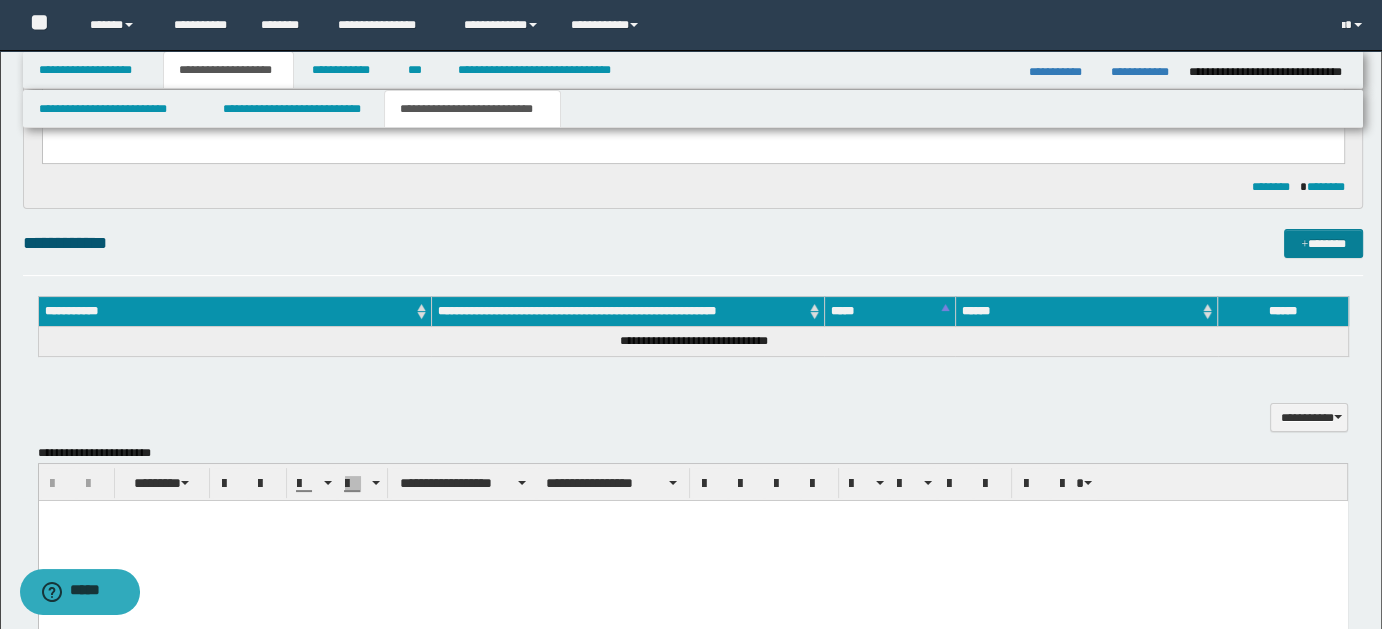 type on "**********" 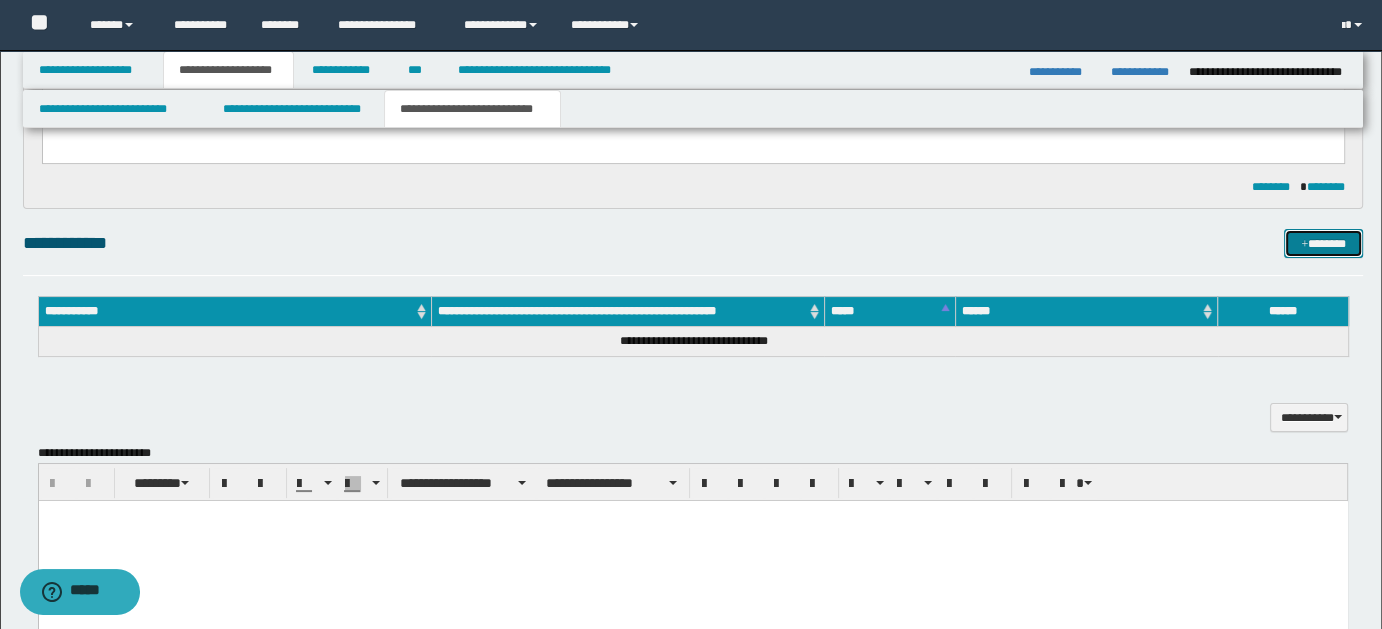 click on "*******" at bounding box center [1323, 243] 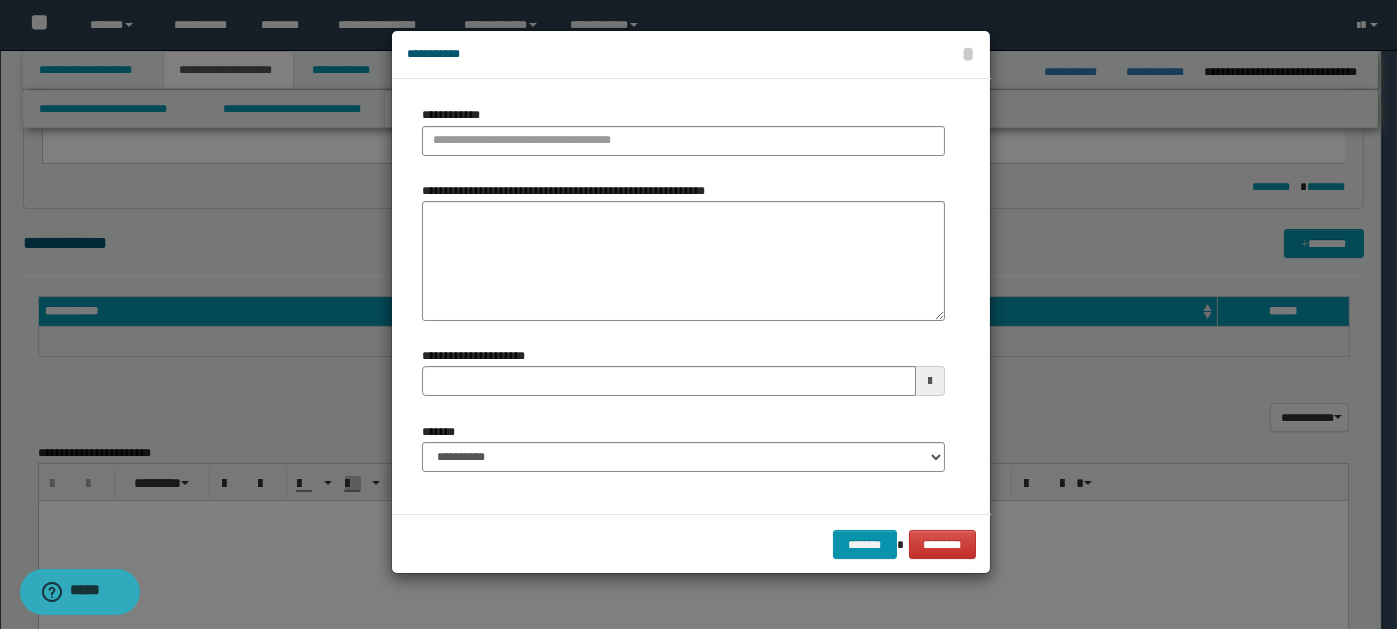 type 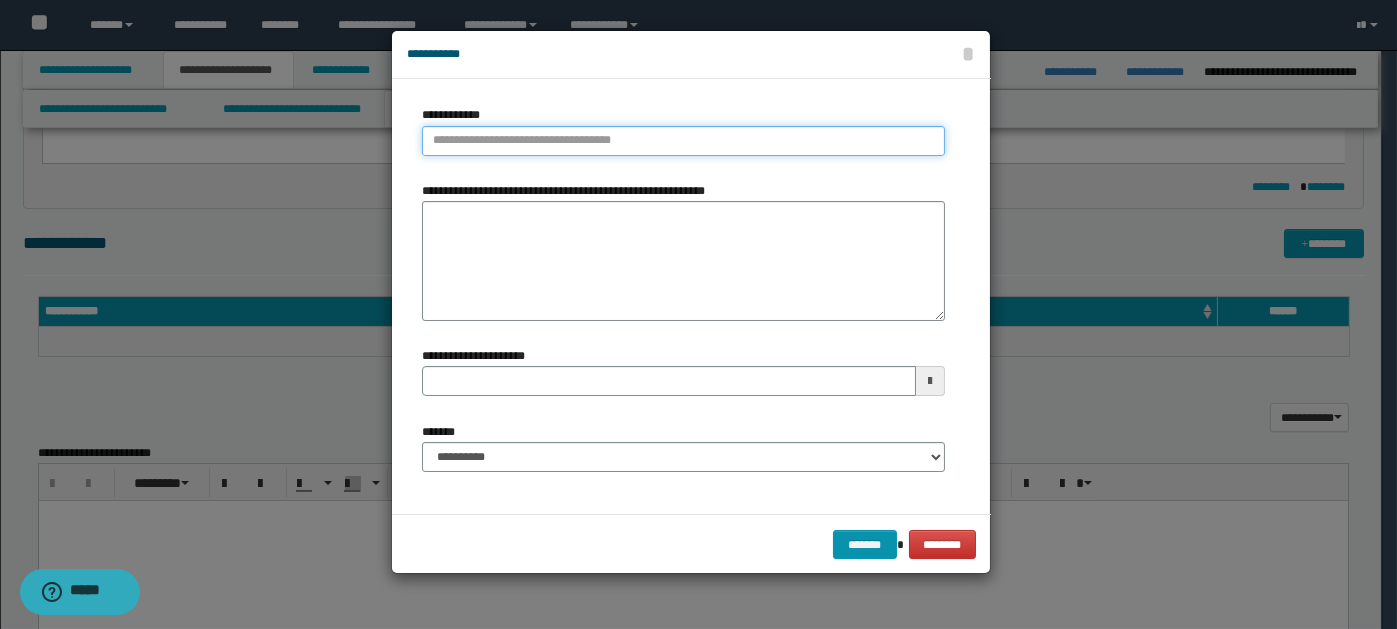 paste on "****" 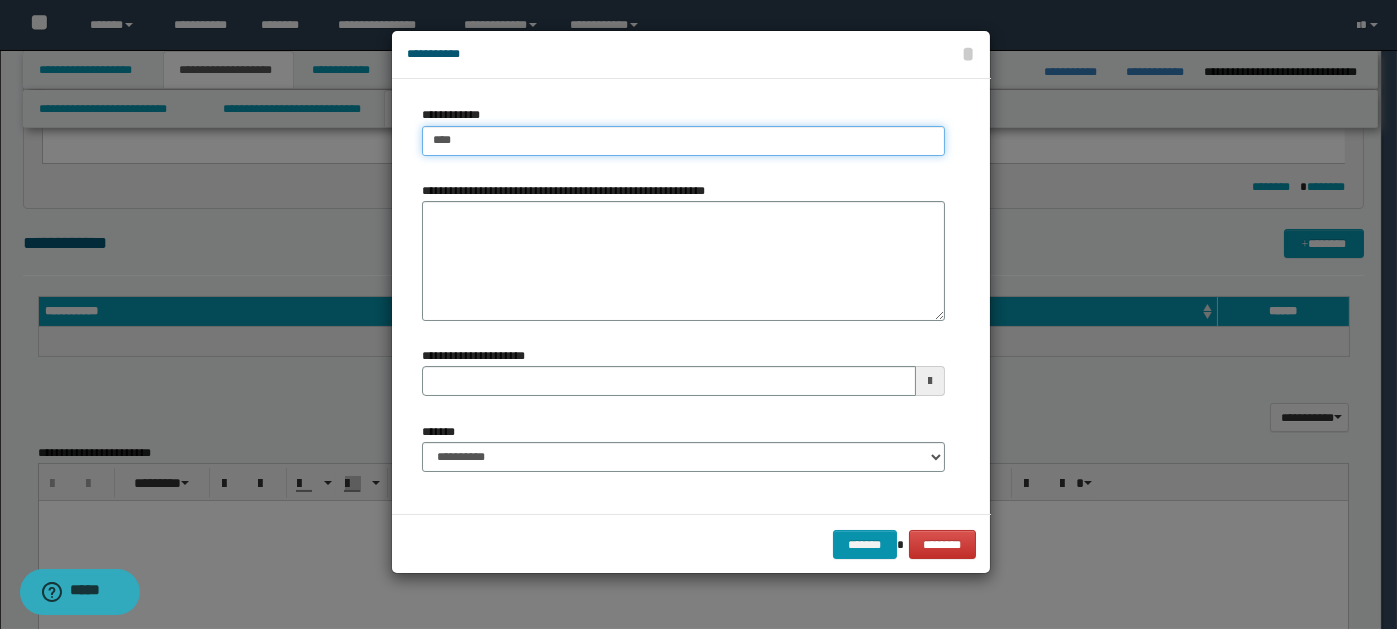 type on "****" 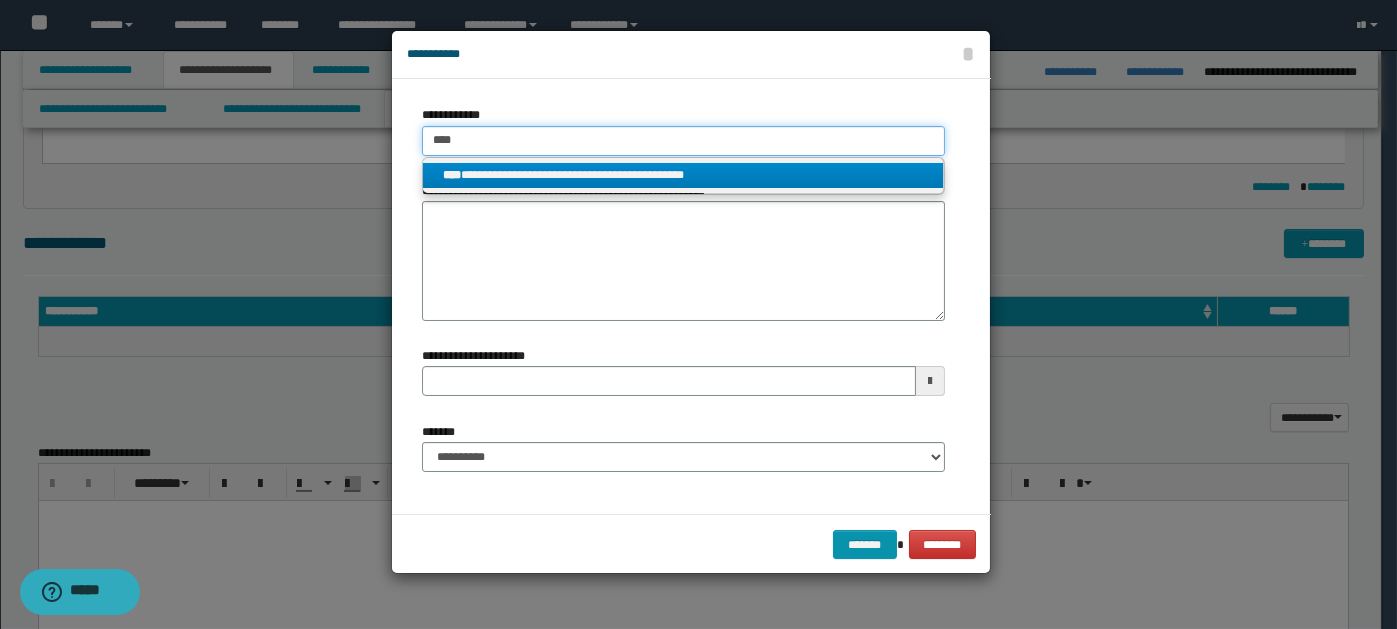 type on "****" 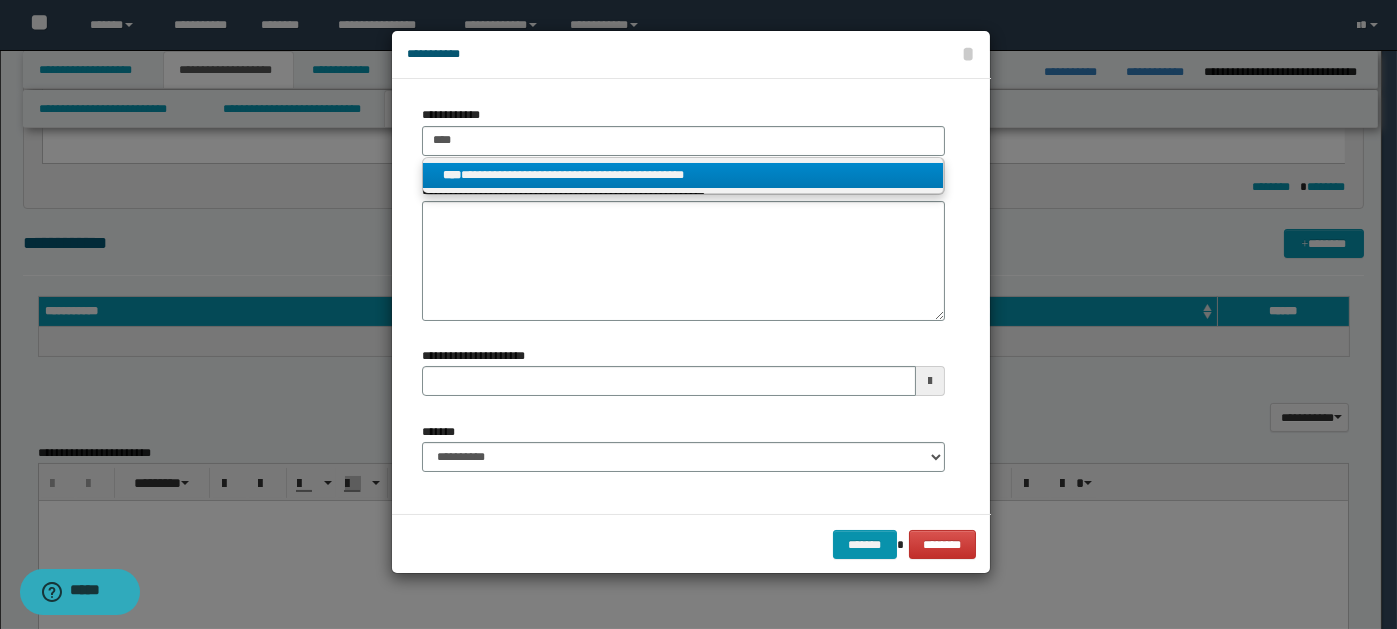 click on "**********" at bounding box center [683, 175] 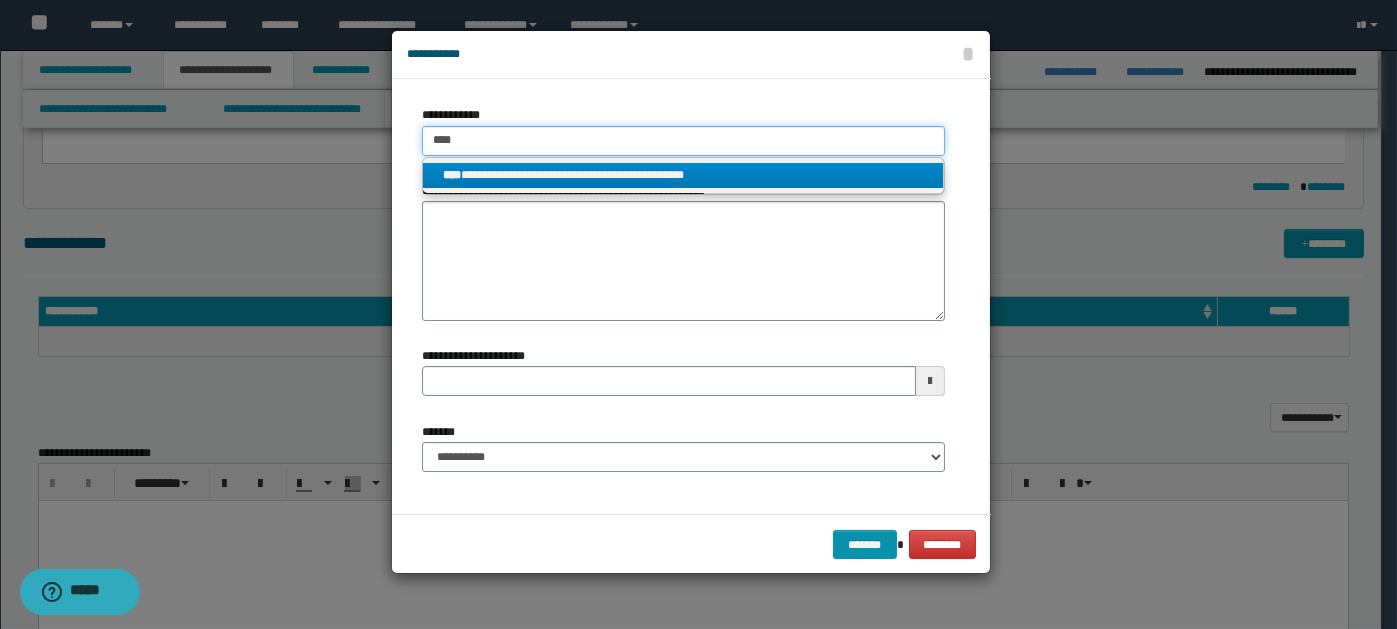 type 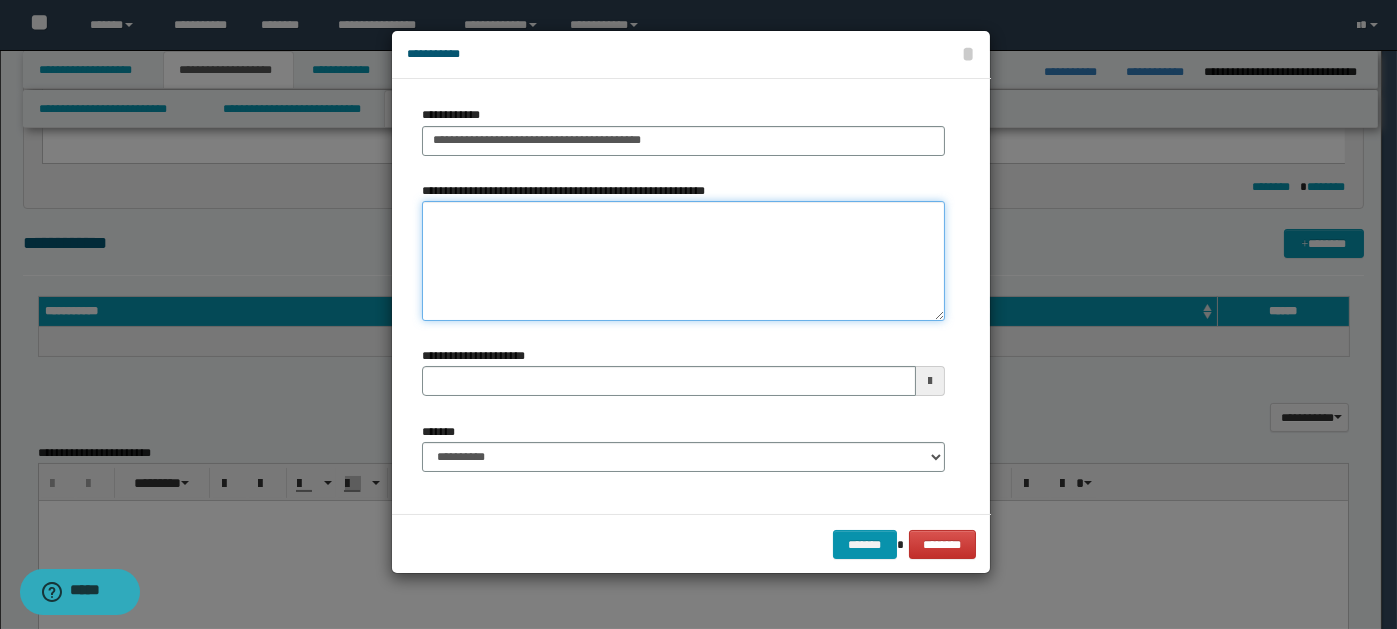 click on "**********" at bounding box center [683, 261] 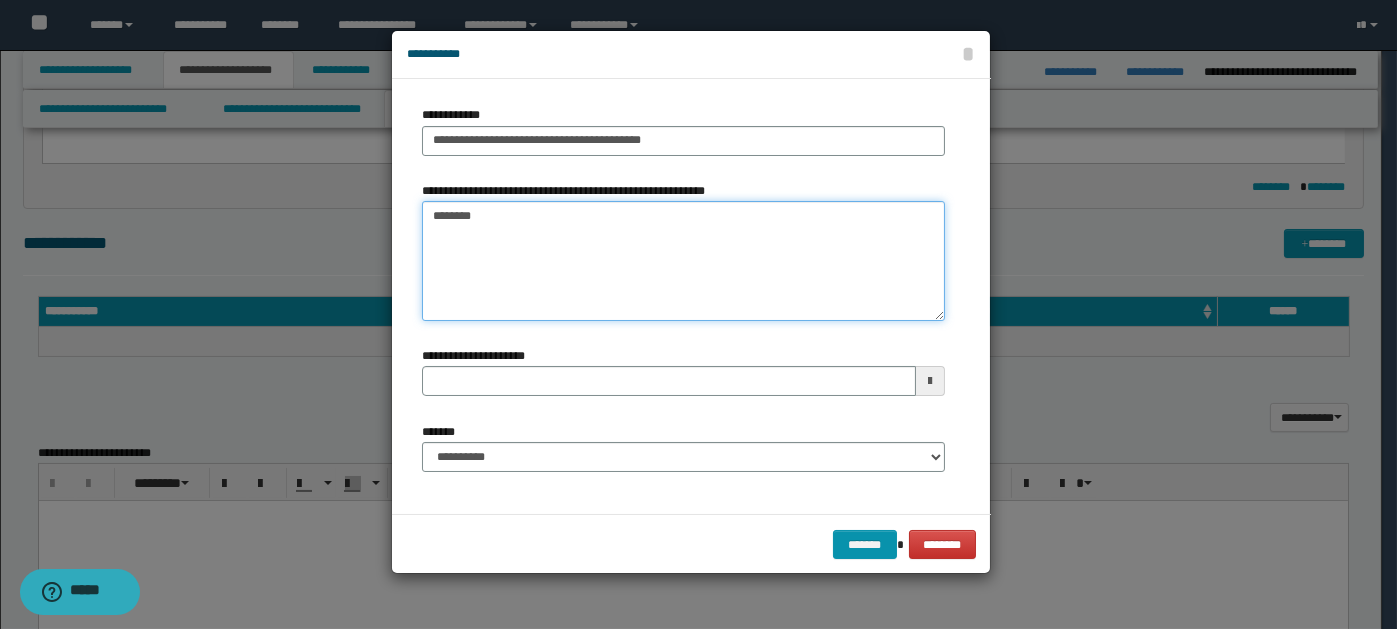 type on "*********" 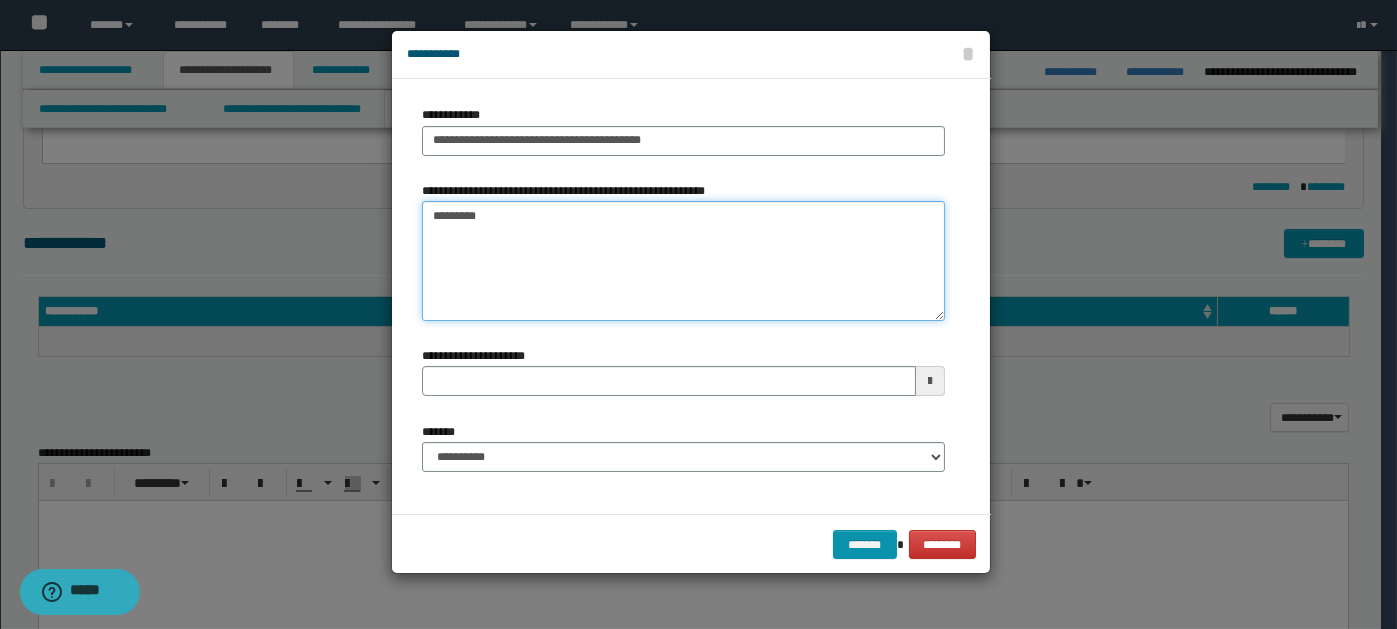 type 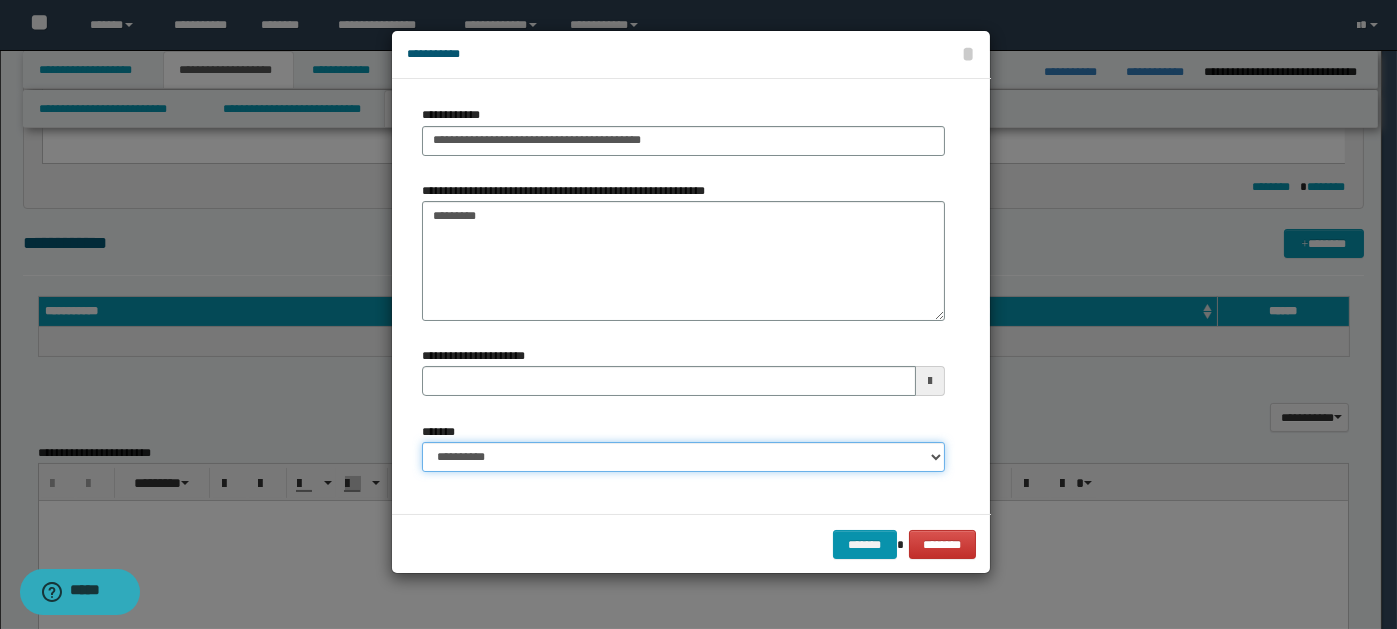 click on "**********" at bounding box center (683, 457) 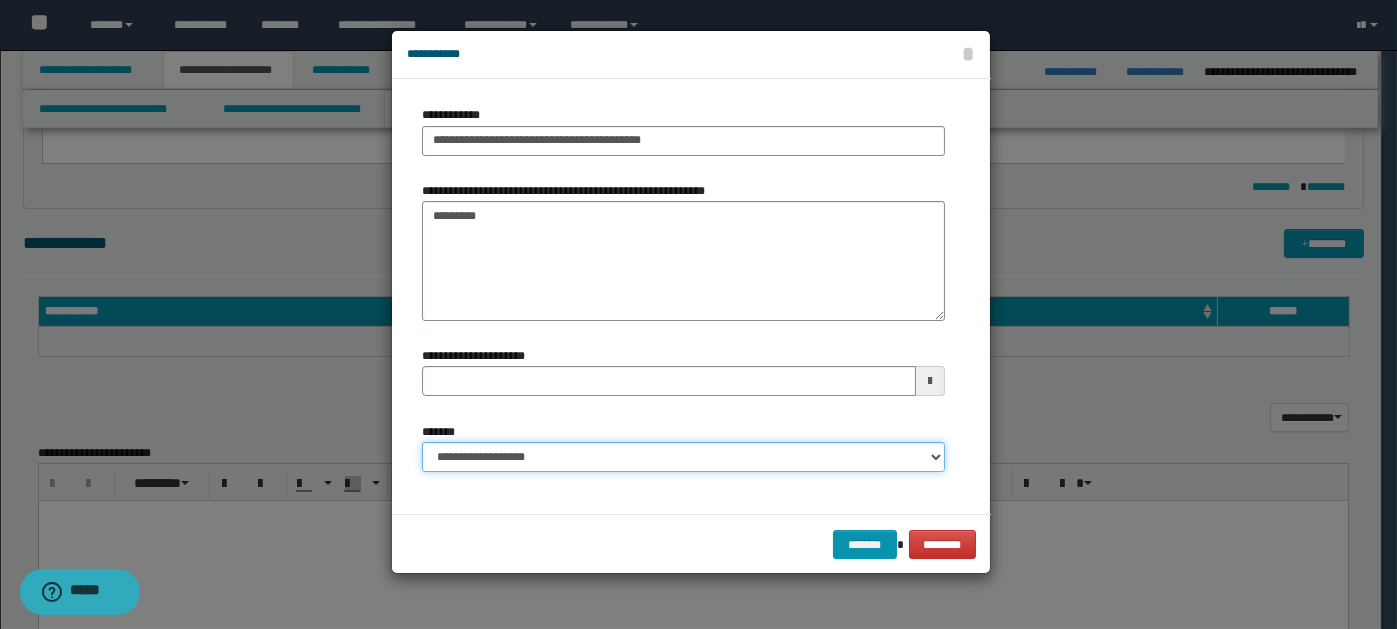 type 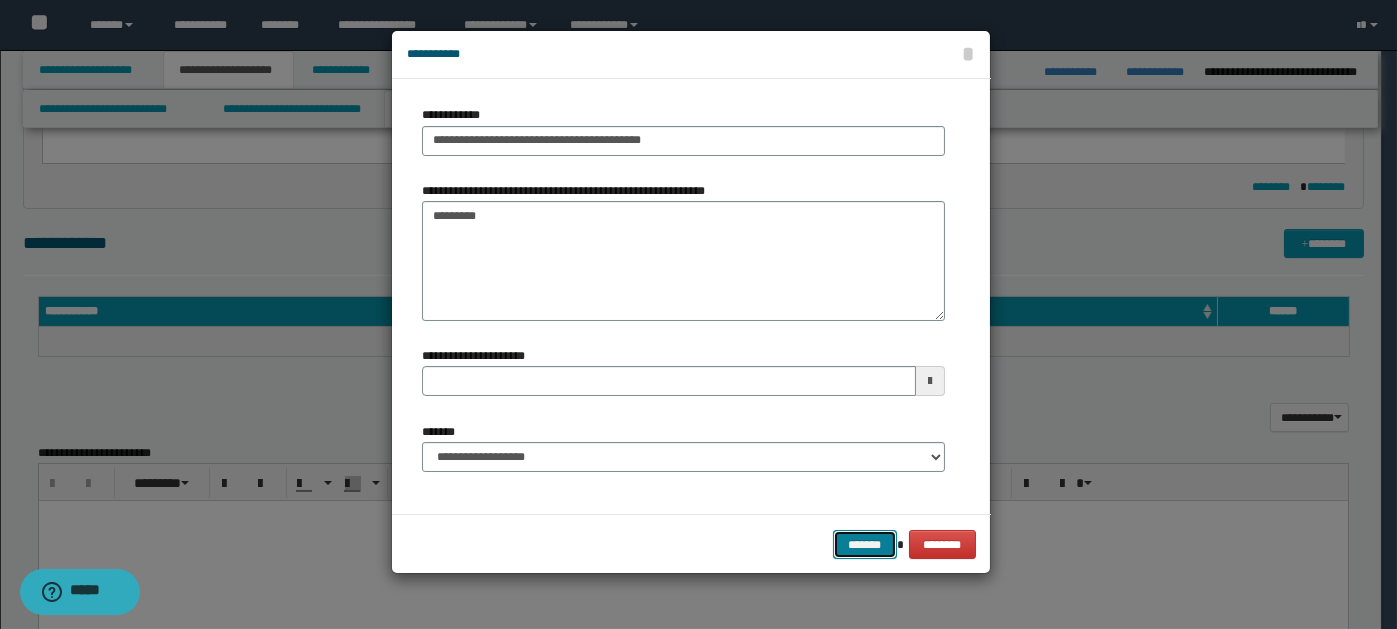 click on "*******" at bounding box center [865, 544] 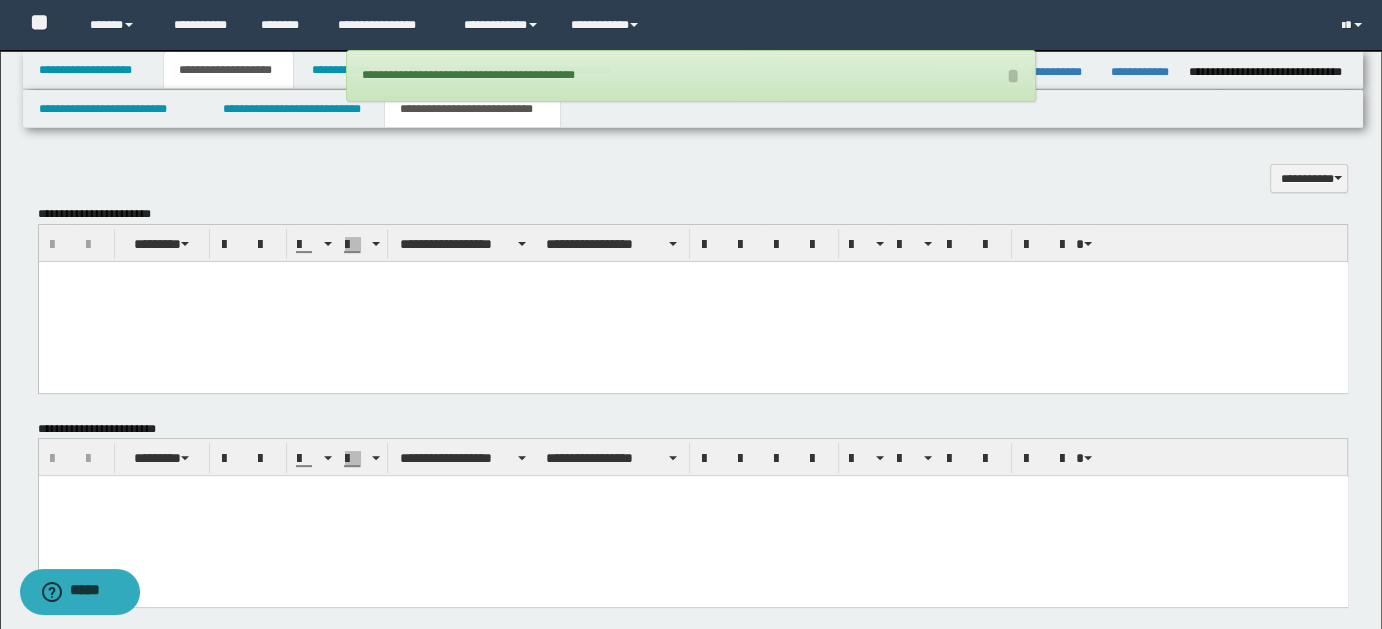 scroll, scrollTop: 590, scrollLeft: 0, axis: vertical 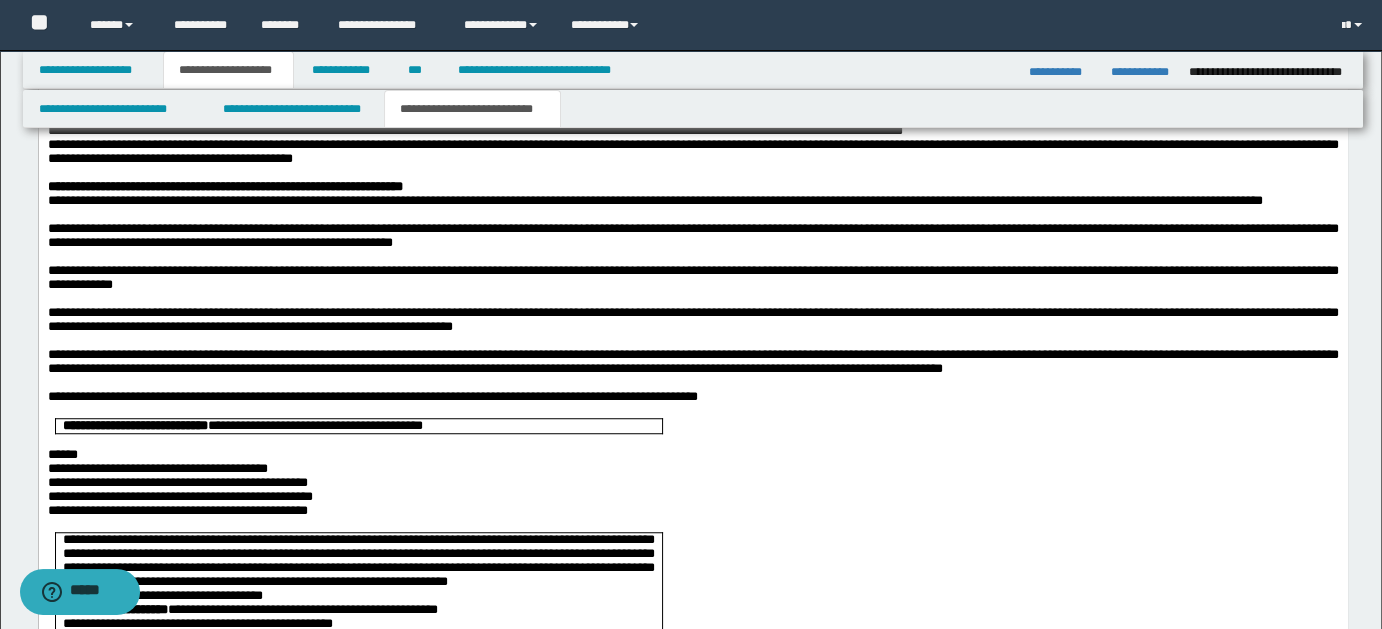 drag, startPoint x: 1390, startPoint y: 211, endPoint x: 1057, endPoint y: 513, distance: 449.54755 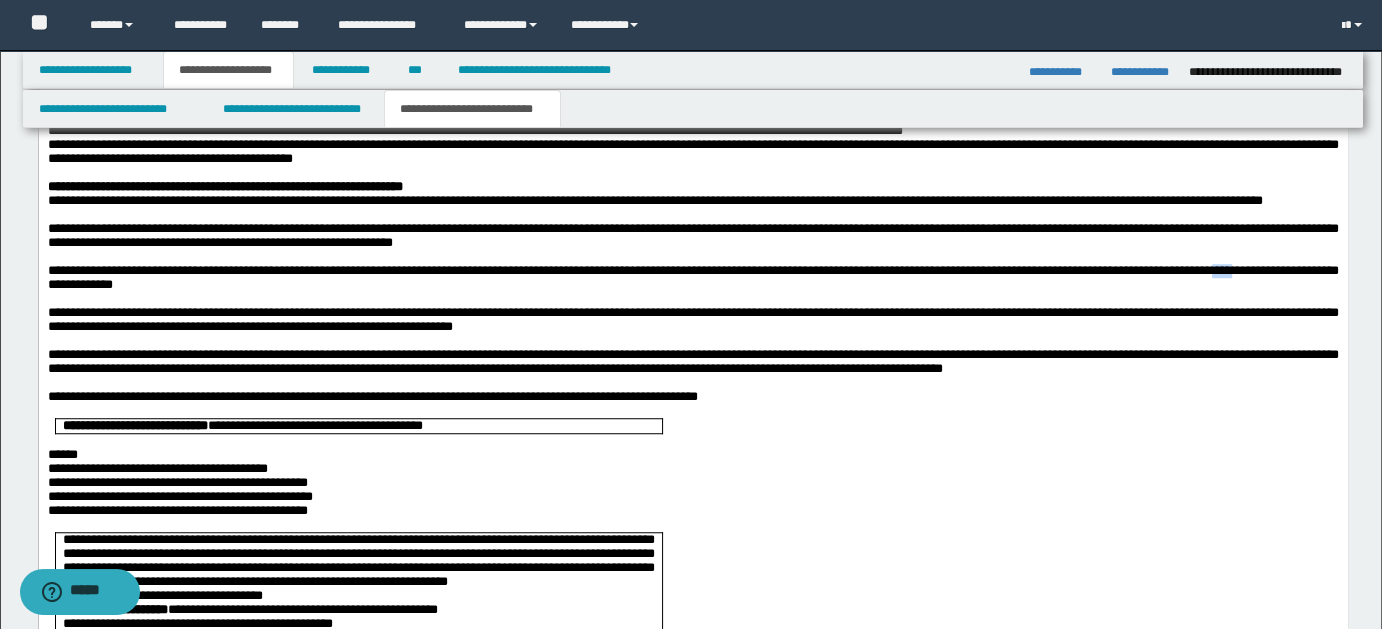 type 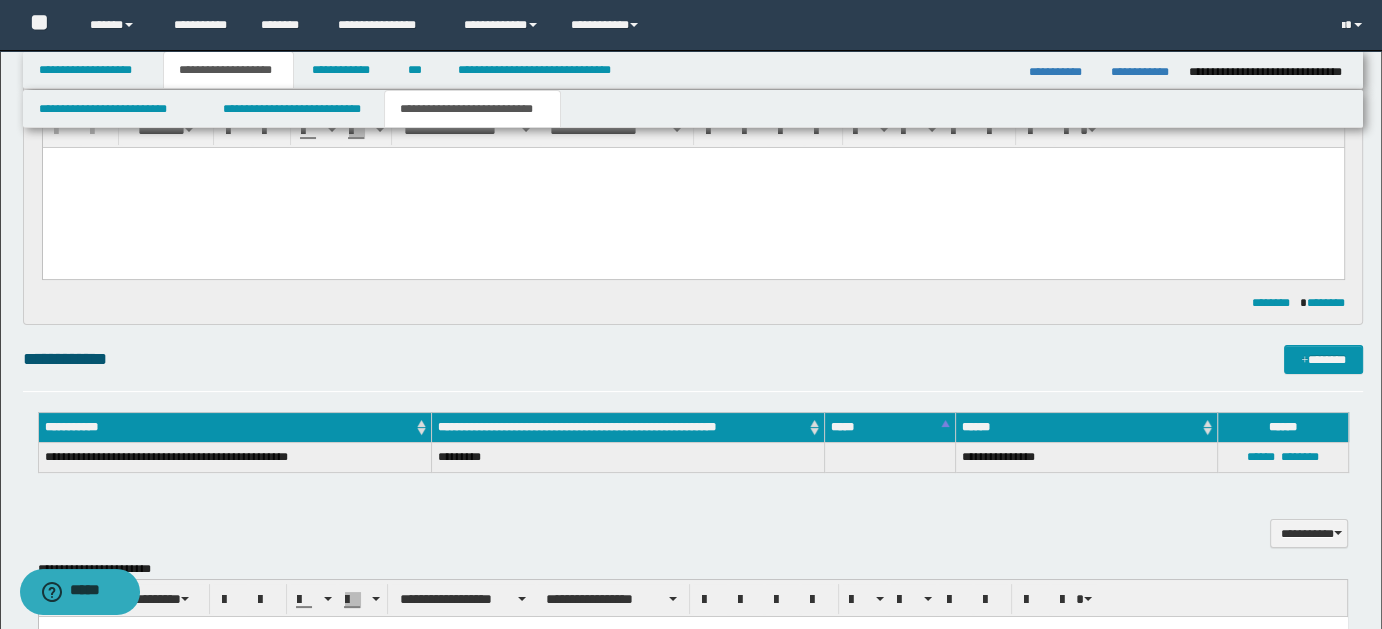 scroll, scrollTop: 470, scrollLeft: 0, axis: vertical 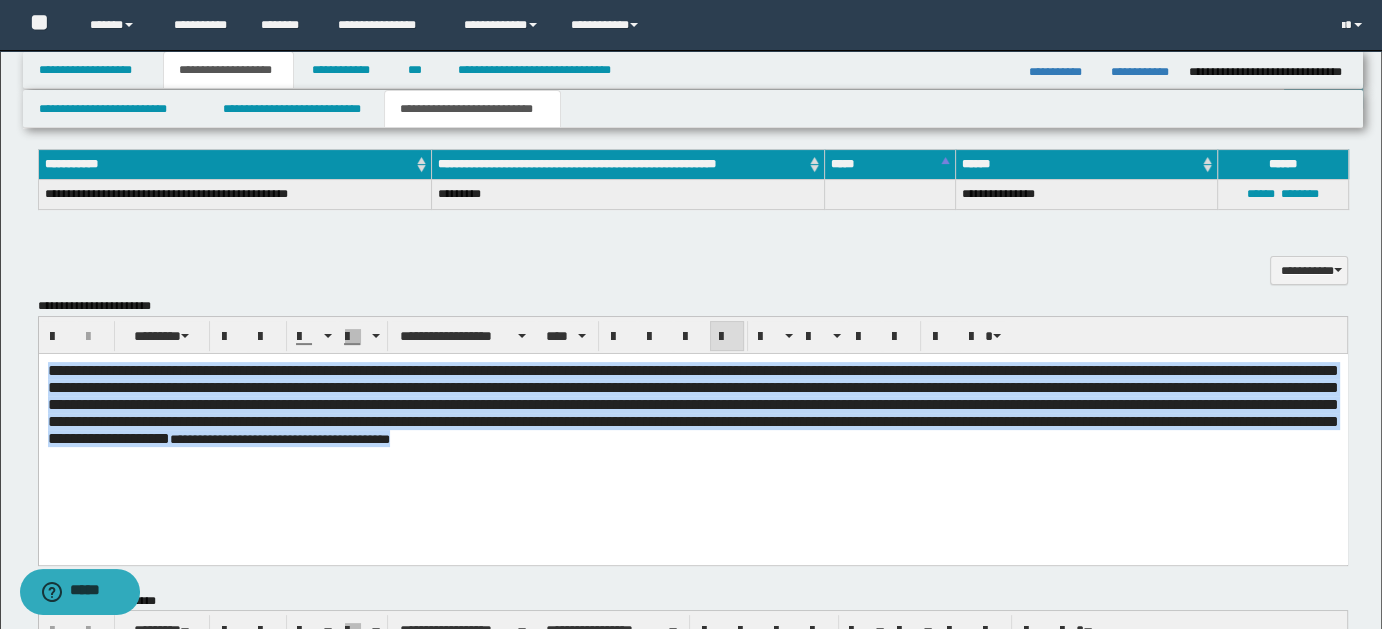 drag, startPoint x: 49, startPoint y: 366, endPoint x: 950, endPoint y: 528, distance: 915.448 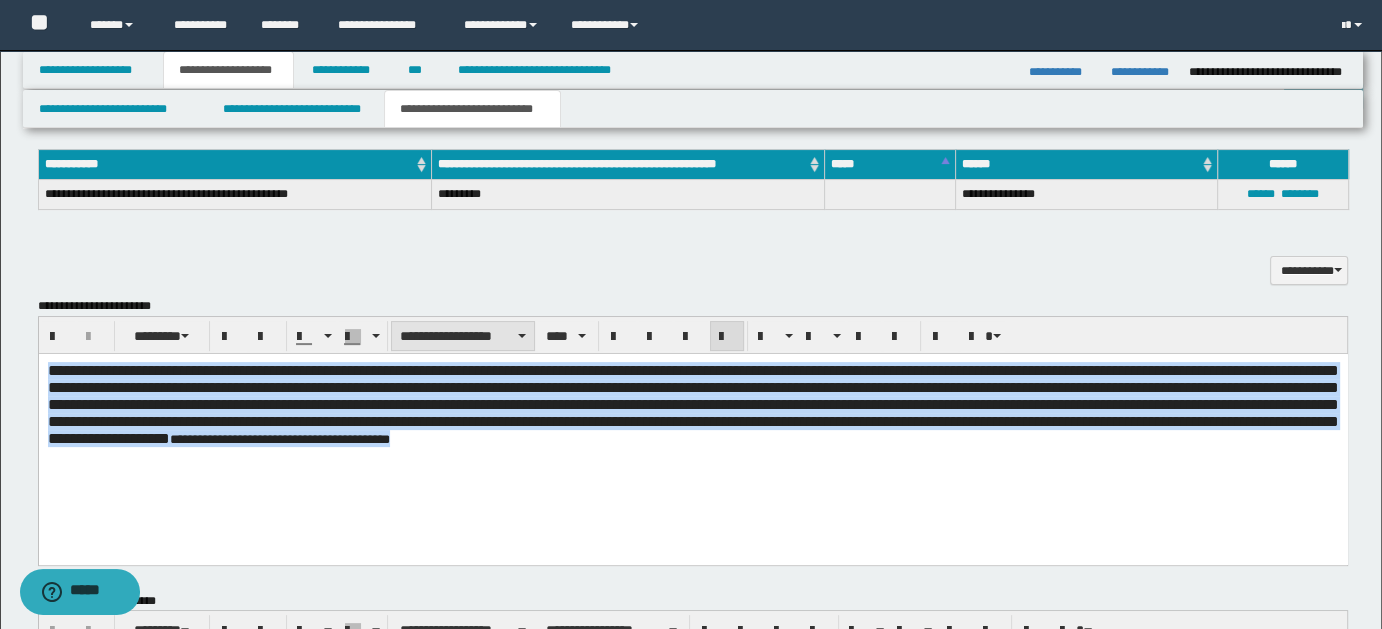 click at bounding box center (522, 336) 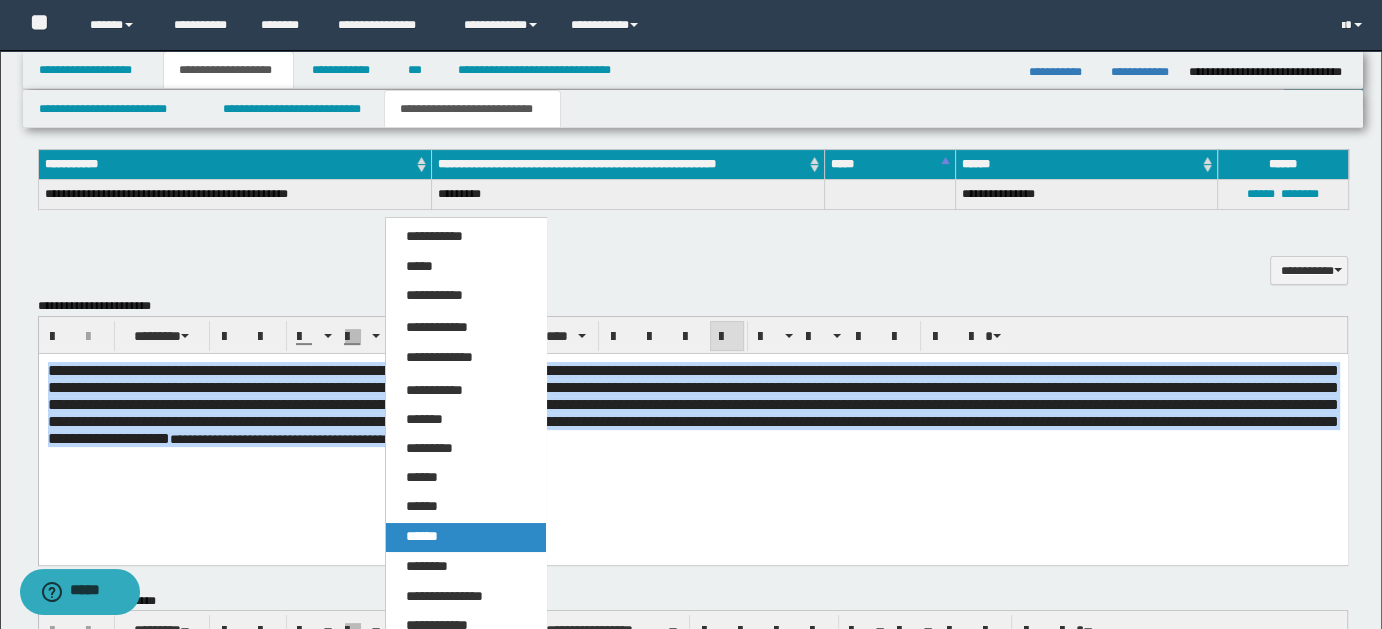 drag, startPoint x: 434, startPoint y: 540, endPoint x: 500, endPoint y: 77, distance: 467.68045 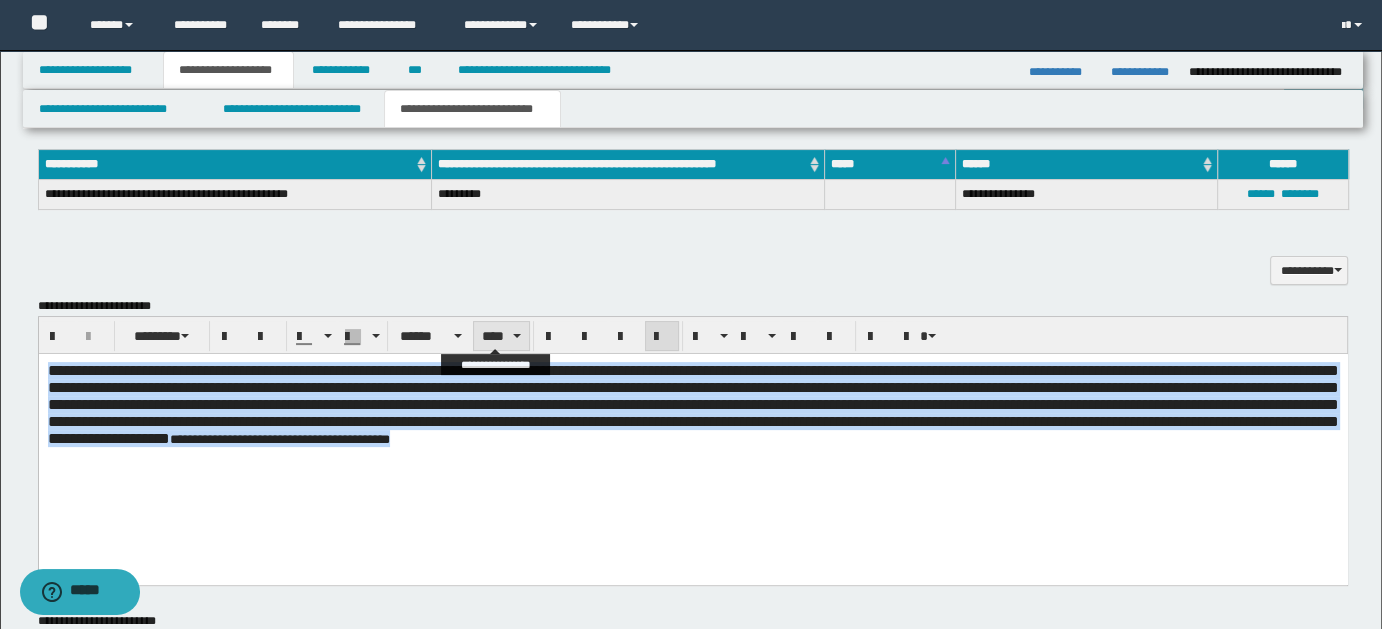 click on "****" at bounding box center [501, 336] 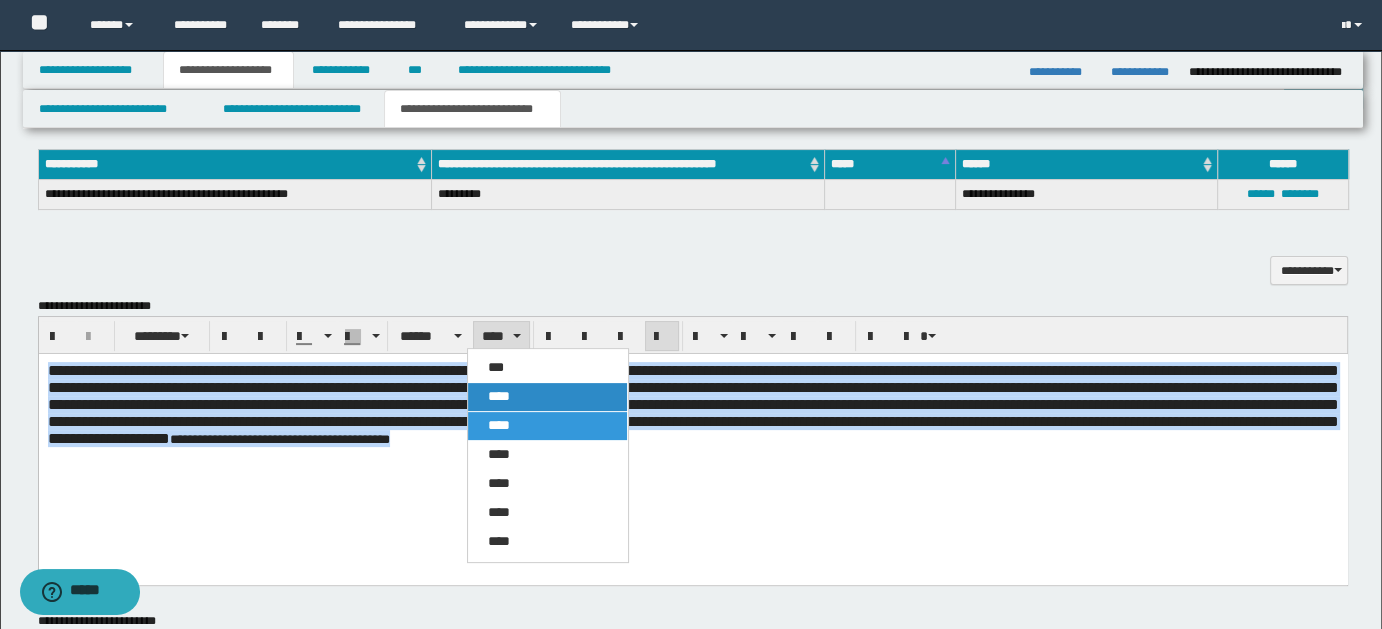 drag, startPoint x: 524, startPoint y: 400, endPoint x: 649, endPoint y: 129, distance: 298.43927 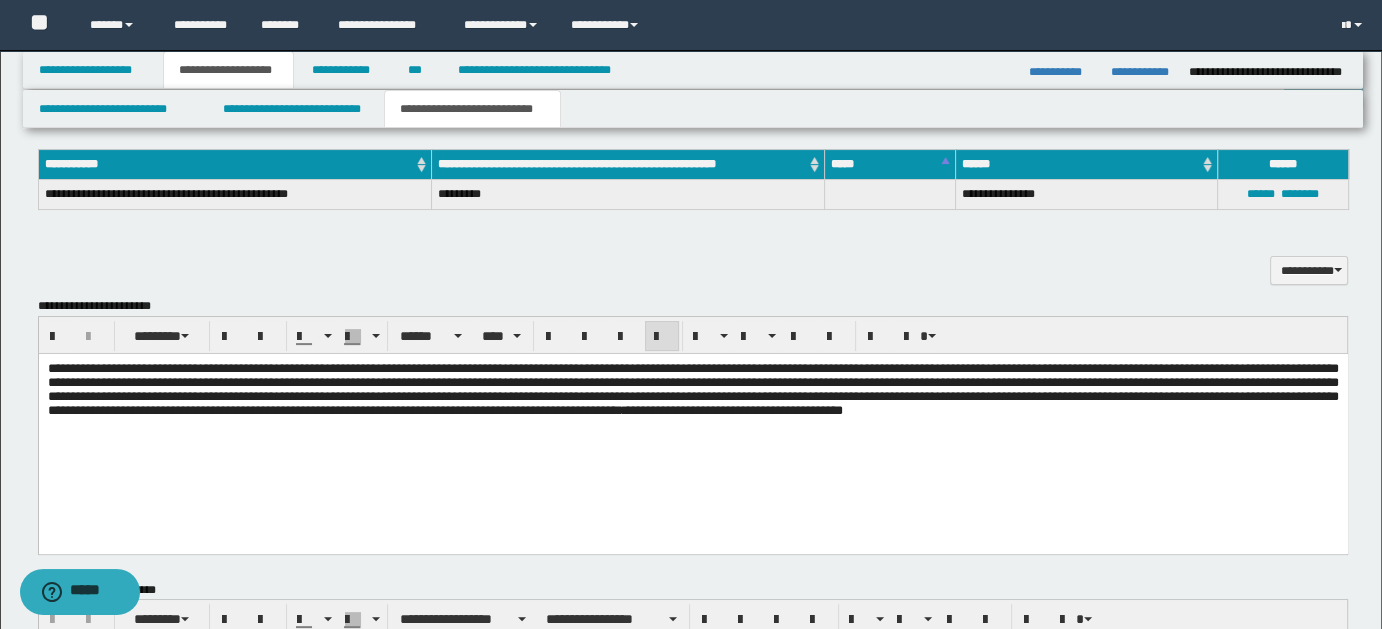 click on "**********" at bounding box center [692, 415] 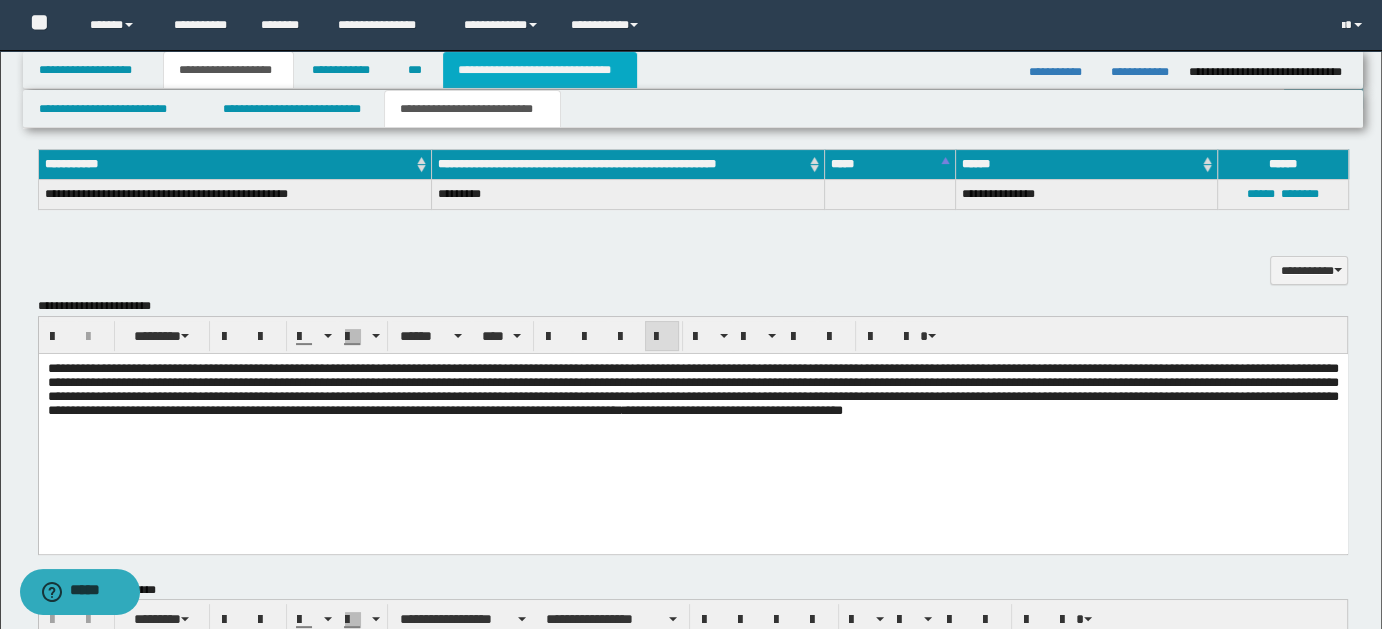 click on "**********" at bounding box center (540, 70) 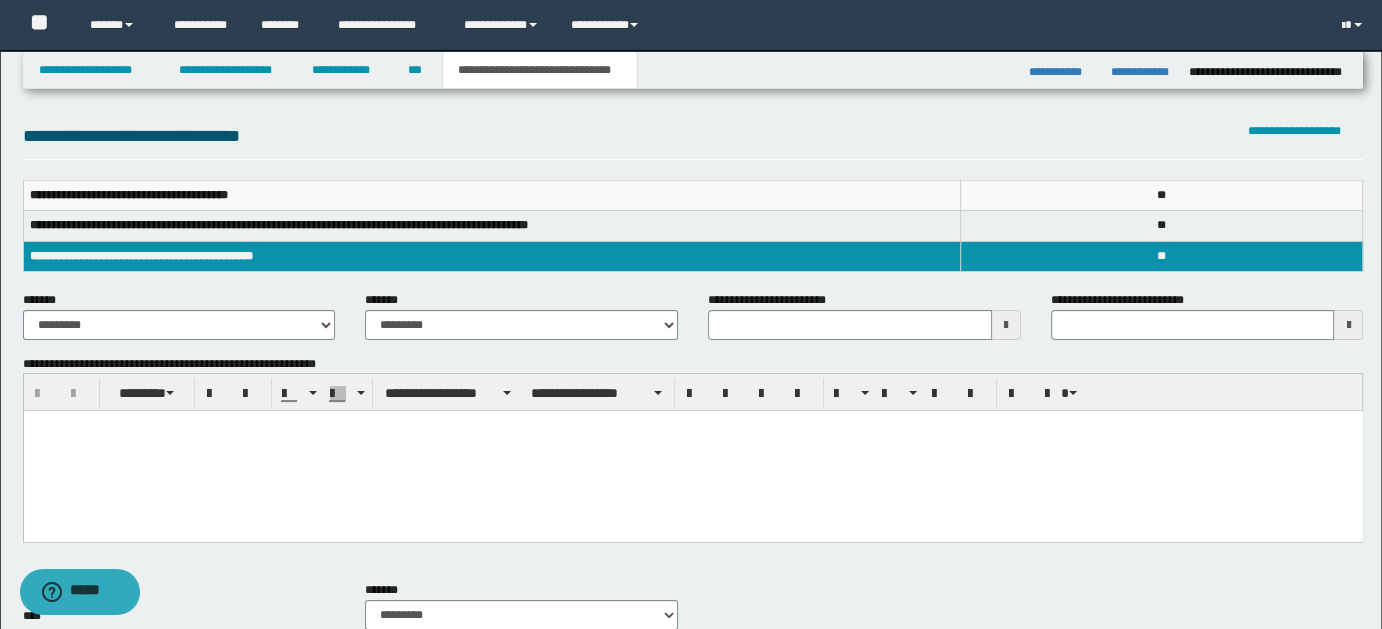 scroll, scrollTop: 258, scrollLeft: 0, axis: vertical 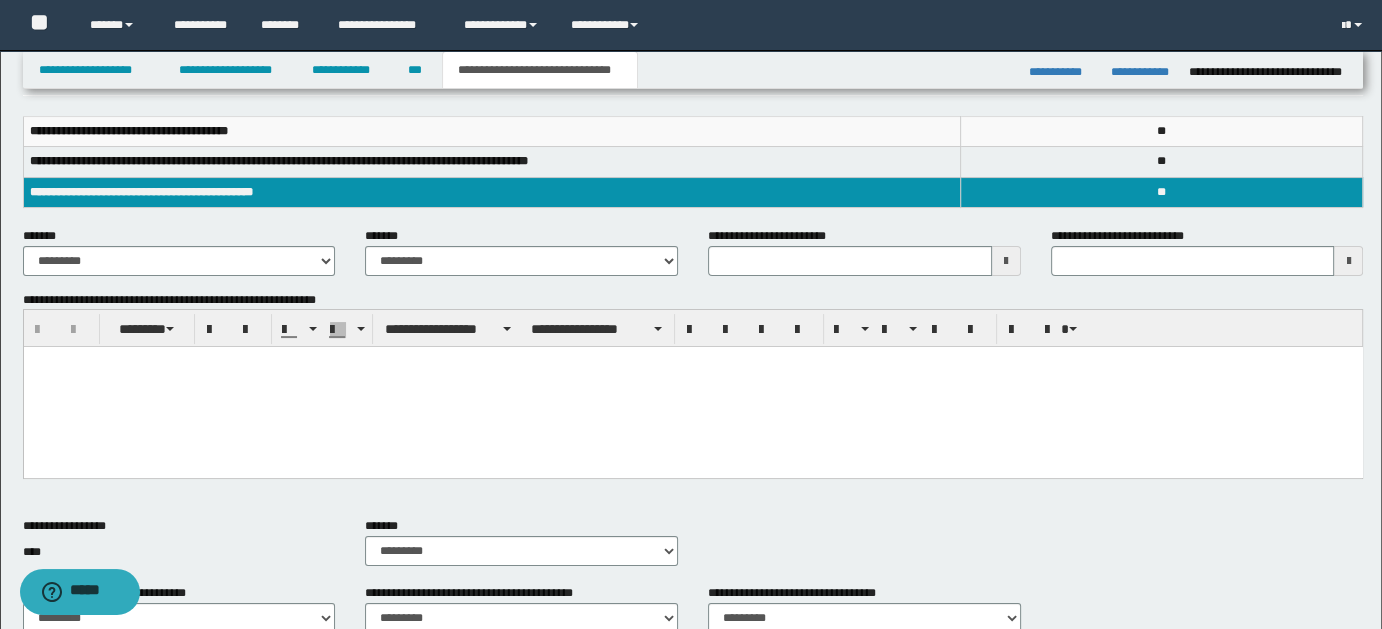 type 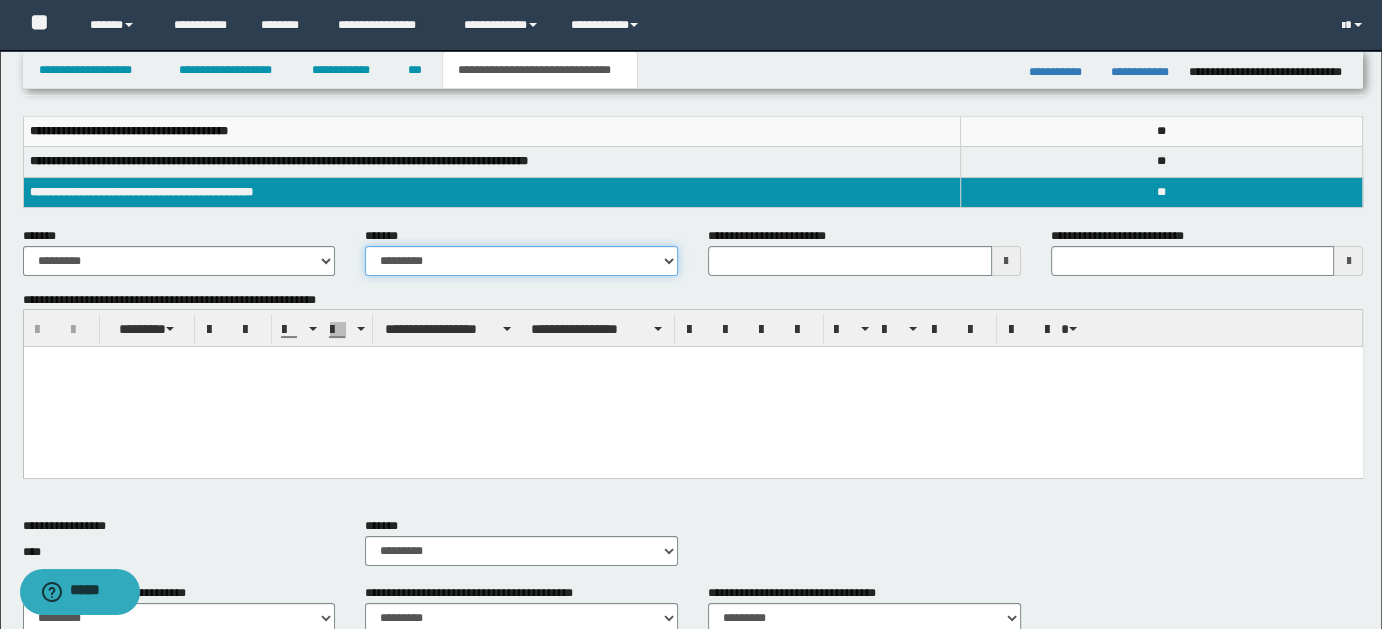 click on "**********" at bounding box center (521, 261) 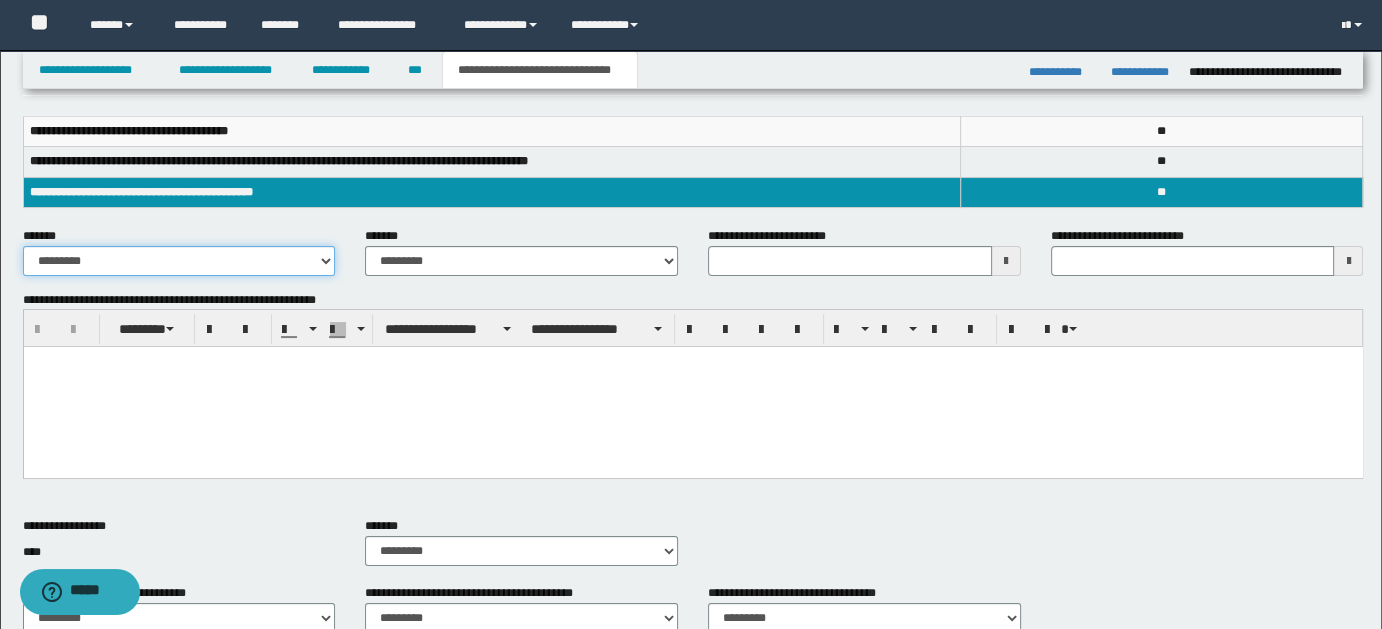 click on "**********" at bounding box center (179, 261) 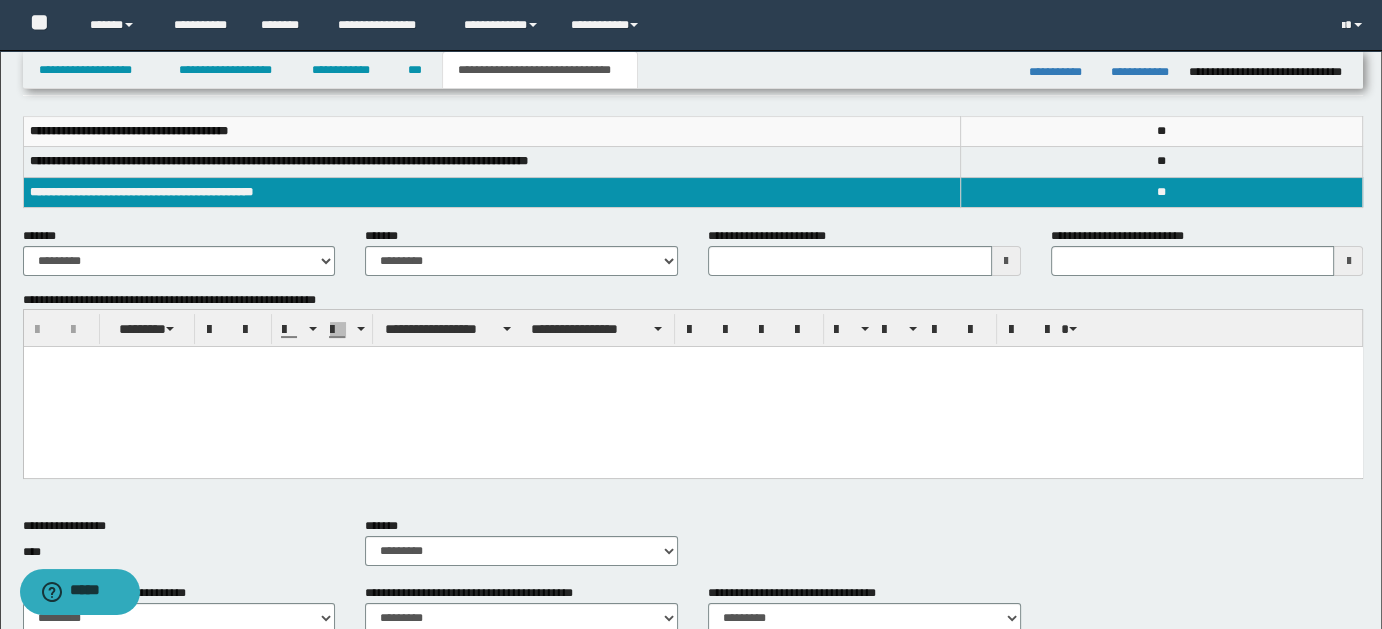 click at bounding box center (692, 387) 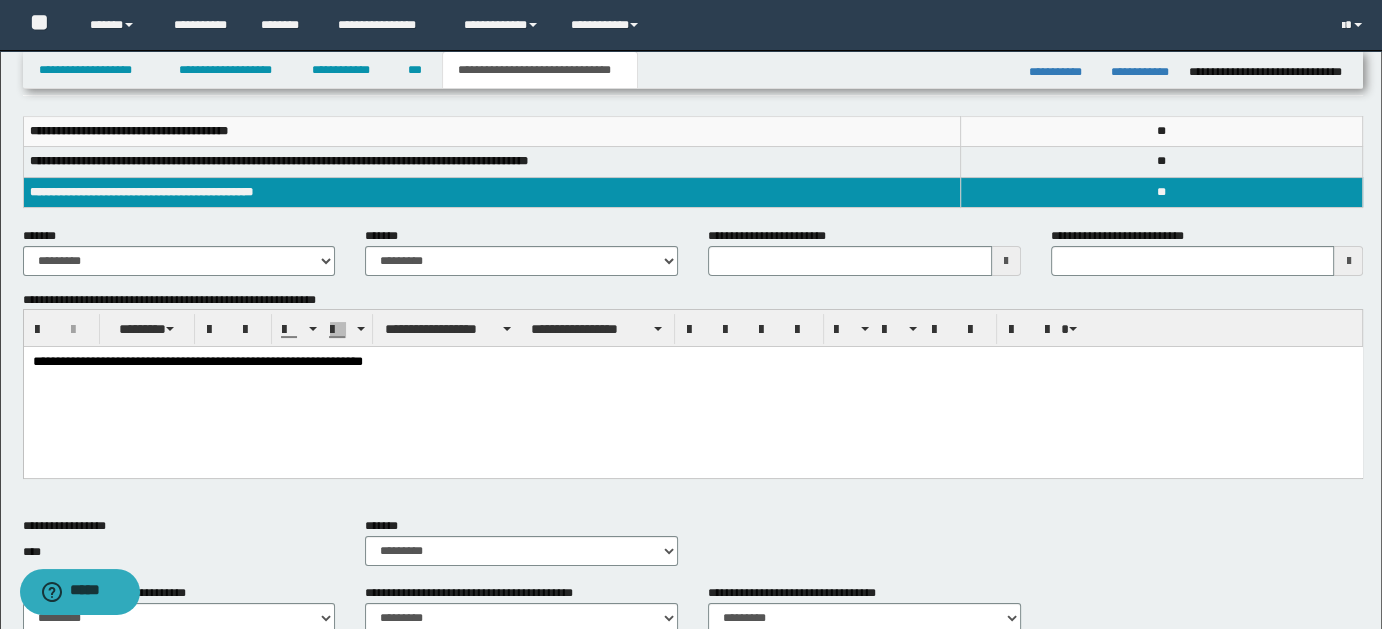 click on "**********" at bounding box center (693, 362) 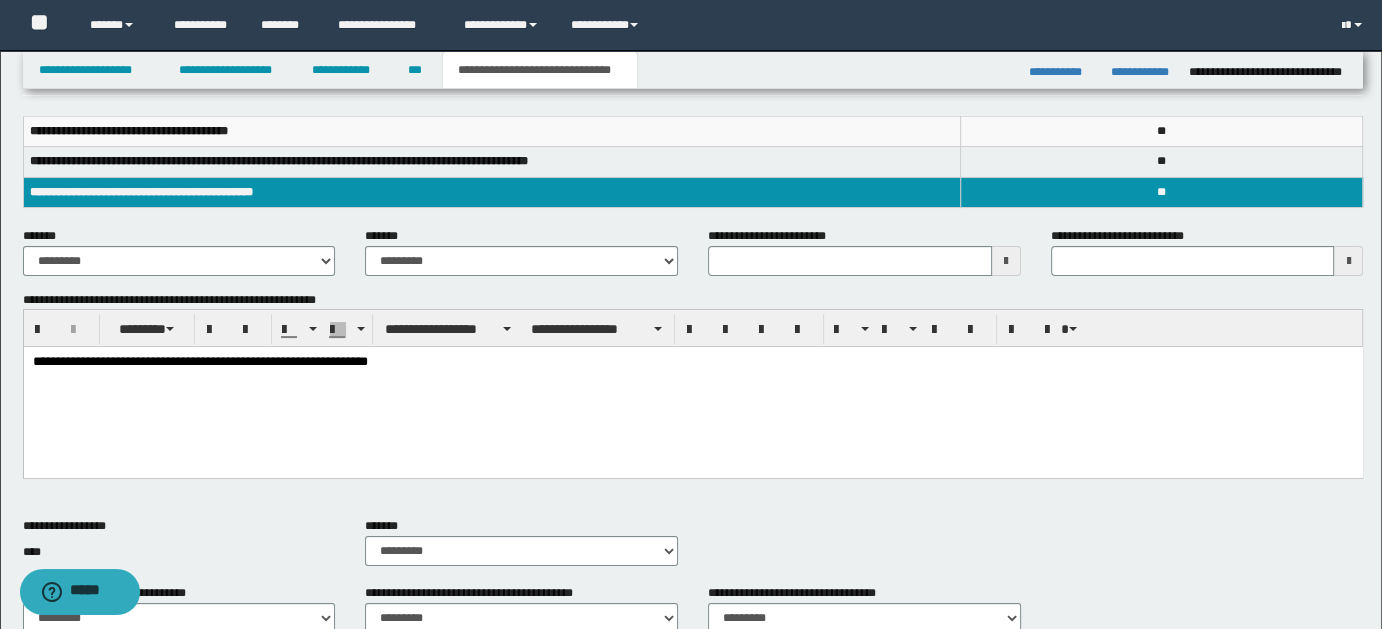 click on "**********" at bounding box center [692, 387] 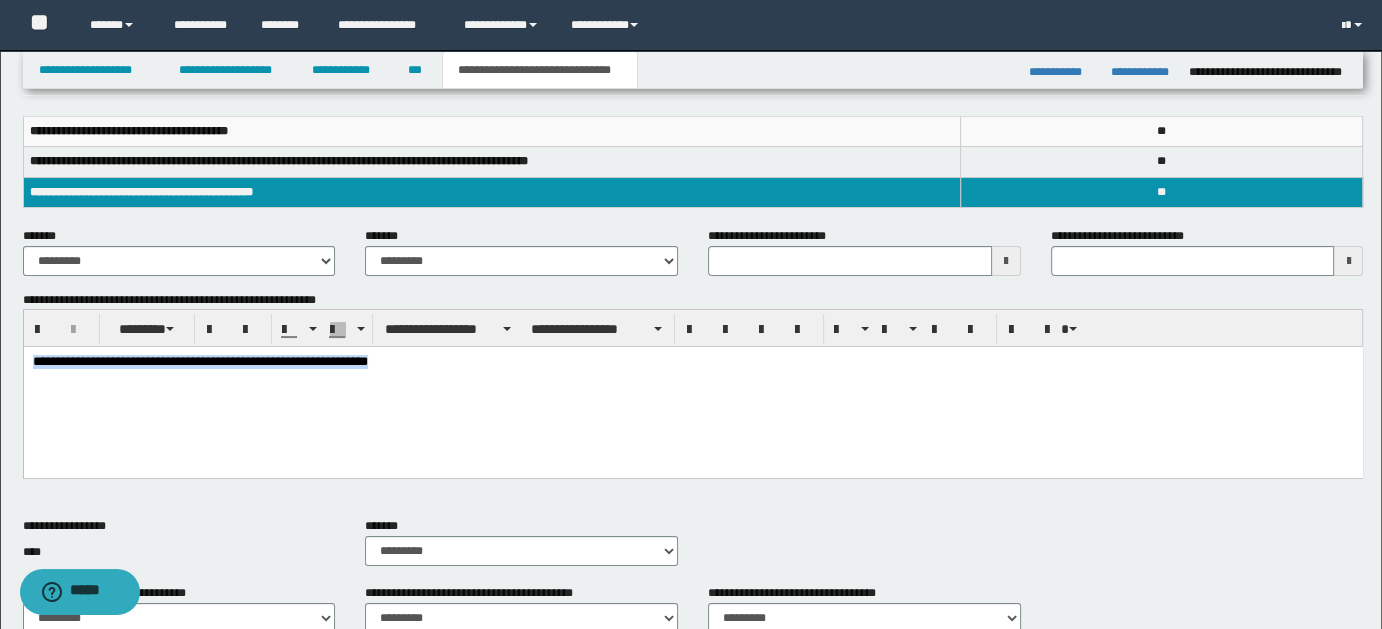 drag, startPoint x: 33, startPoint y: 360, endPoint x: 402, endPoint y: 390, distance: 370.2175 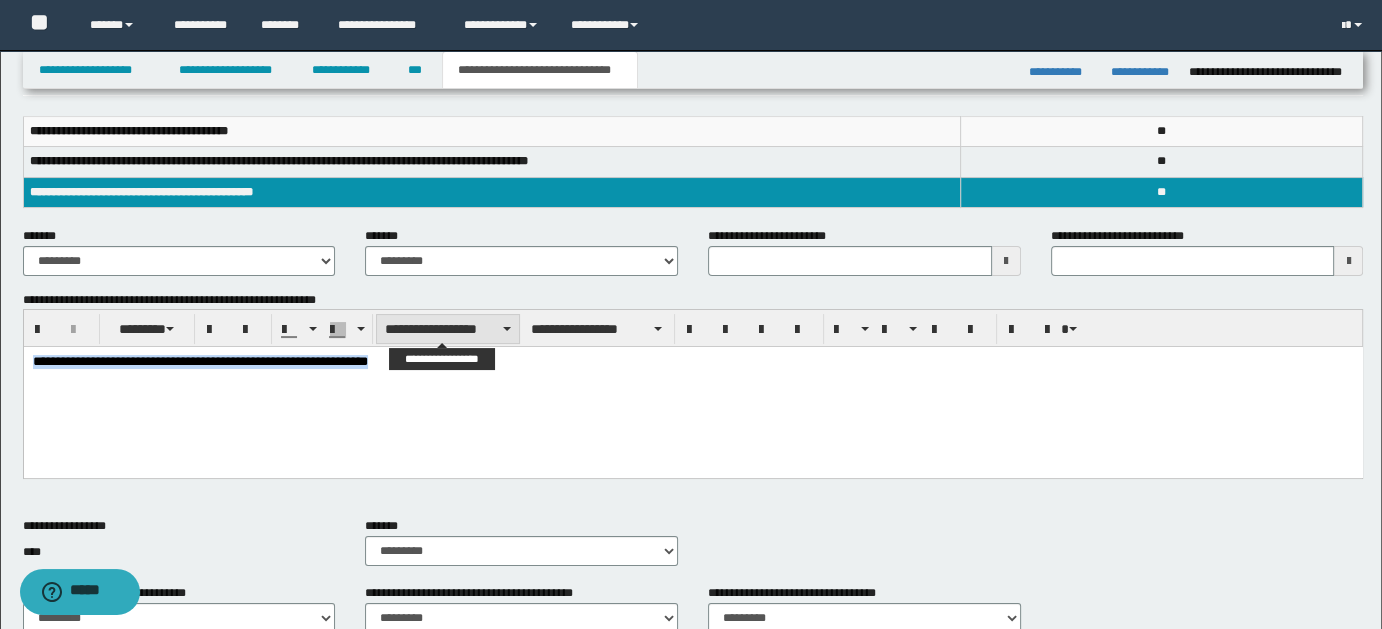 click at bounding box center [507, 329] 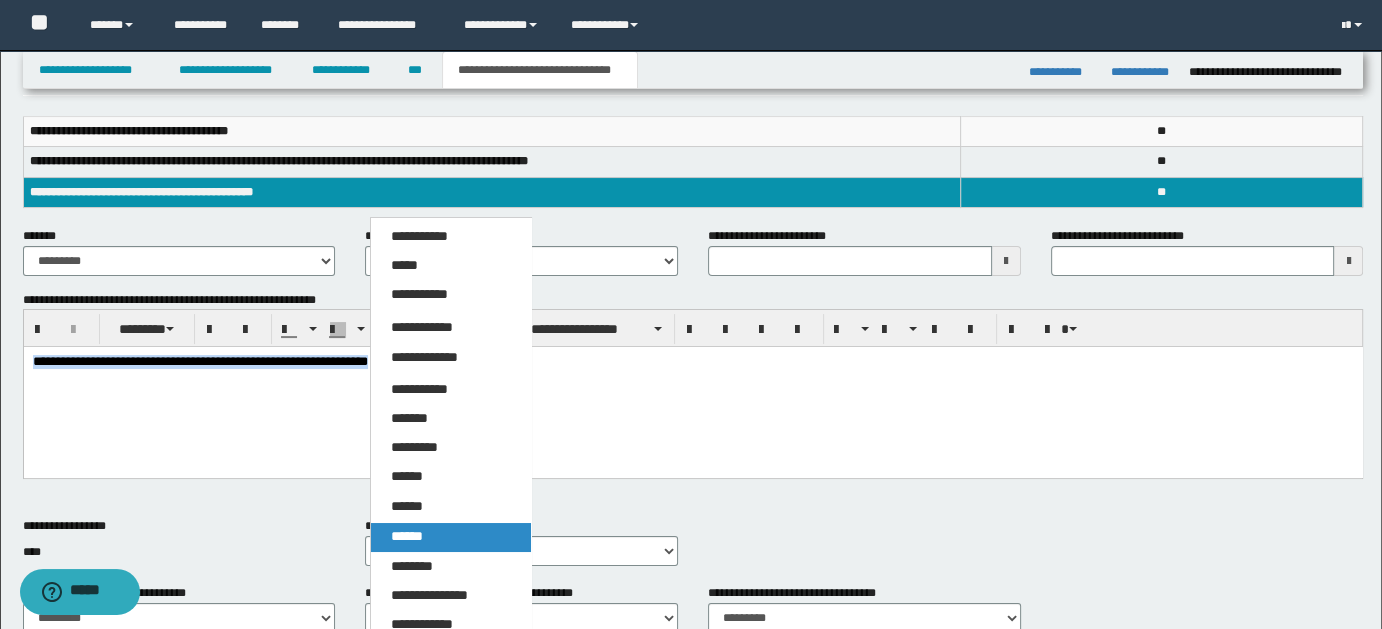 drag, startPoint x: 416, startPoint y: 533, endPoint x: 471, endPoint y: 107, distance: 429.5358 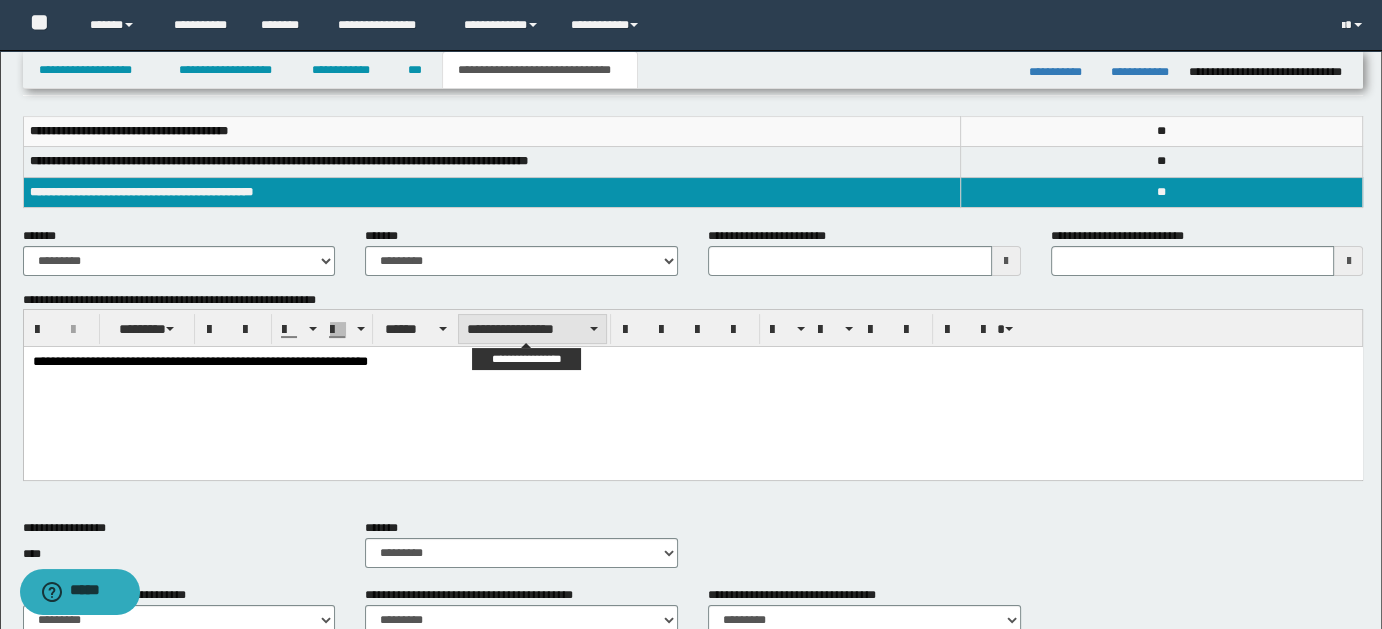 click on "**********" at bounding box center [532, 329] 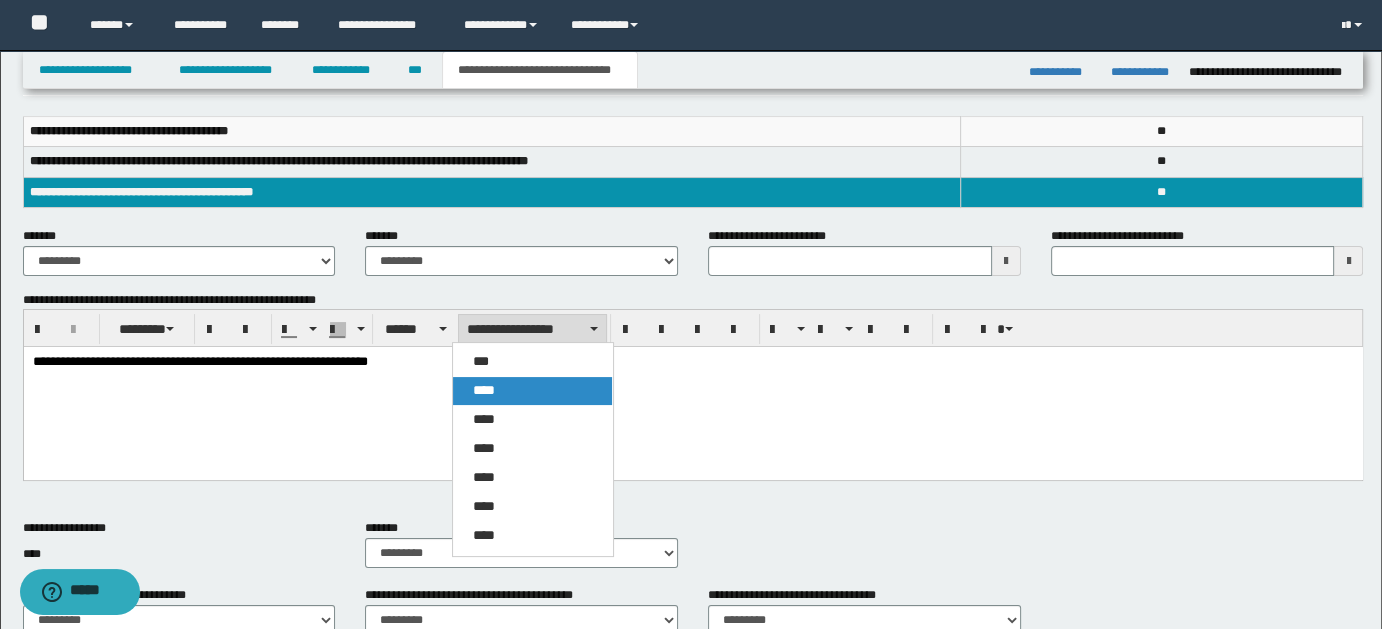 click on "****" at bounding box center (532, 391) 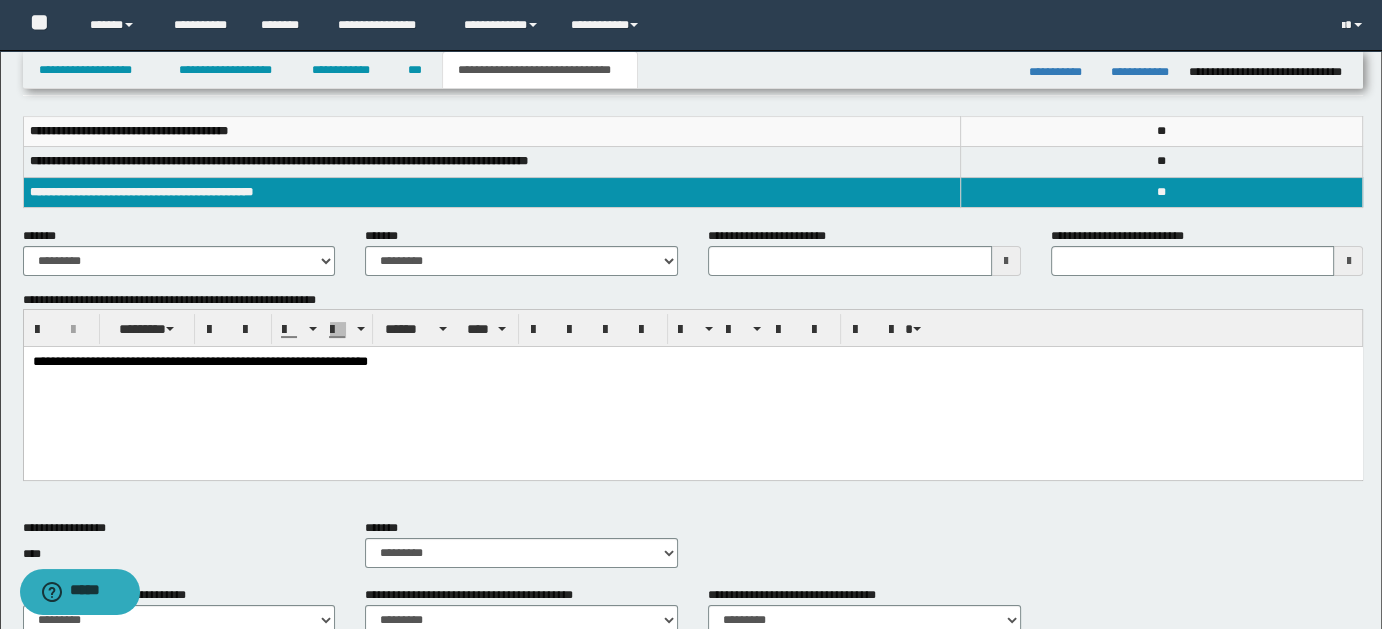 click on "**********" at bounding box center [692, 388] 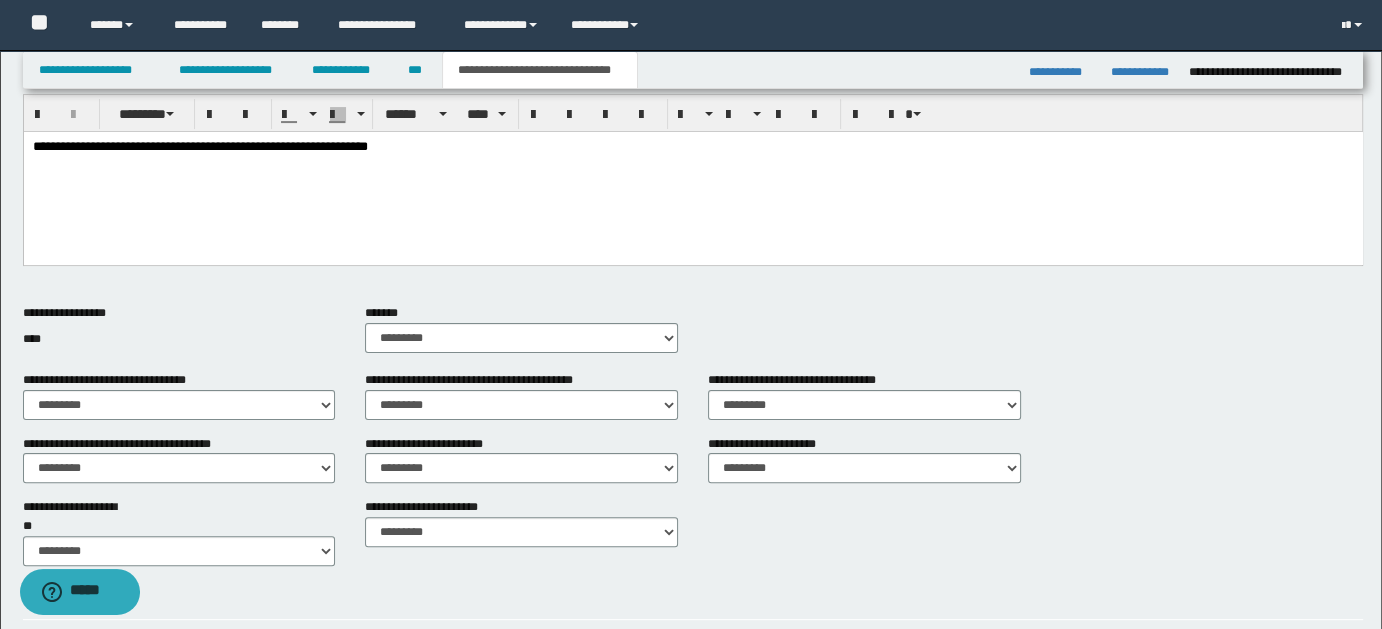 scroll, scrollTop: 478, scrollLeft: 0, axis: vertical 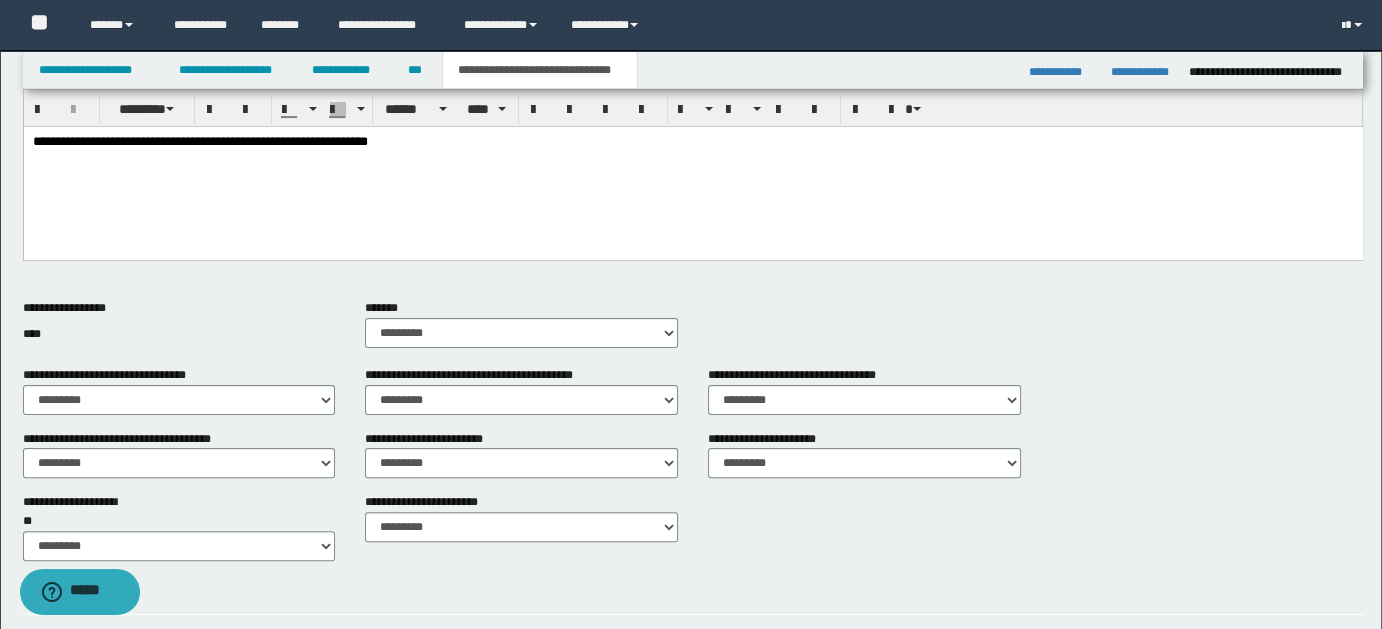 drag, startPoint x: 672, startPoint y: 334, endPoint x: 660, endPoint y: 334, distance: 12 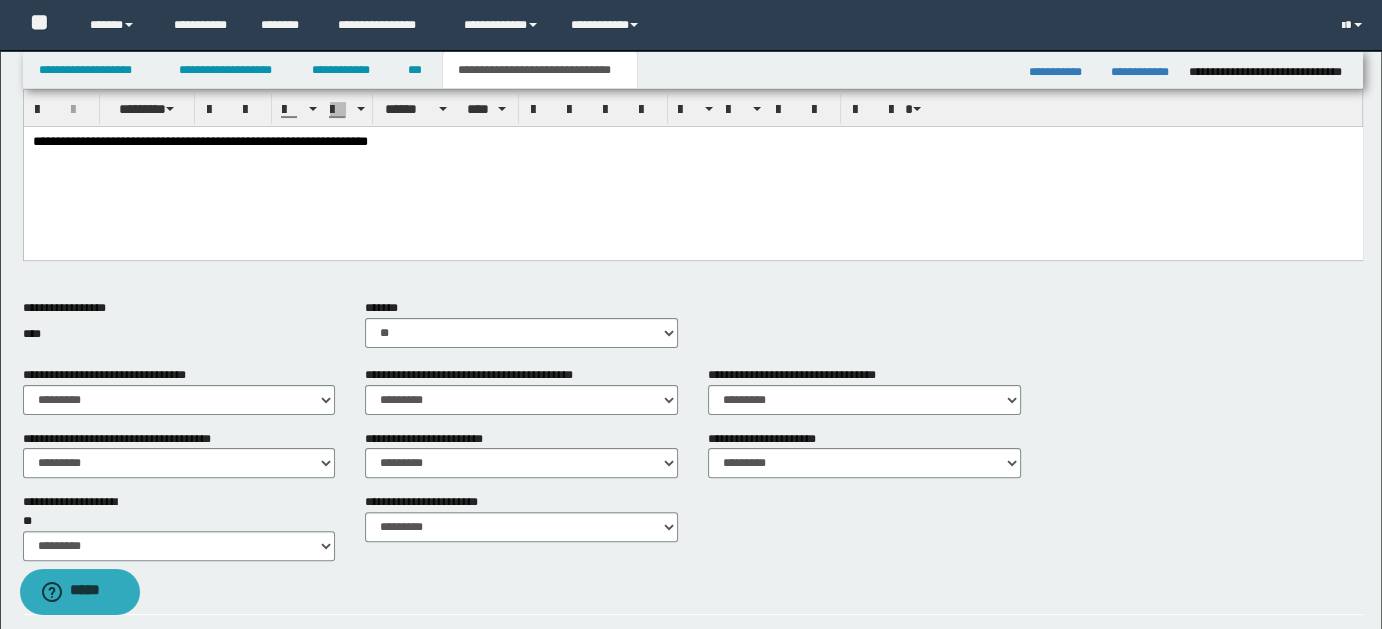 click on "*********
**
**" at bounding box center [521, 333] 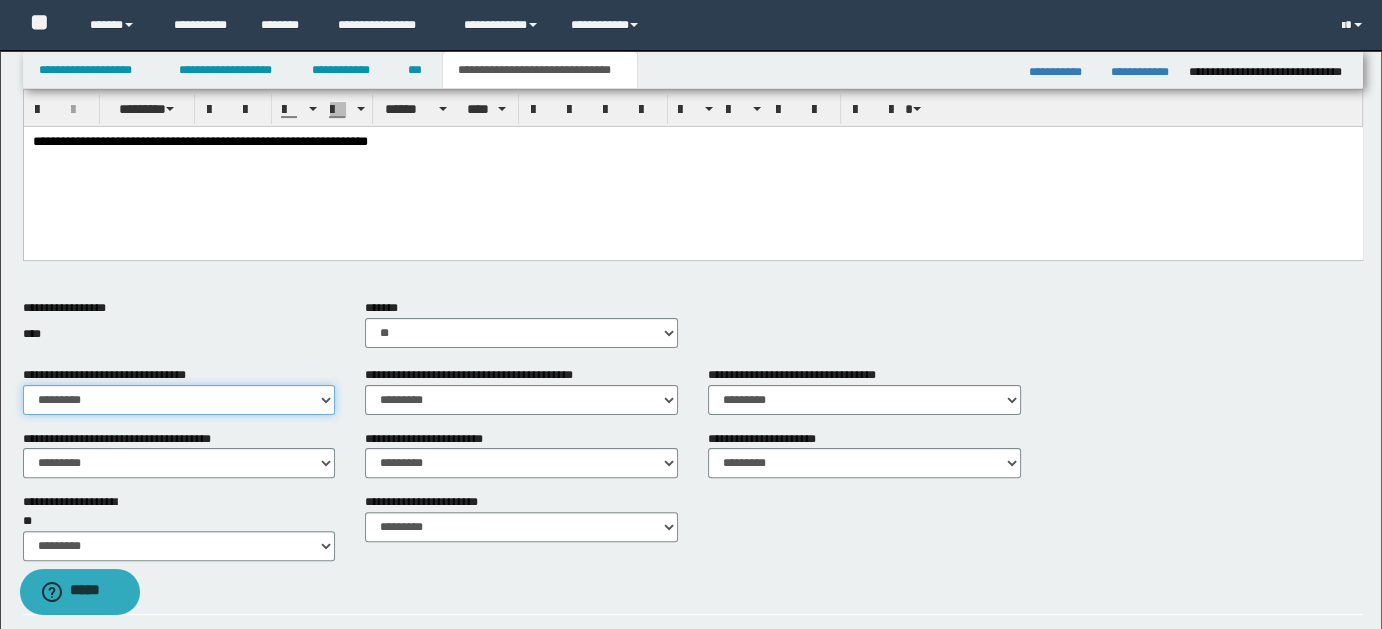 drag, startPoint x: 321, startPoint y: 396, endPoint x: 315, endPoint y: 410, distance: 15.231546 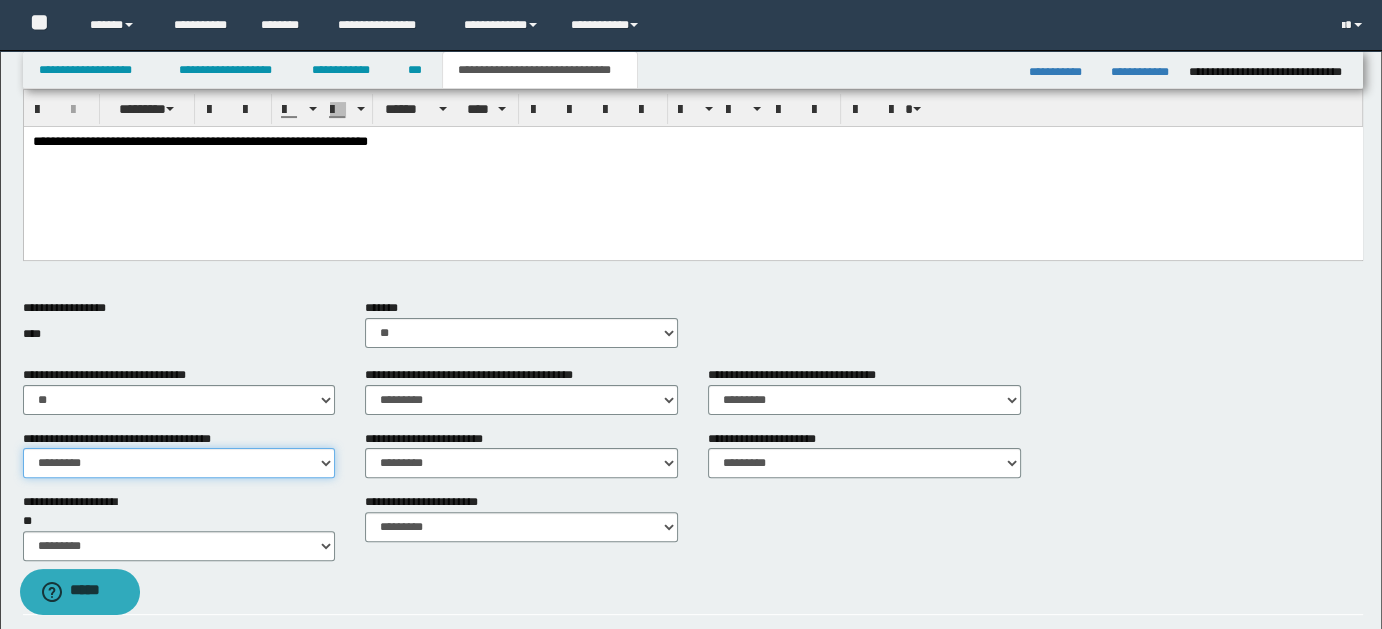click on "*********
**
**" at bounding box center [179, 463] 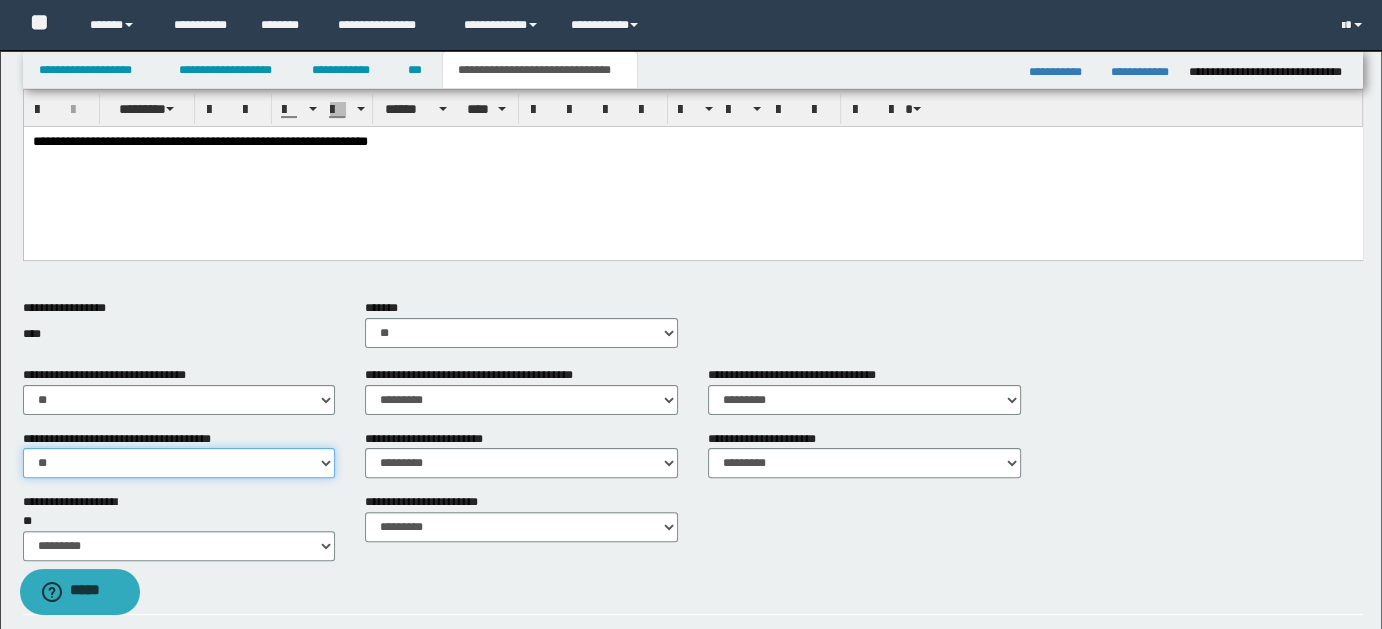 click on "*********
**
**" at bounding box center (179, 463) 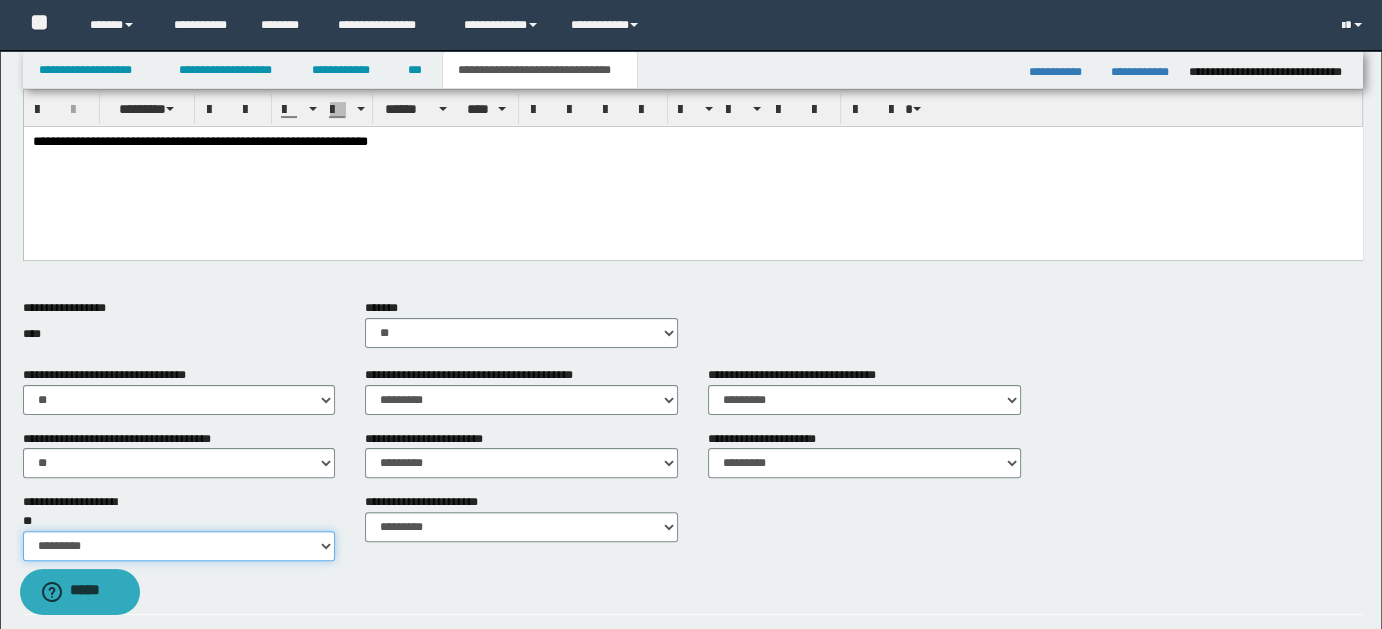 click on "*********
**
**" at bounding box center (179, 546) 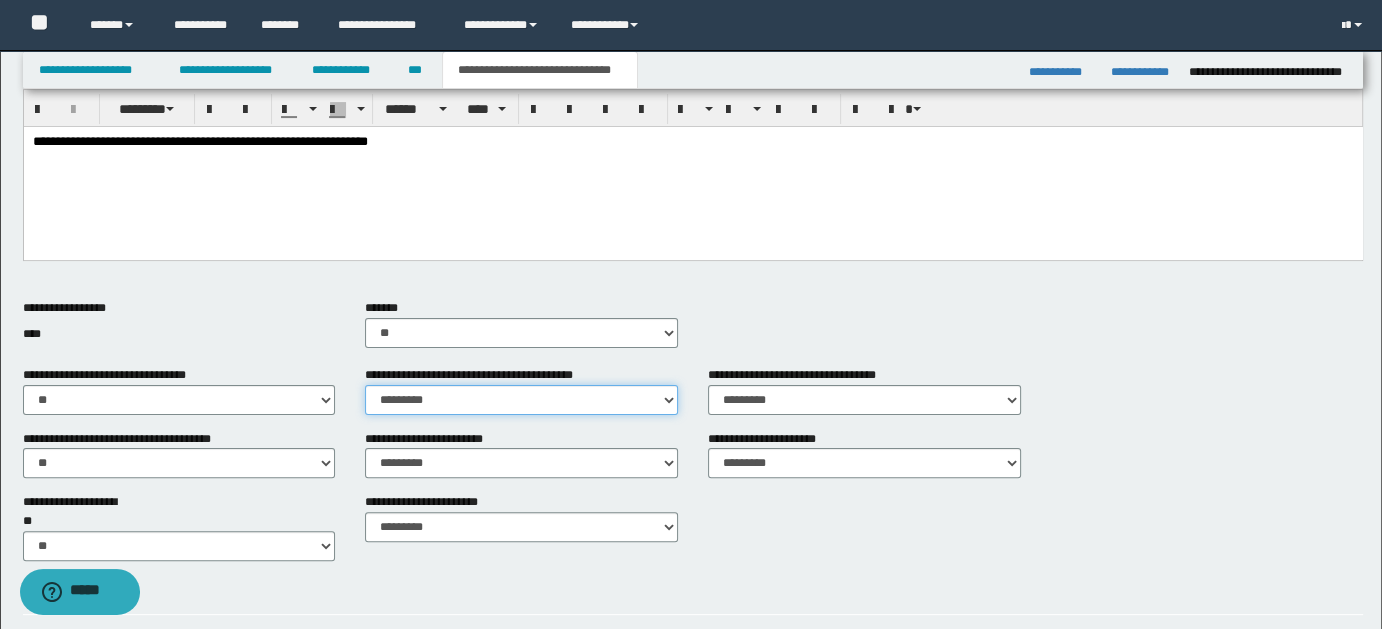 click on "*********
**
**" at bounding box center (521, 400) 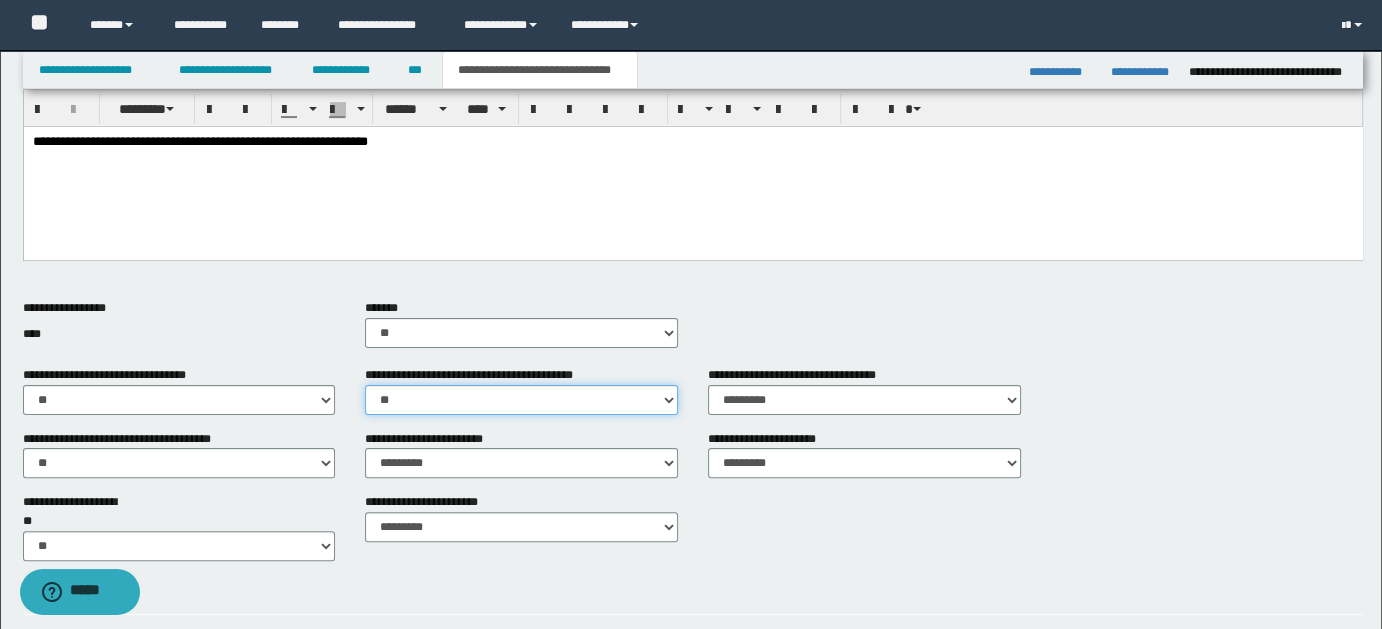 click on "*********
**
**" at bounding box center [521, 400] 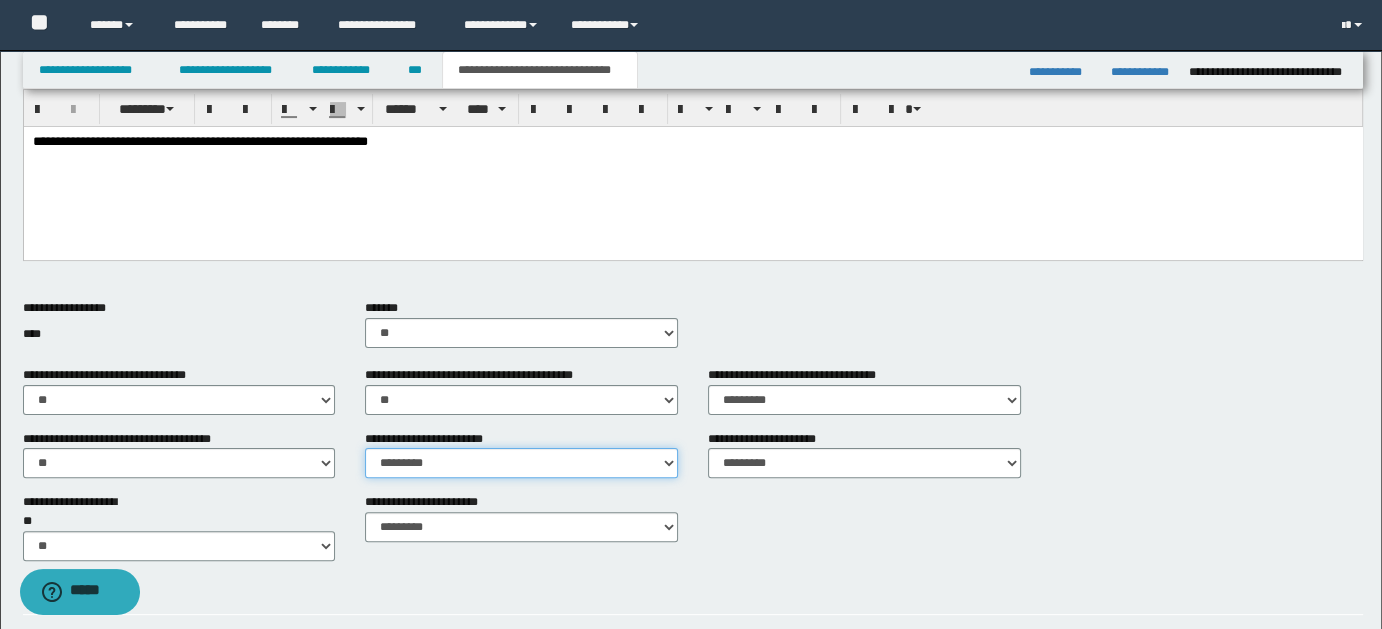 click on "*********
**
**" at bounding box center [521, 463] 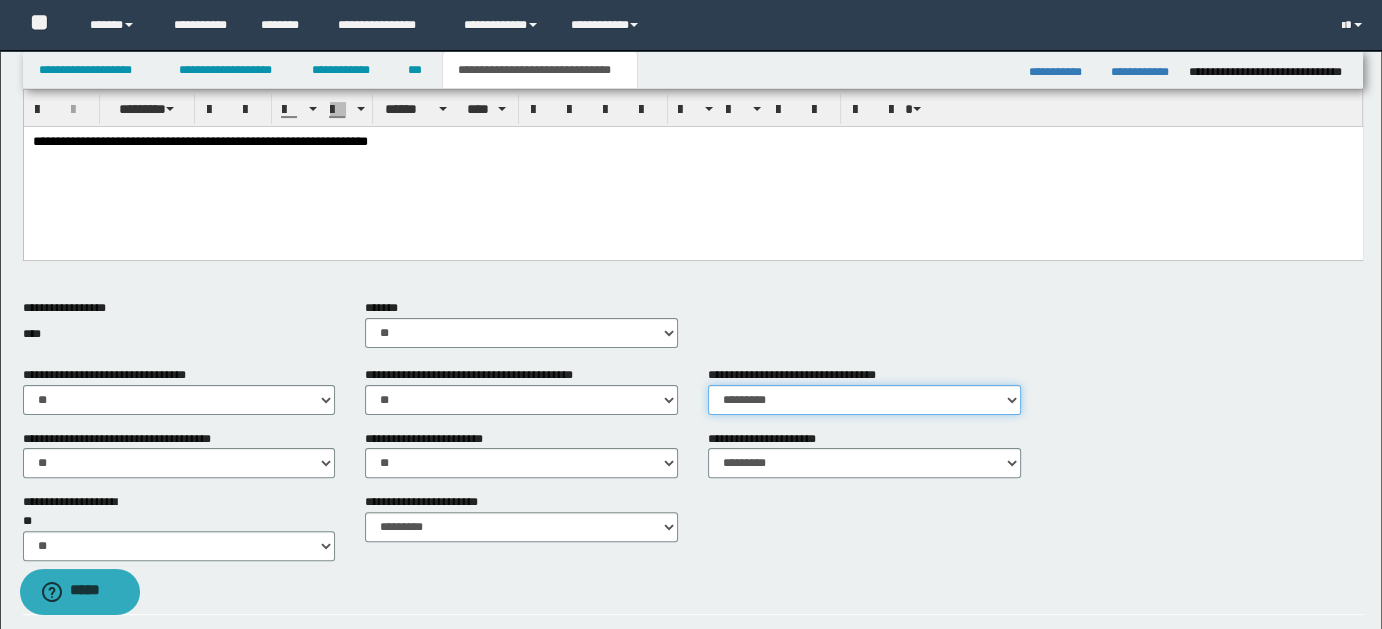 drag, startPoint x: 1017, startPoint y: 395, endPoint x: 994, endPoint y: 411, distance: 28.01785 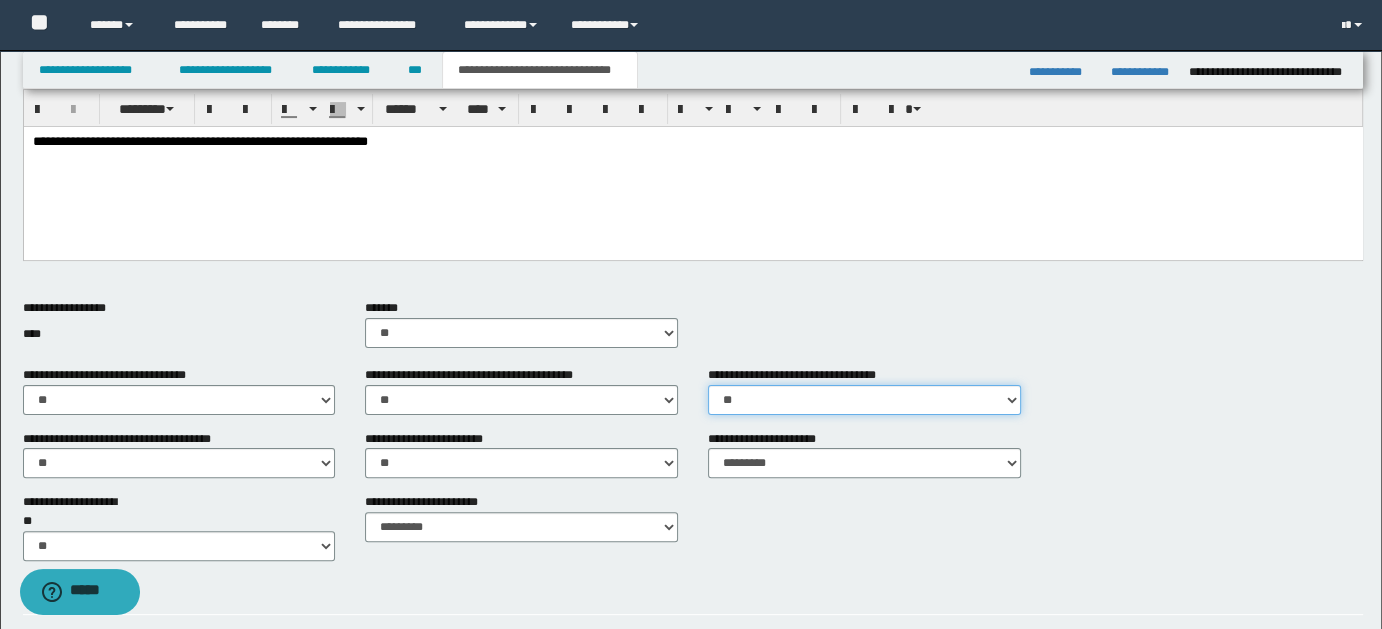 click on "*********
**
**" at bounding box center (864, 400) 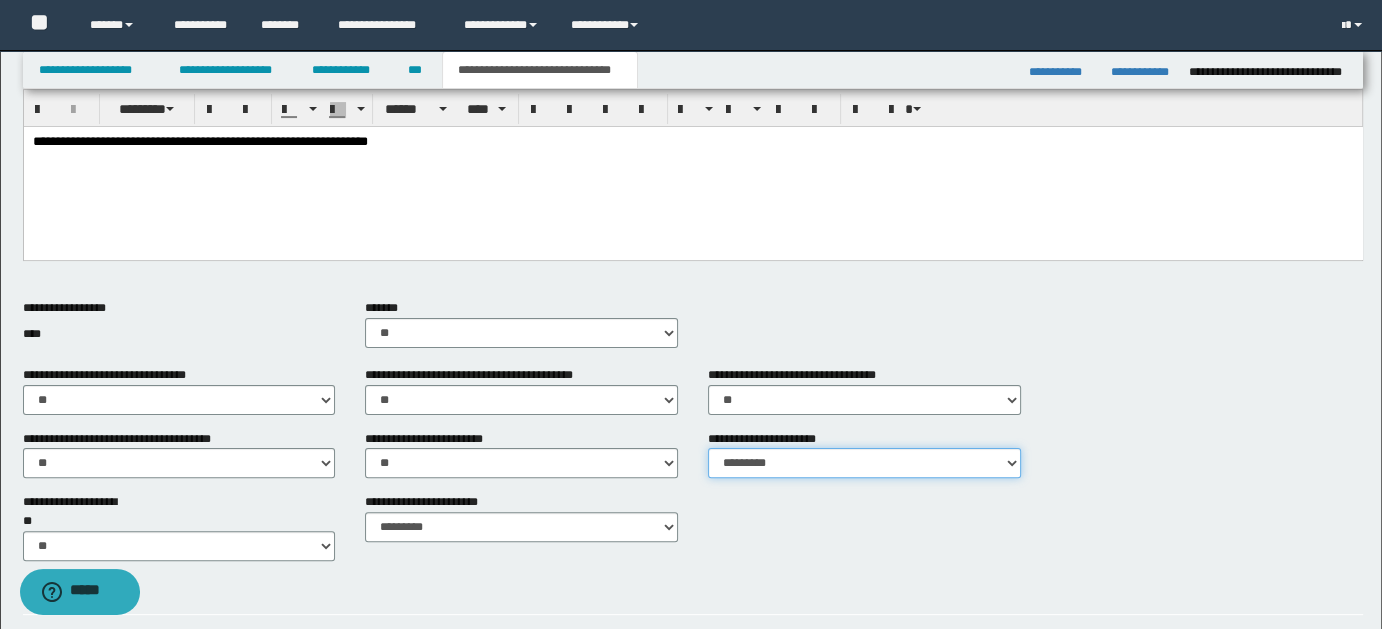 click on "*********
**
**" at bounding box center [864, 463] 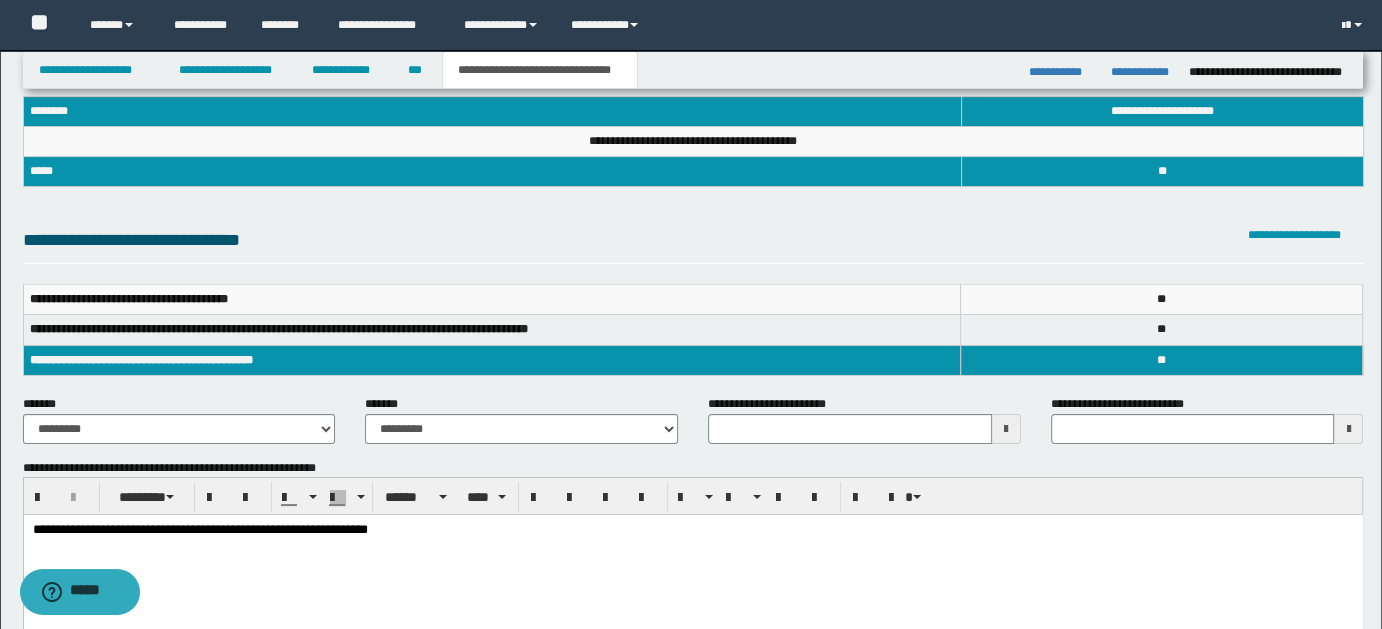 scroll, scrollTop: 0, scrollLeft: 0, axis: both 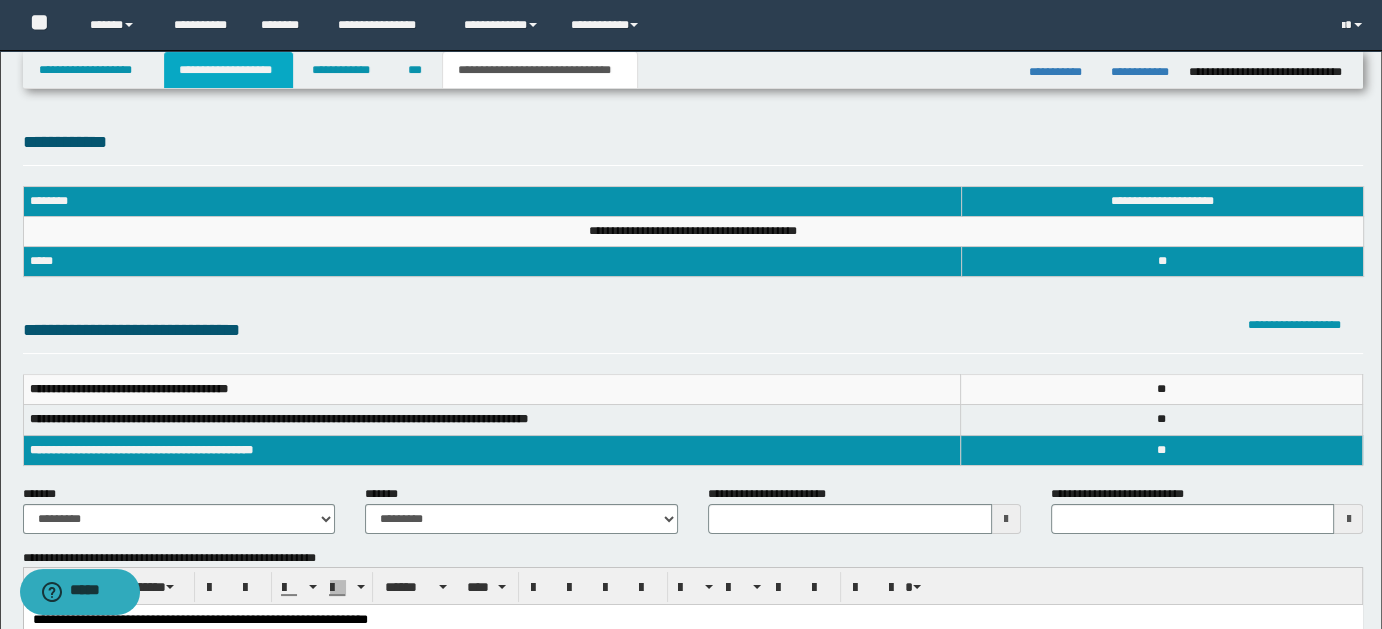 click on "**********" at bounding box center (228, 70) 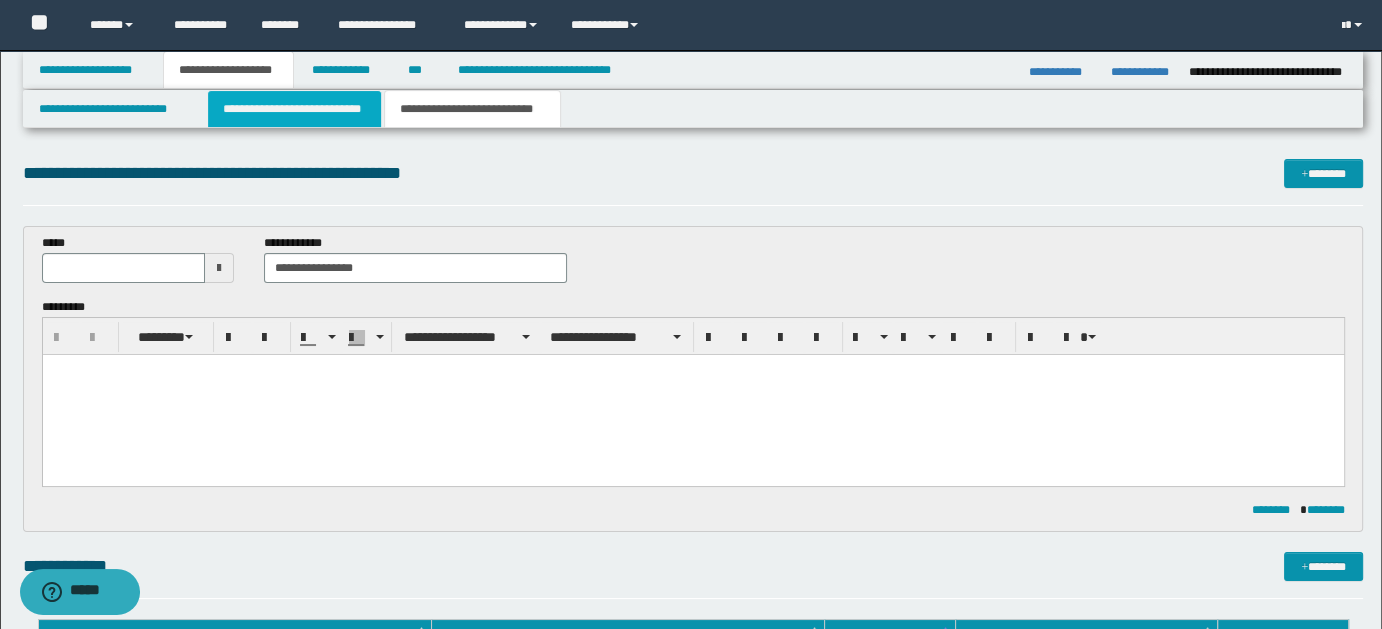 click on "**********" at bounding box center (294, 109) 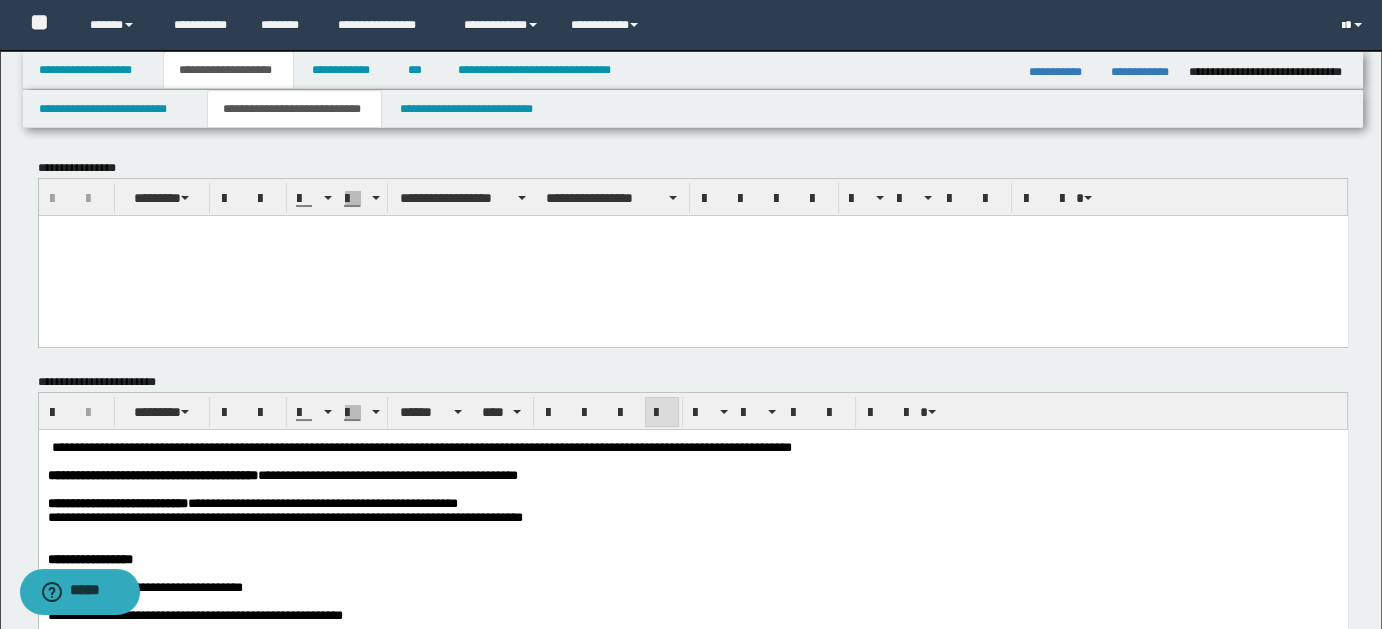 click at bounding box center (1358, 25) 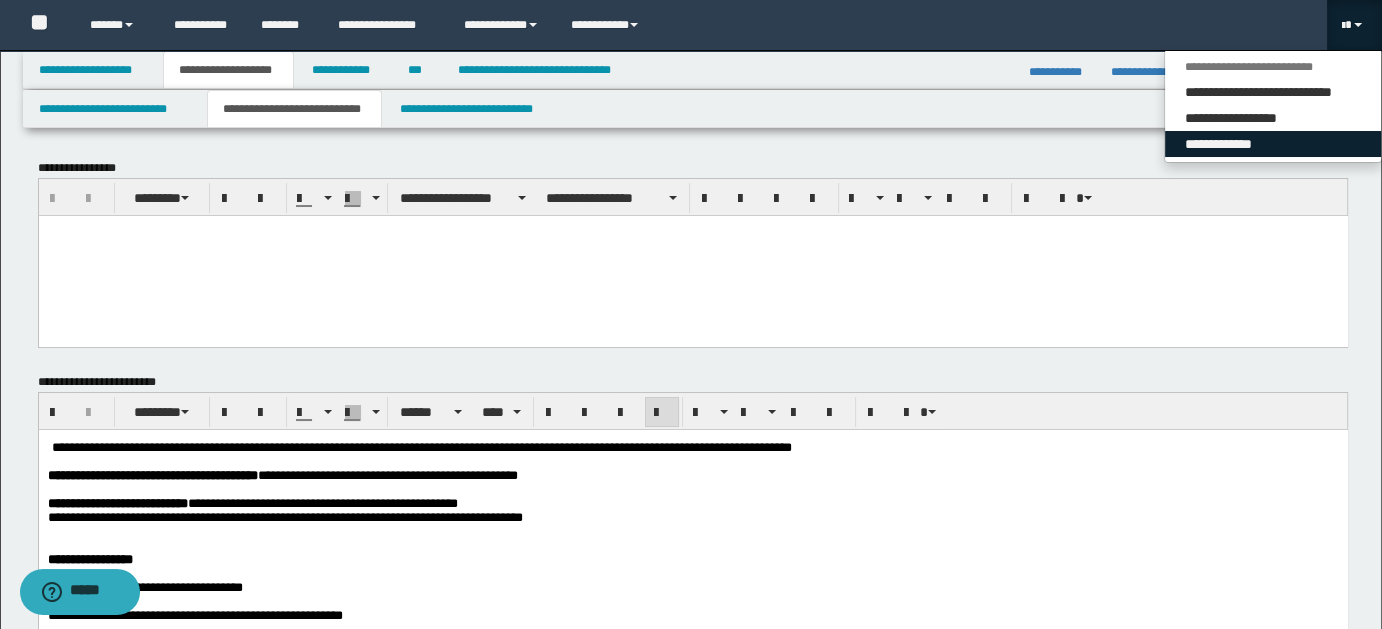 click on "**********" at bounding box center [1273, 144] 